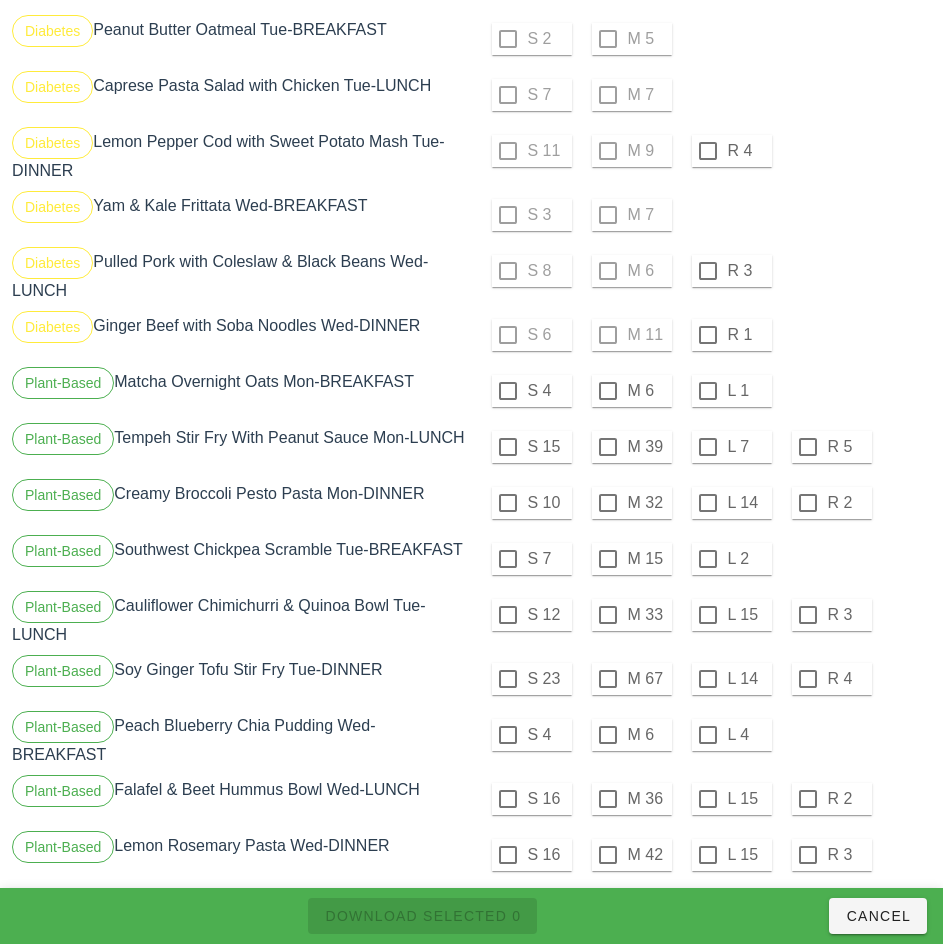 scroll, scrollTop: 2029, scrollLeft: 0, axis: vertical 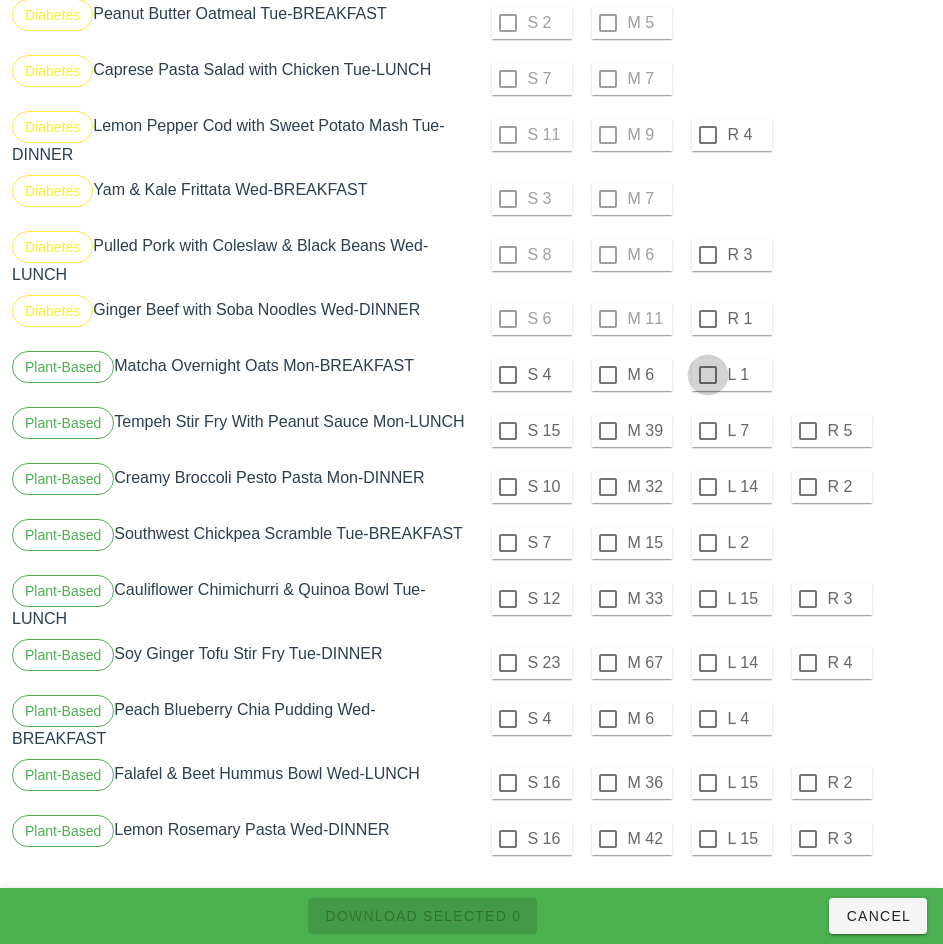 click at bounding box center [608, 431] 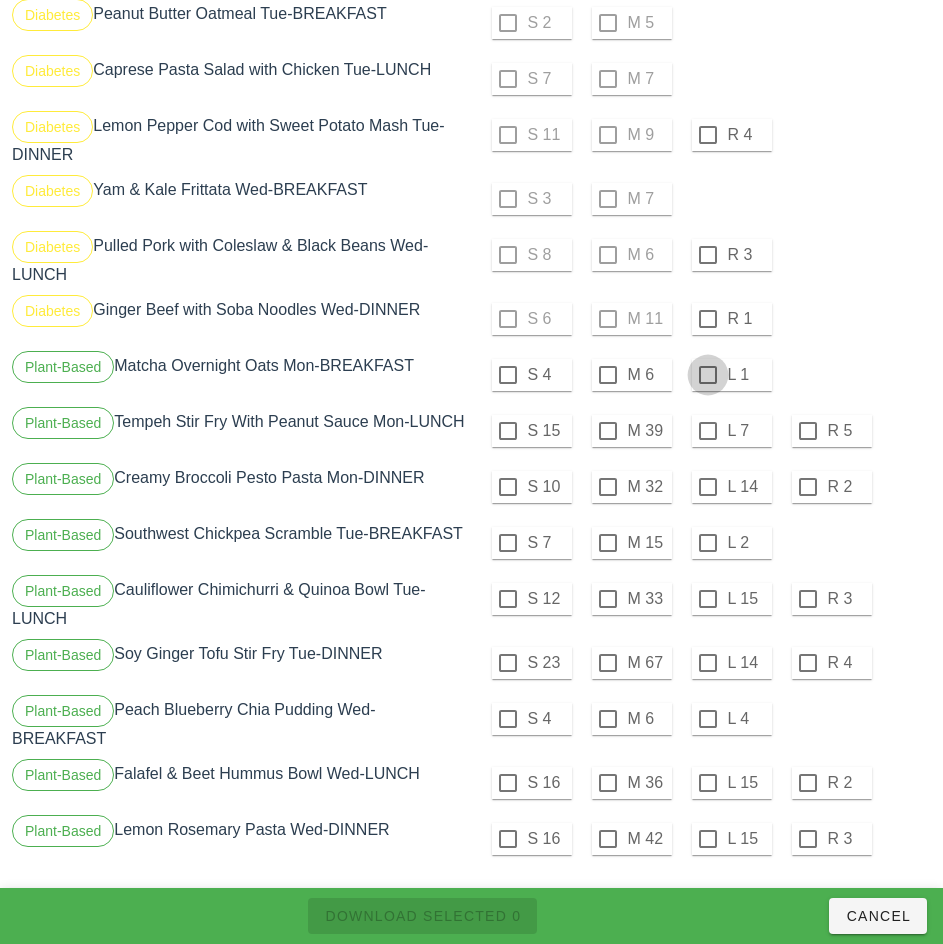 click at bounding box center (708, 375) 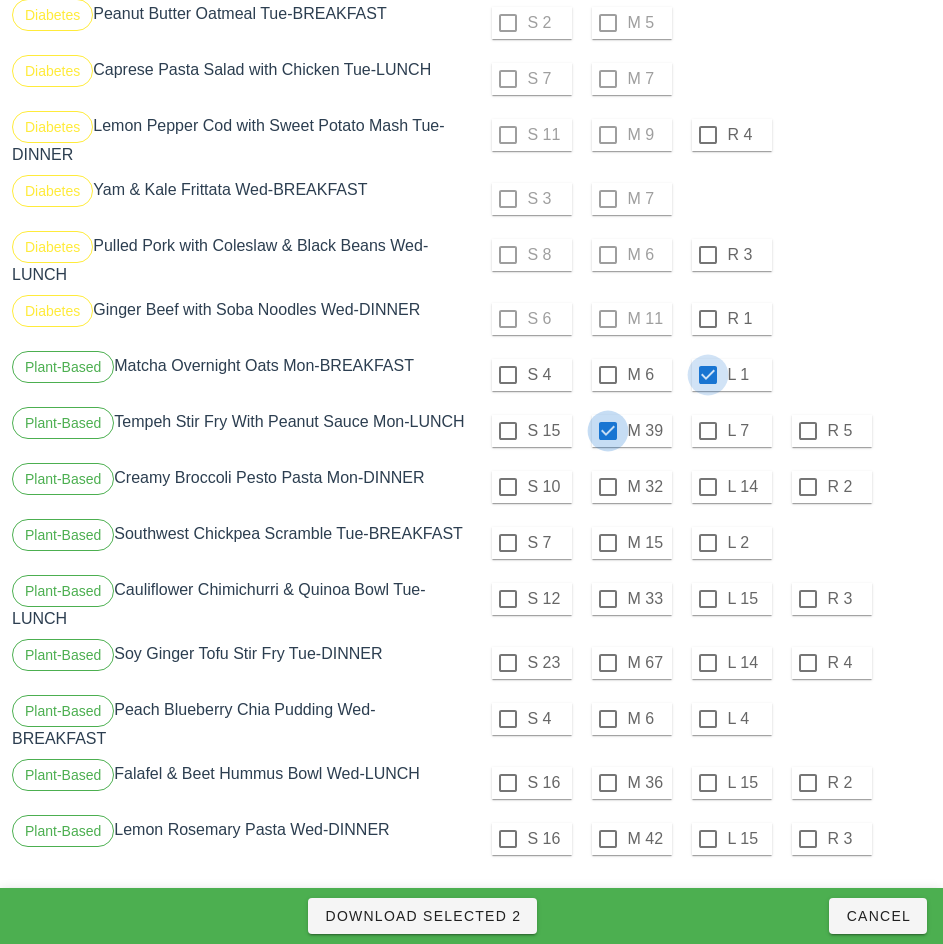 checkbox on "true" 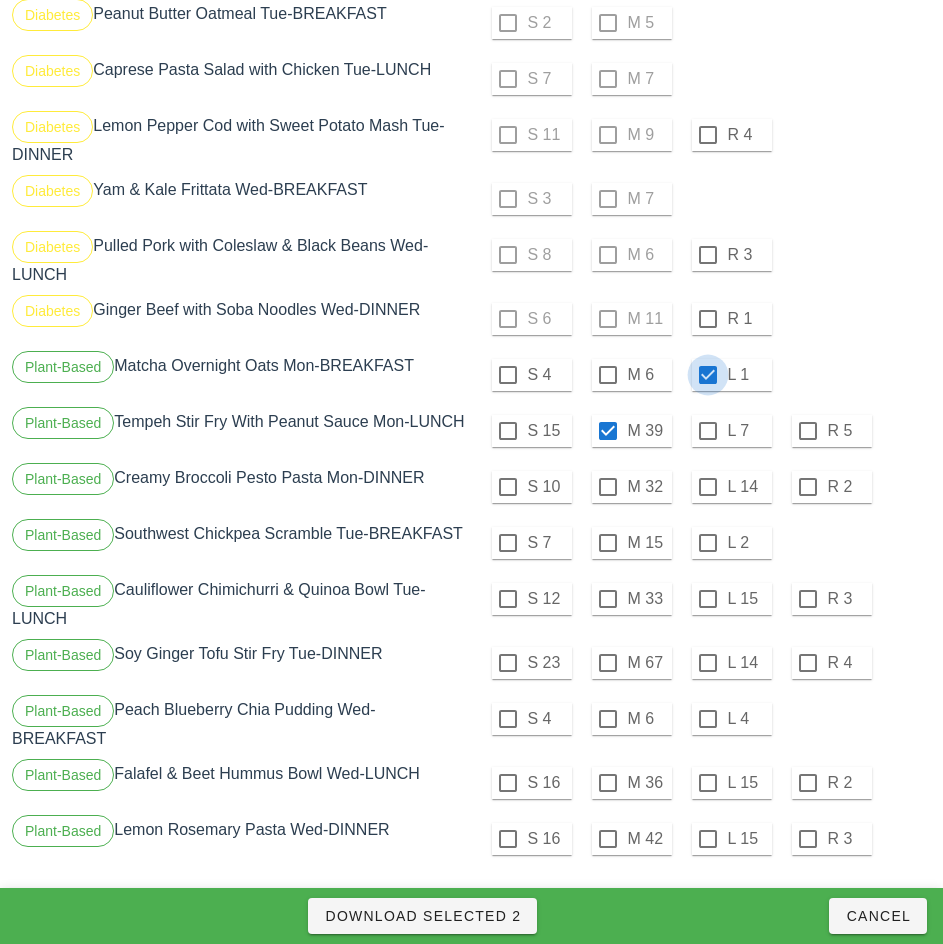 click at bounding box center [708, 487] 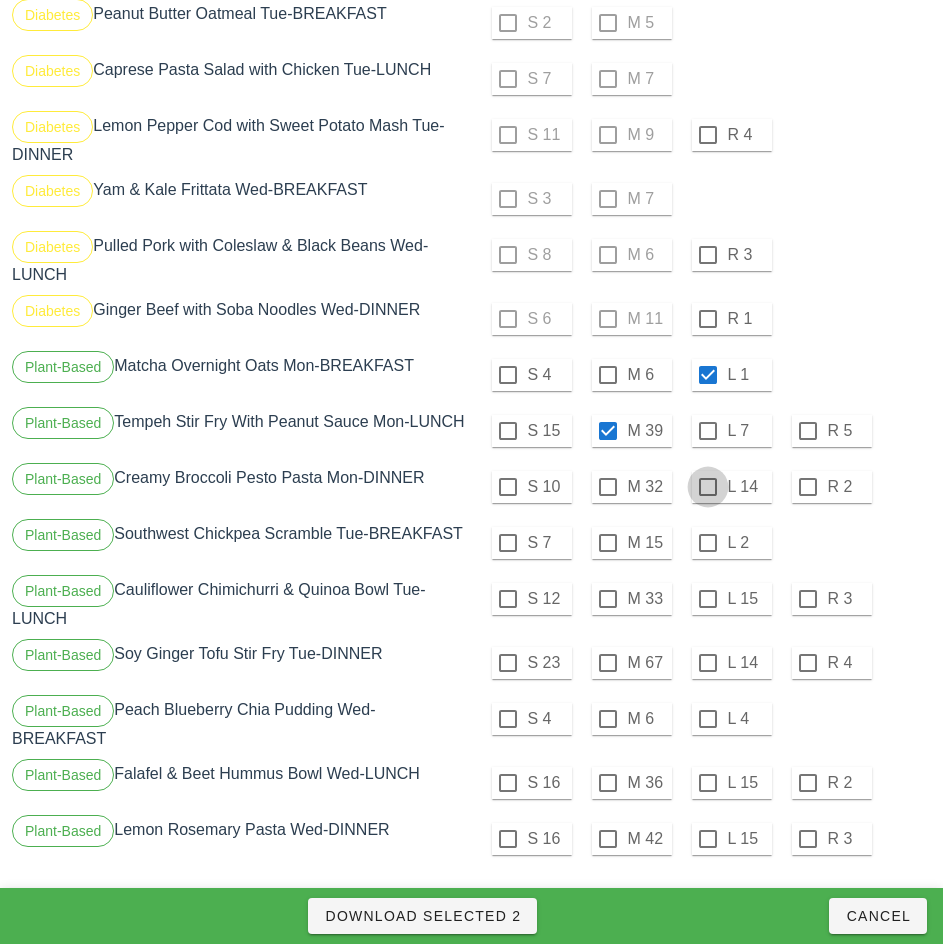 checkbox on "true" 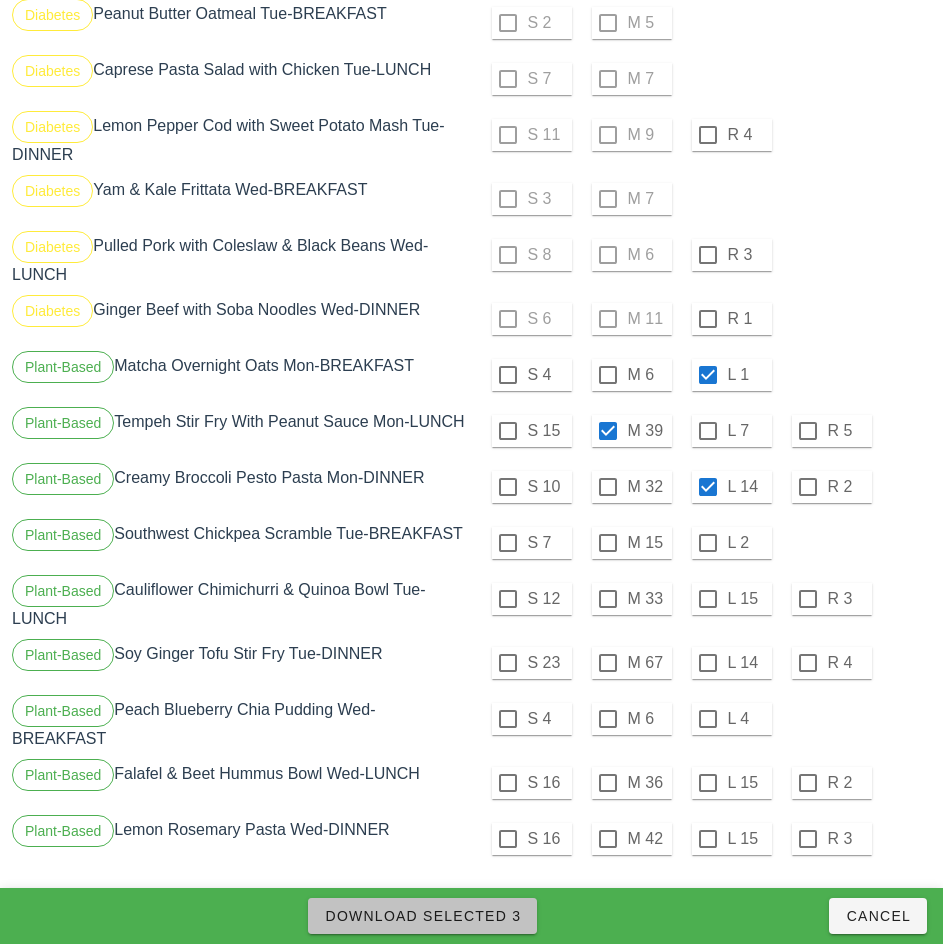 click on "Download Selected 3" at bounding box center (422, 916) 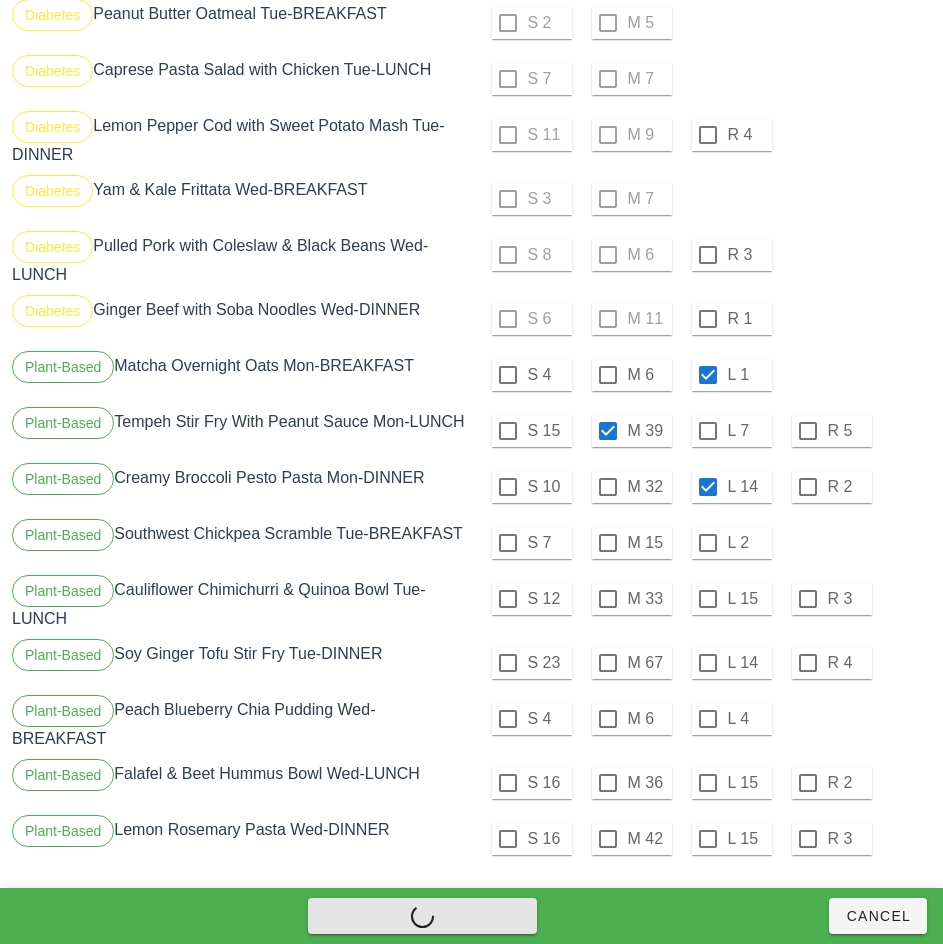 checkbox on "false" 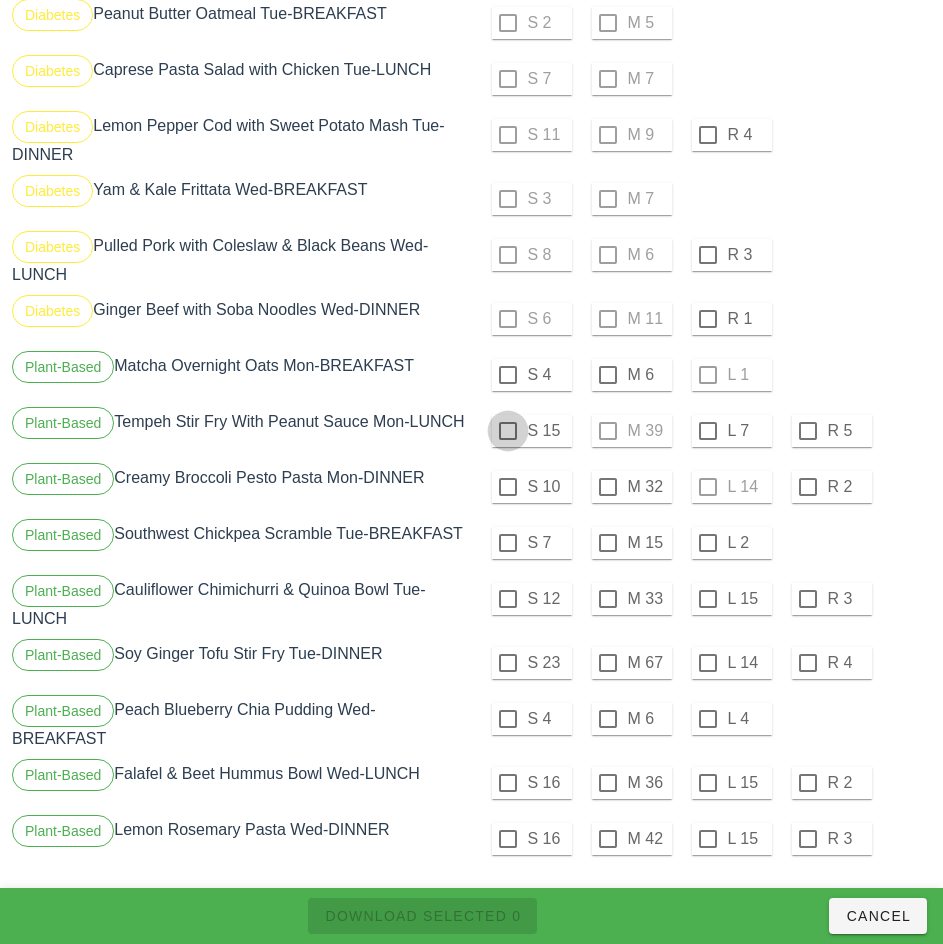 click on "S 4" at bounding box center (548, 375) 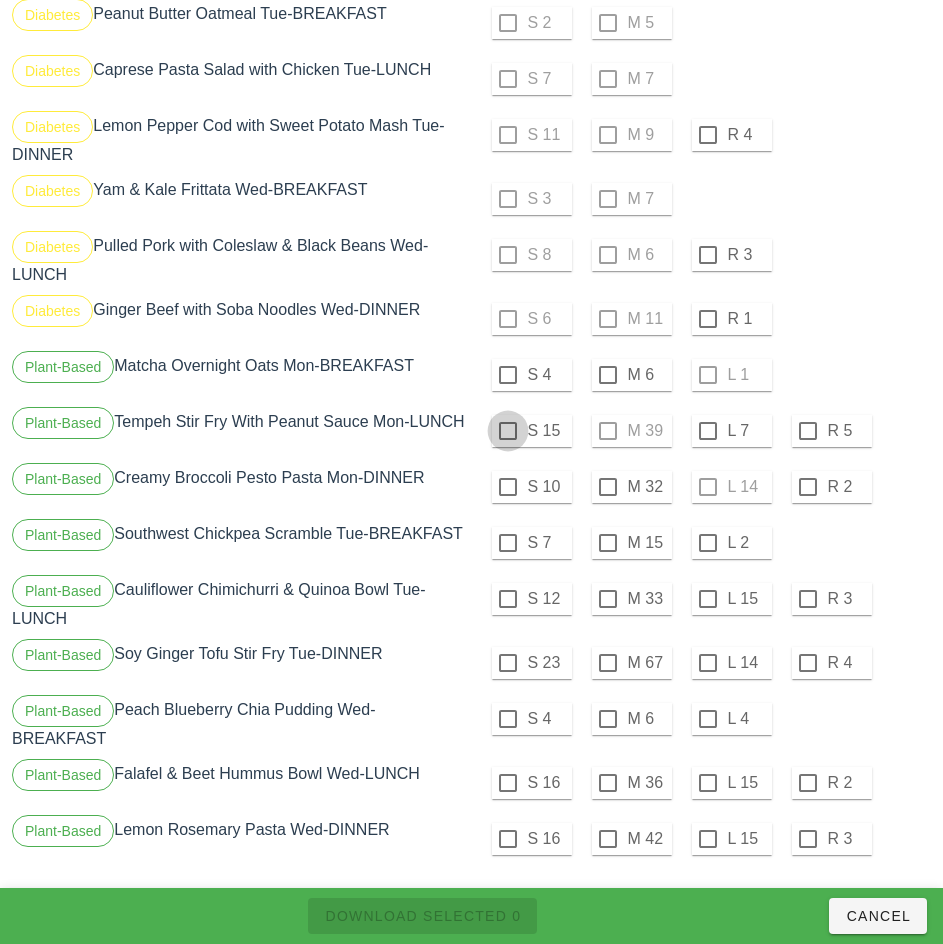 click at bounding box center (508, 375) 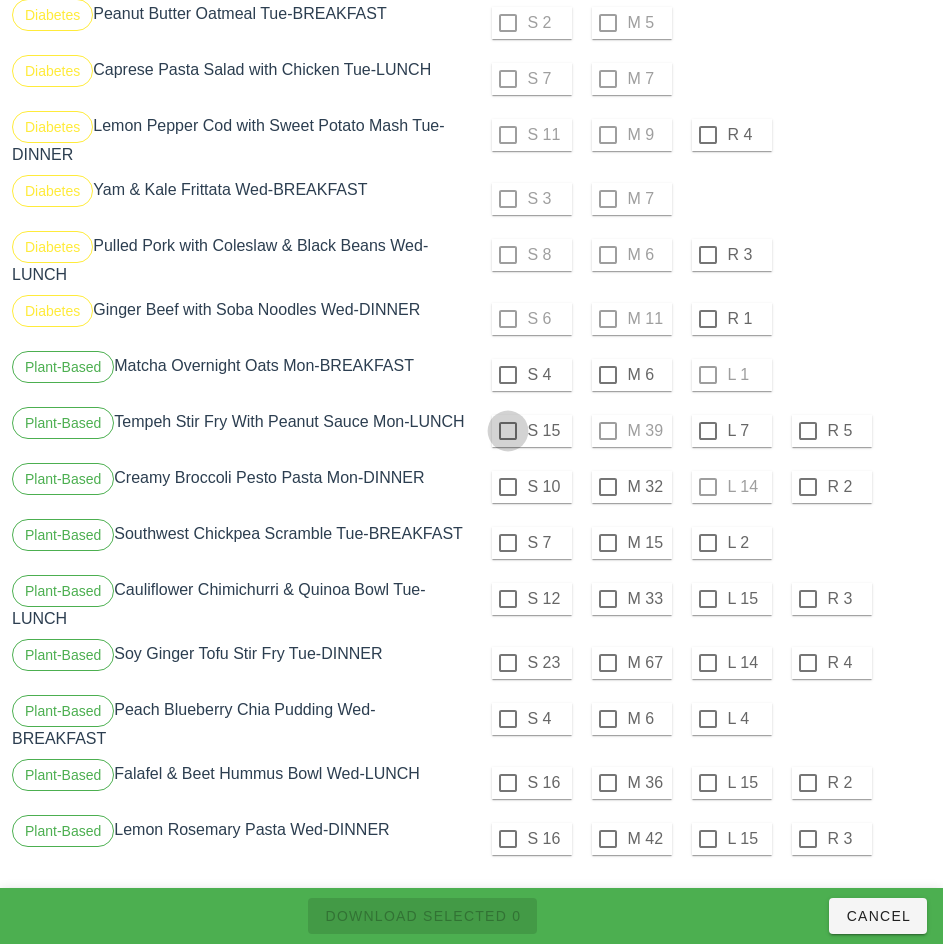 click at bounding box center (508, 431) 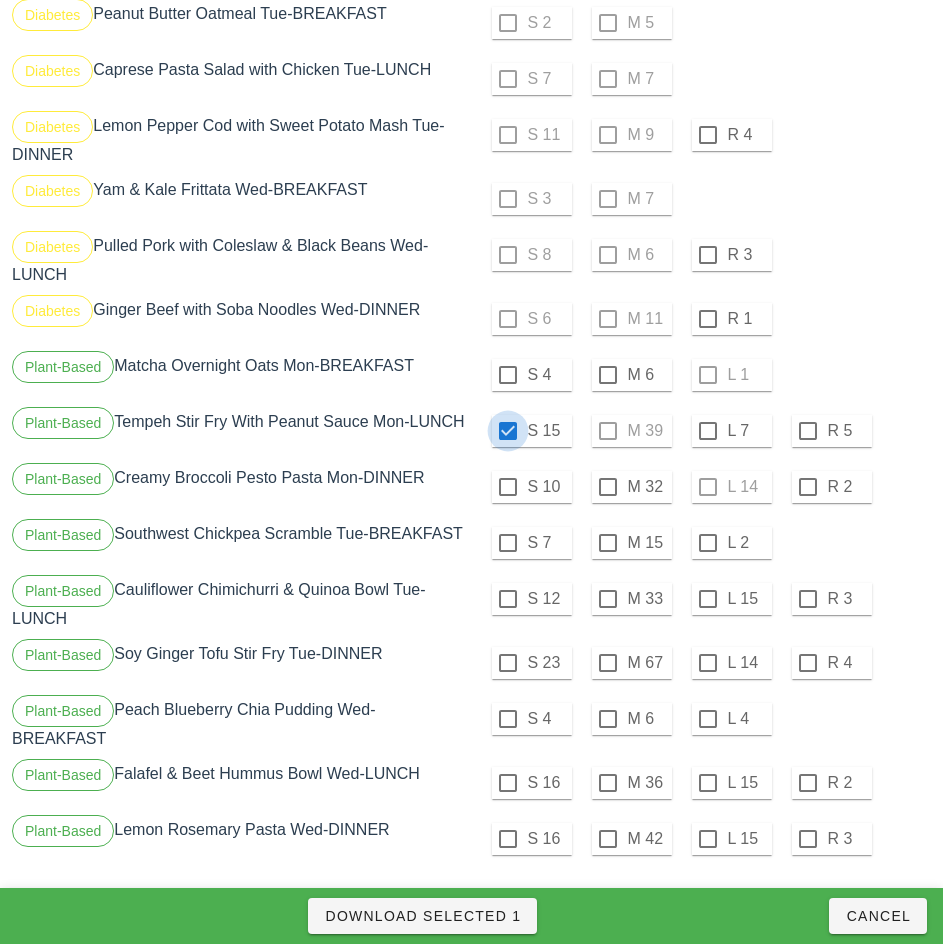 click at bounding box center [508, 431] 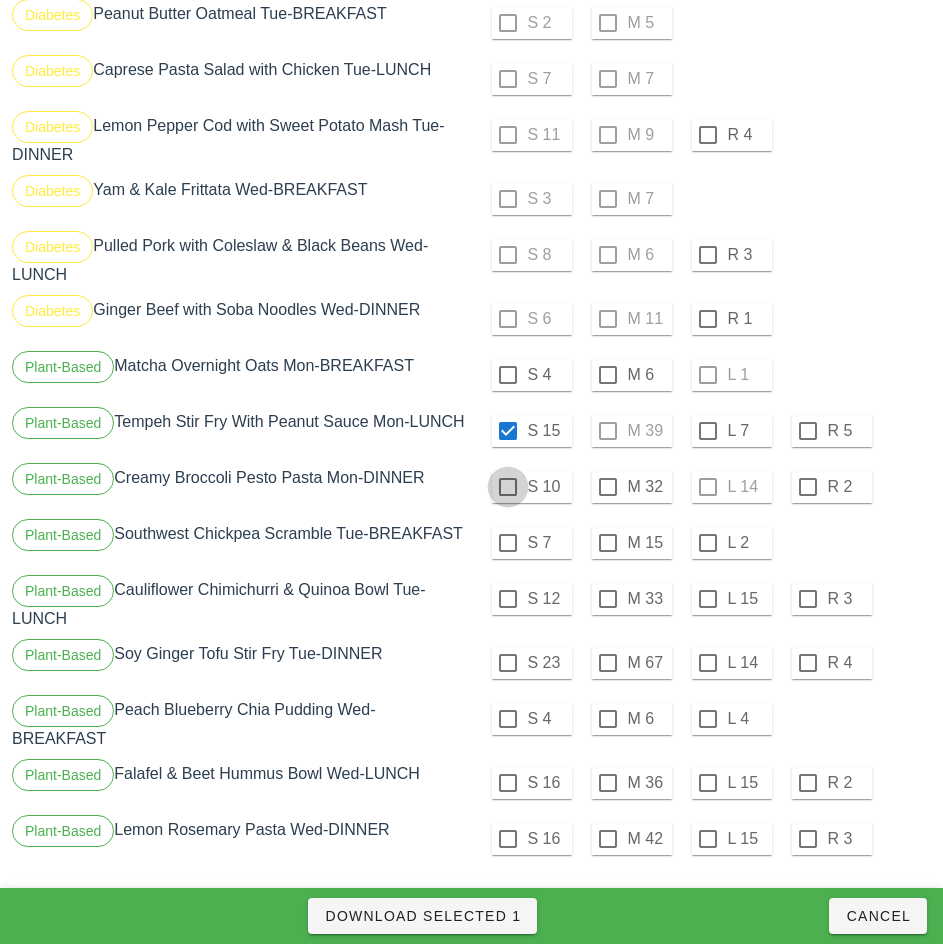 click at bounding box center [508, 487] 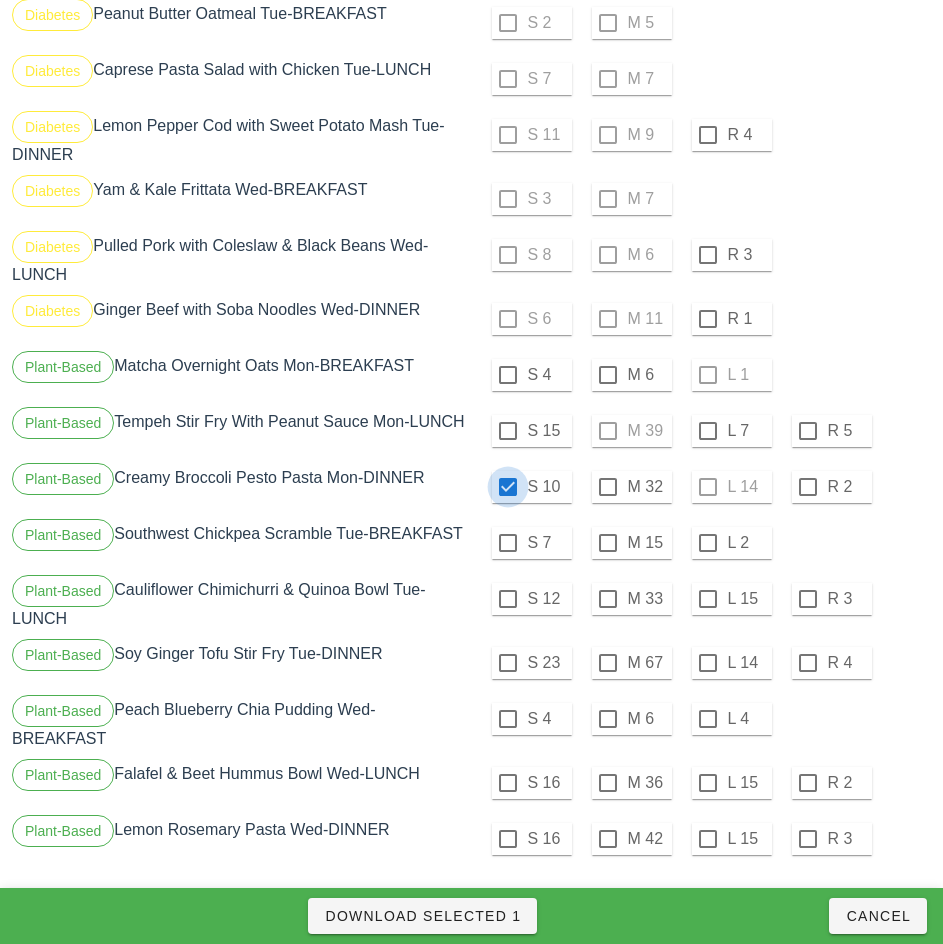 checkbox on "false" 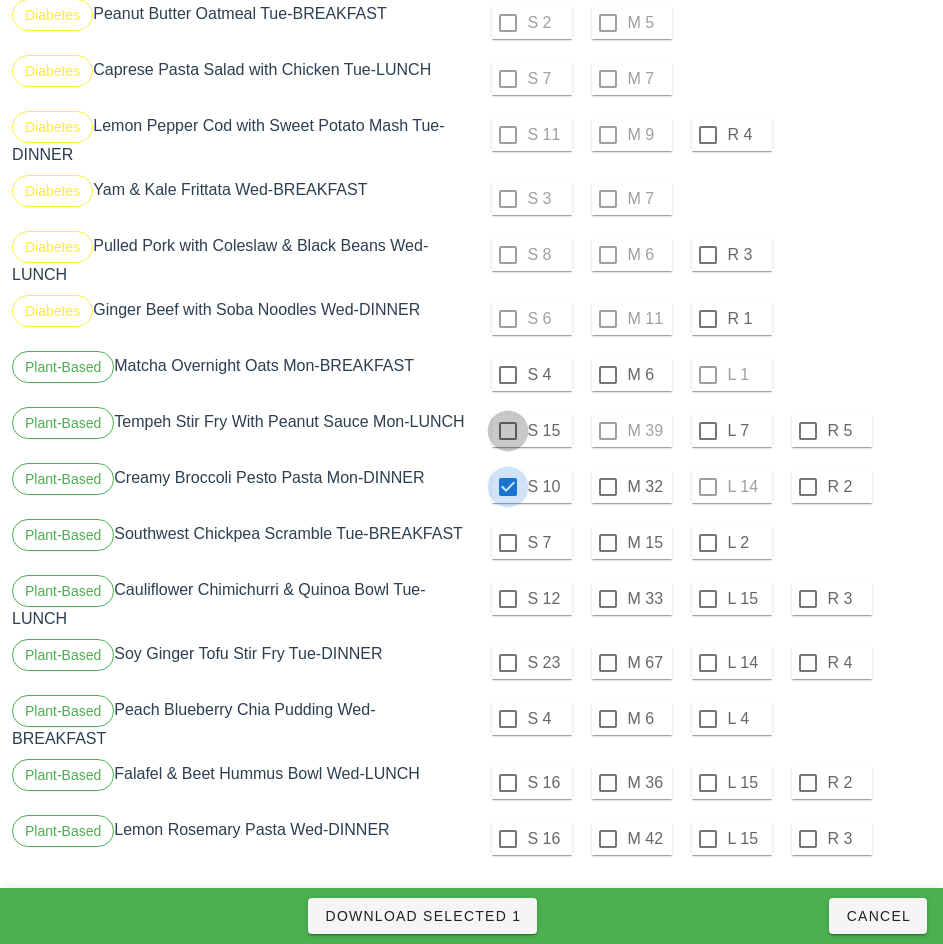 click at bounding box center (508, 431) 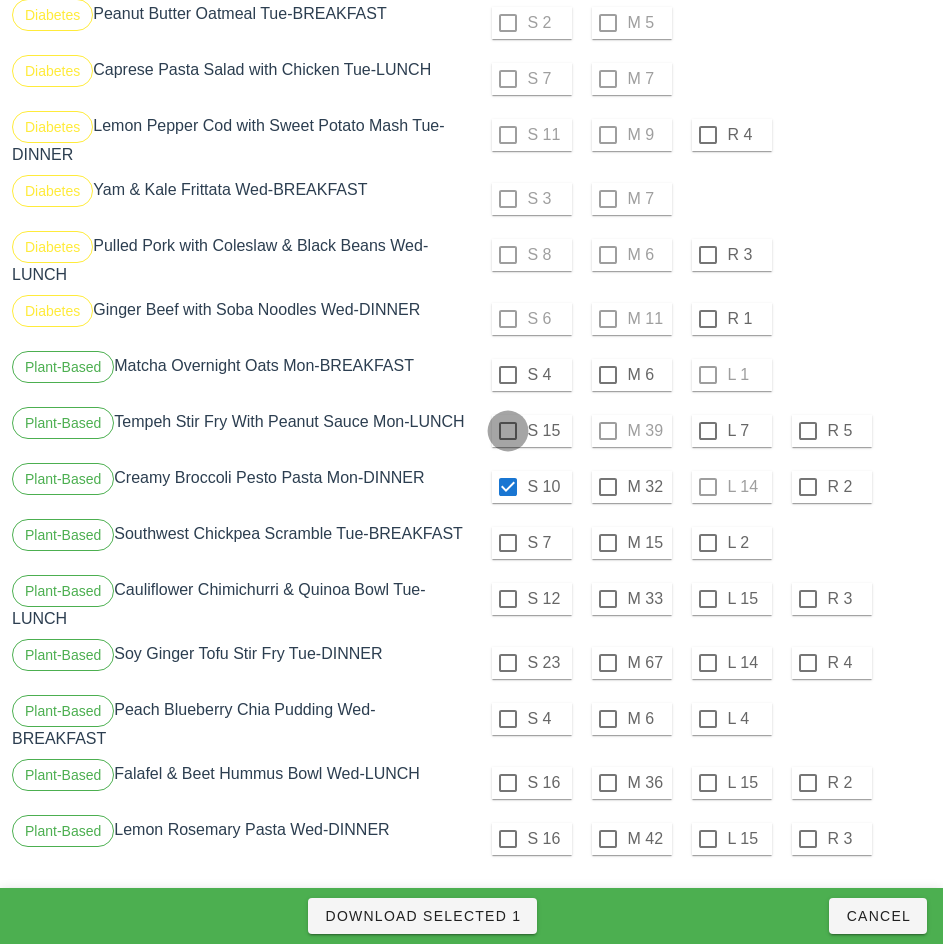 checkbox on "true" 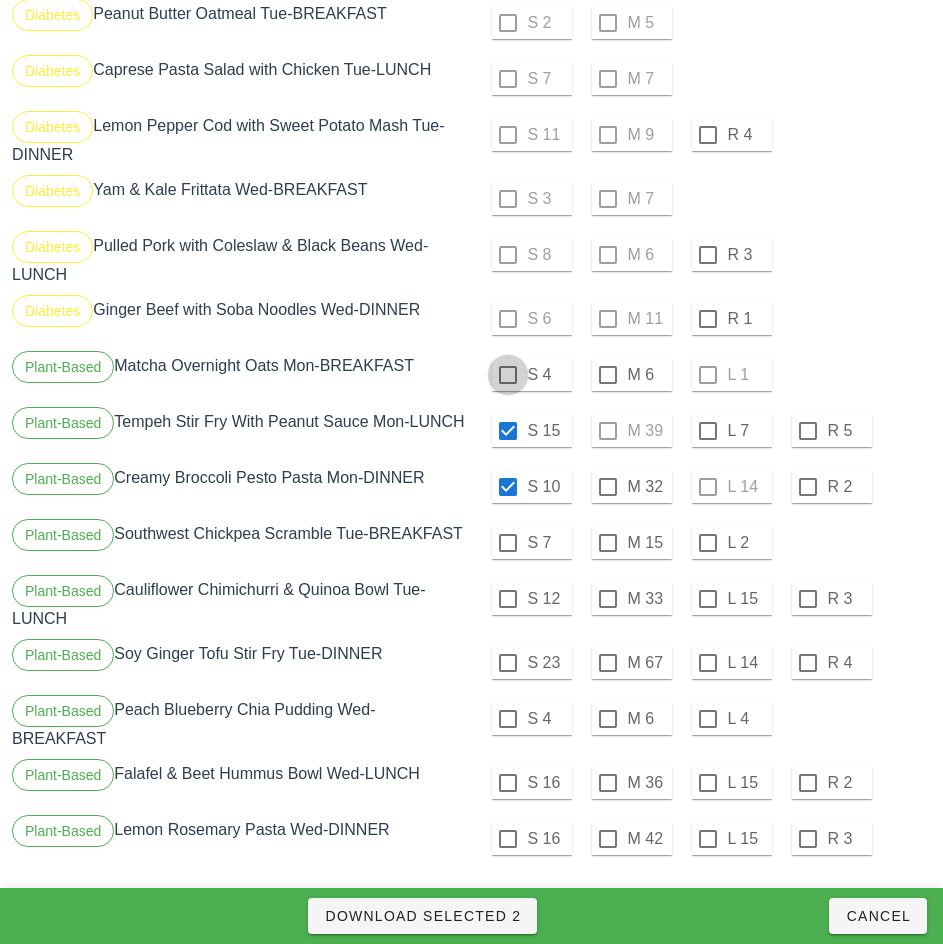 click at bounding box center (508, 375) 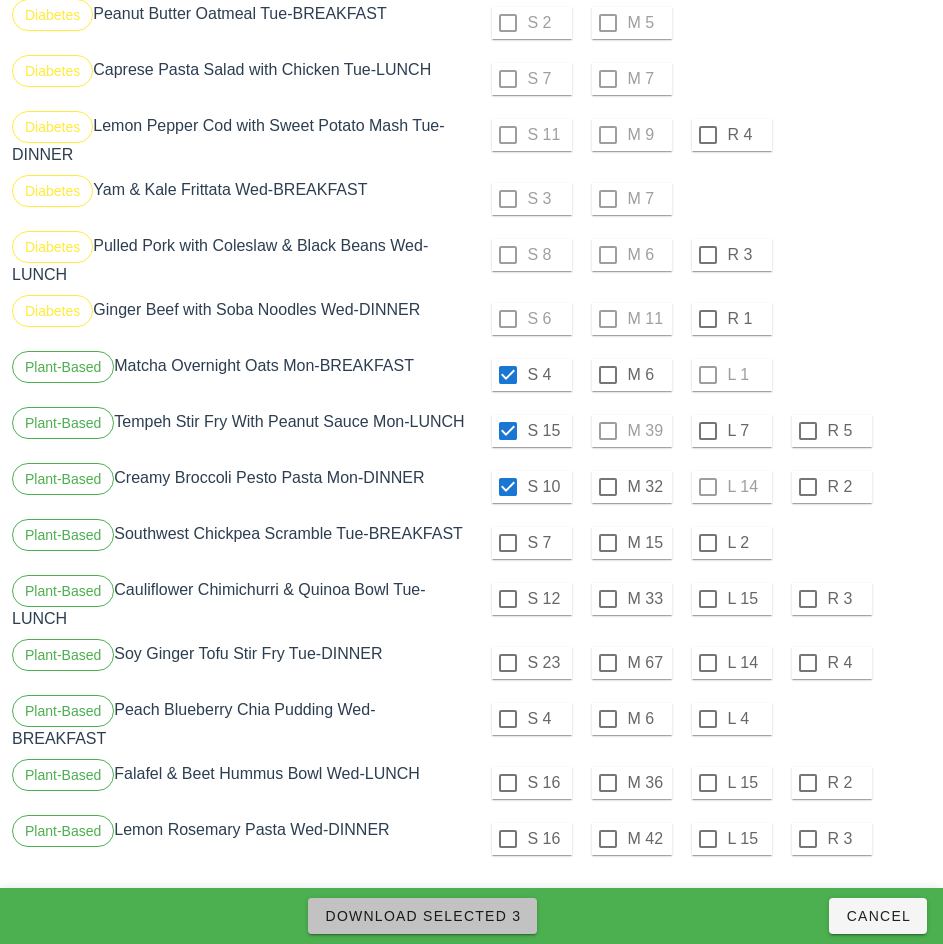 click on "Download Selected 3" at bounding box center [422, 916] 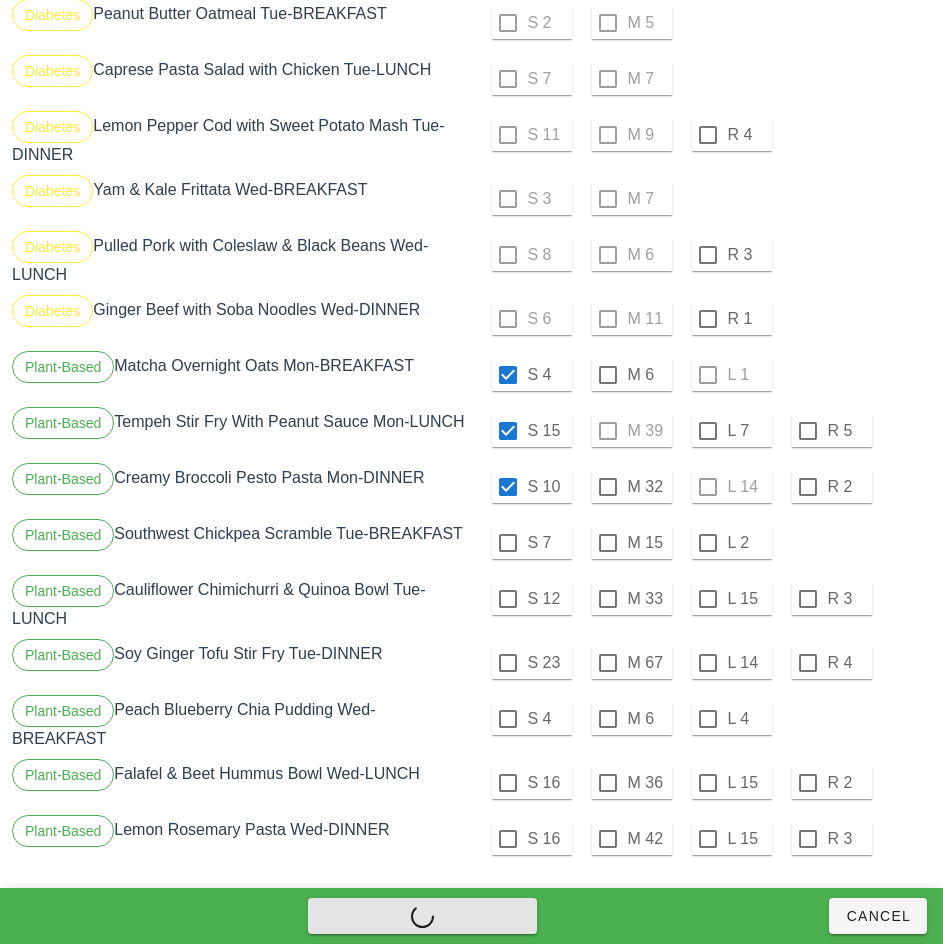 checkbox on "false" 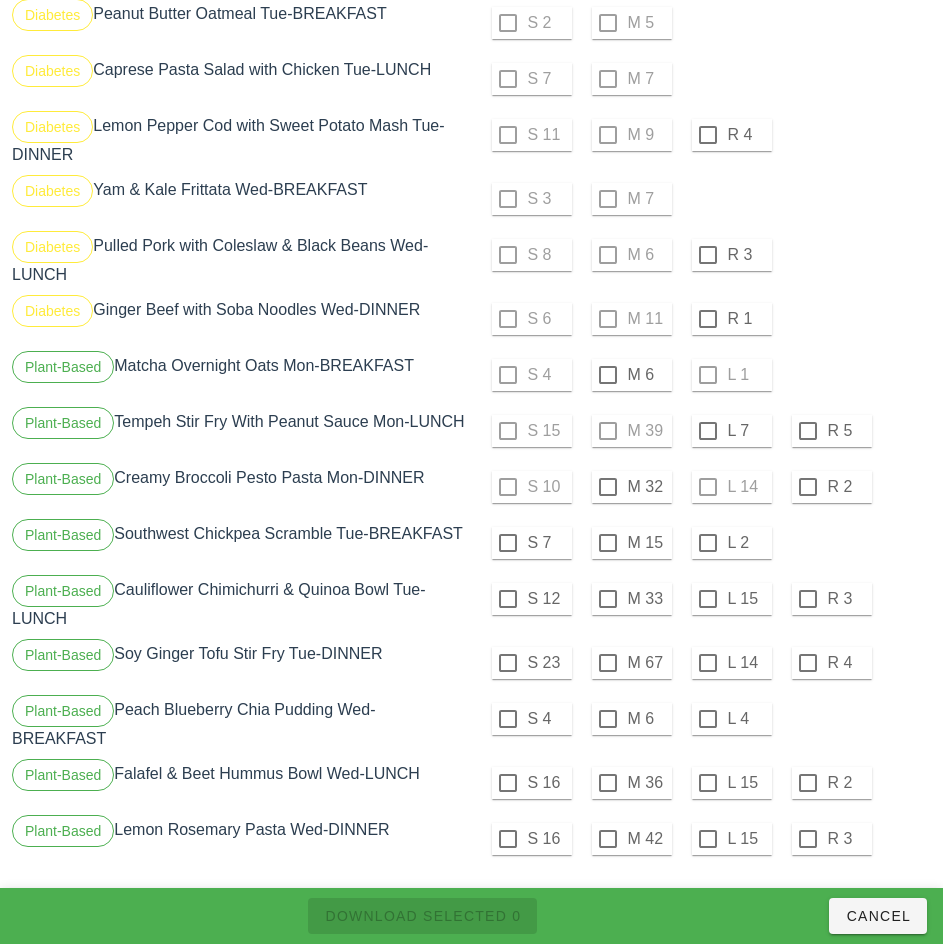 click on "S 6 M 11 R 1" at bounding box center [704, 319] 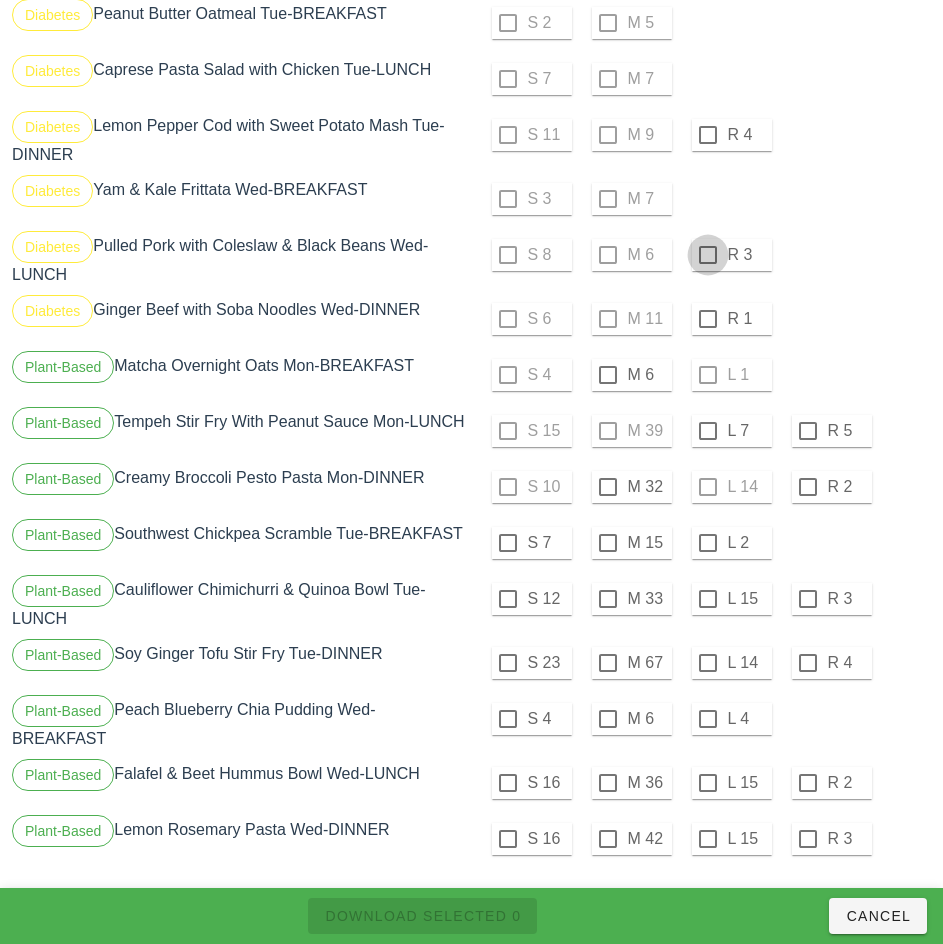 click at bounding box center [708, 255] 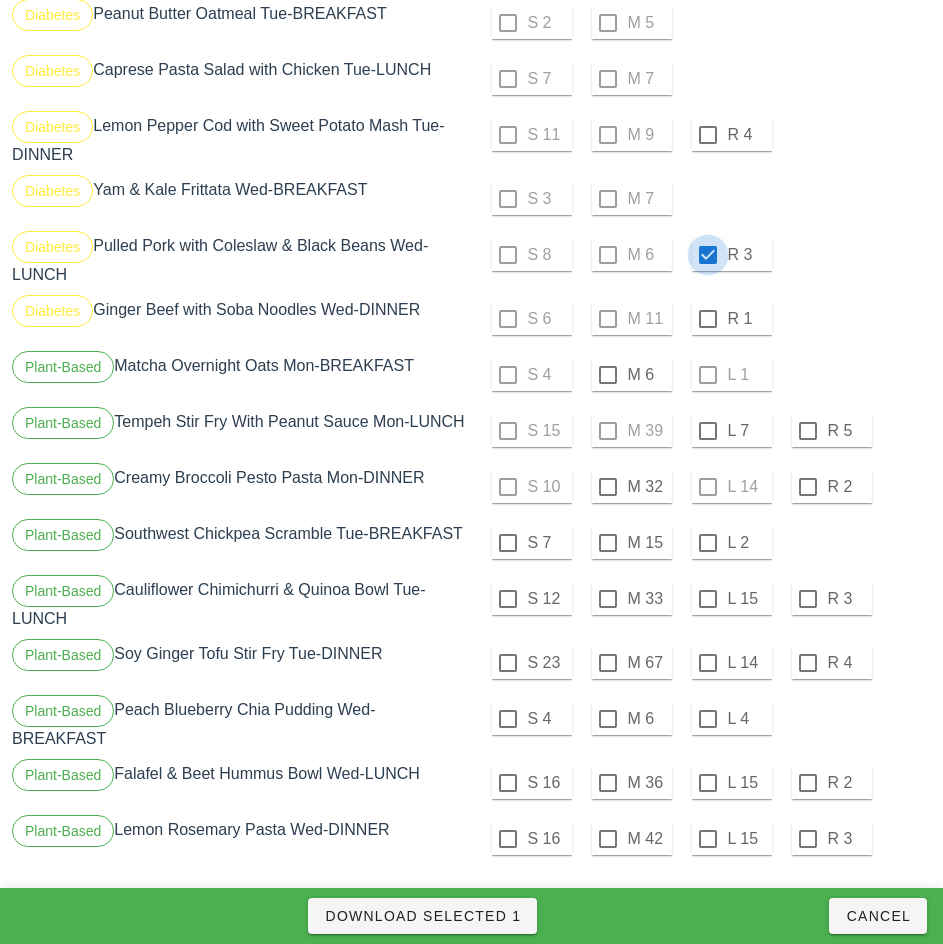 click at bounding box center [708, 255] 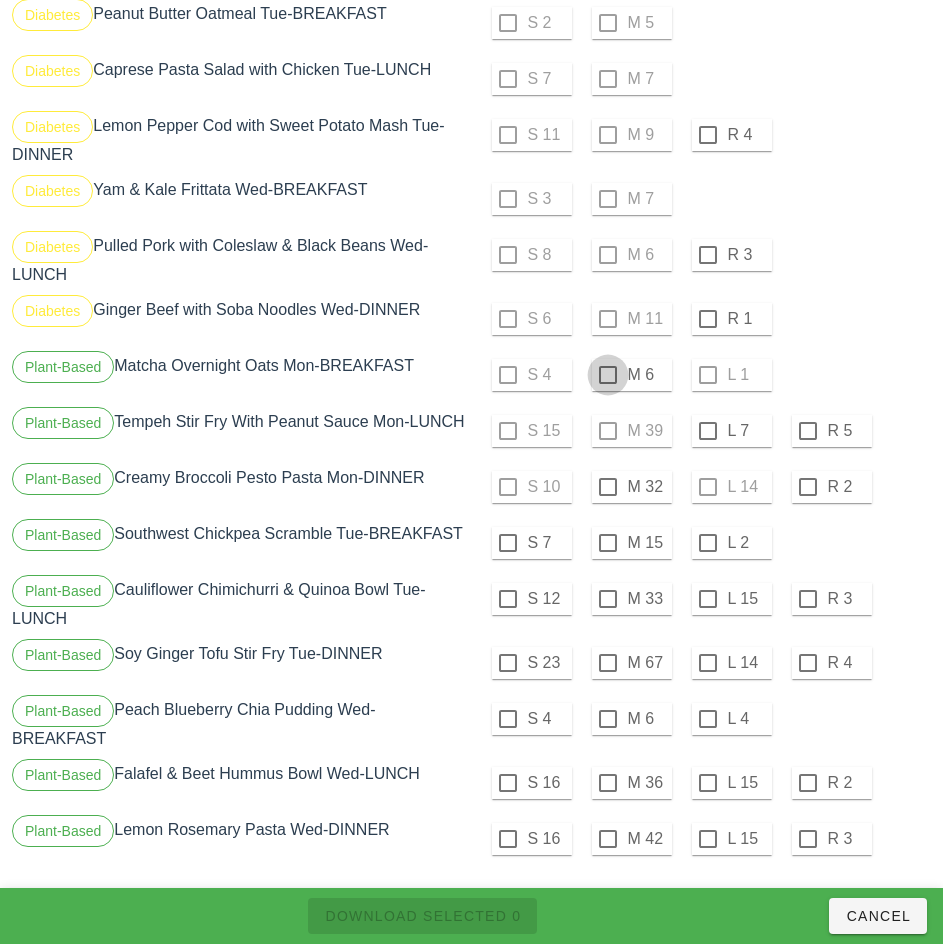click at bounding box center (608, 375) 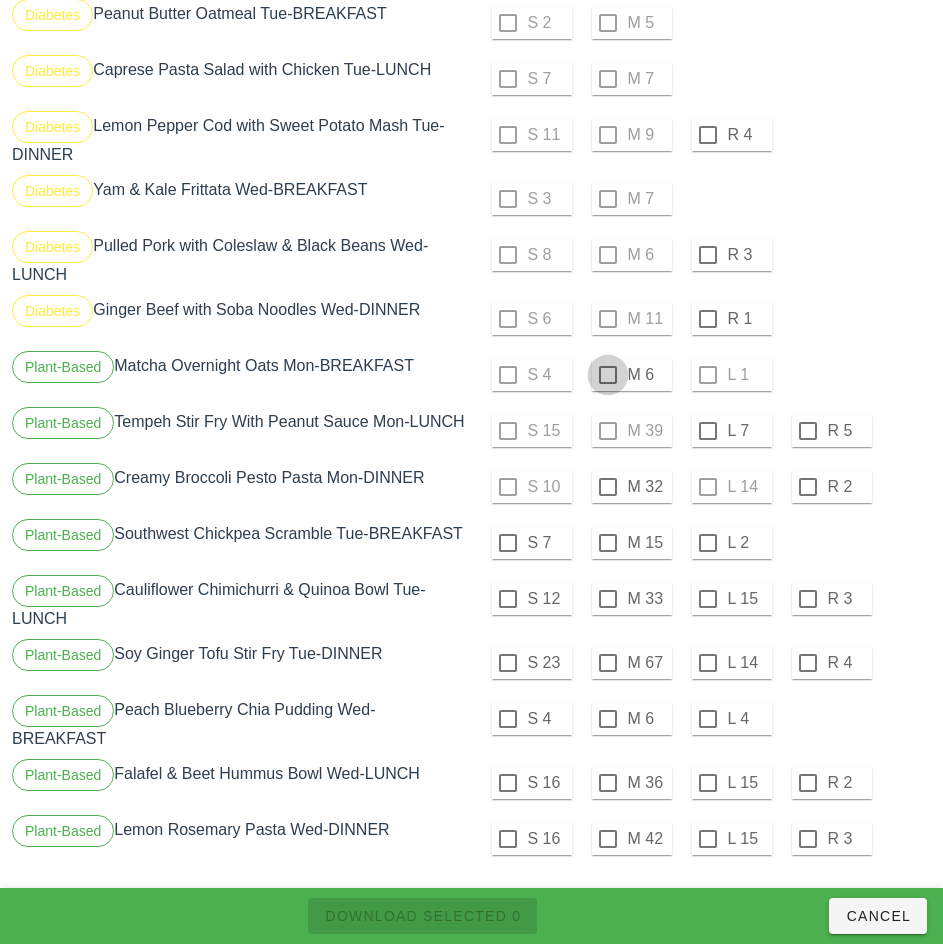 checkbox on "true" 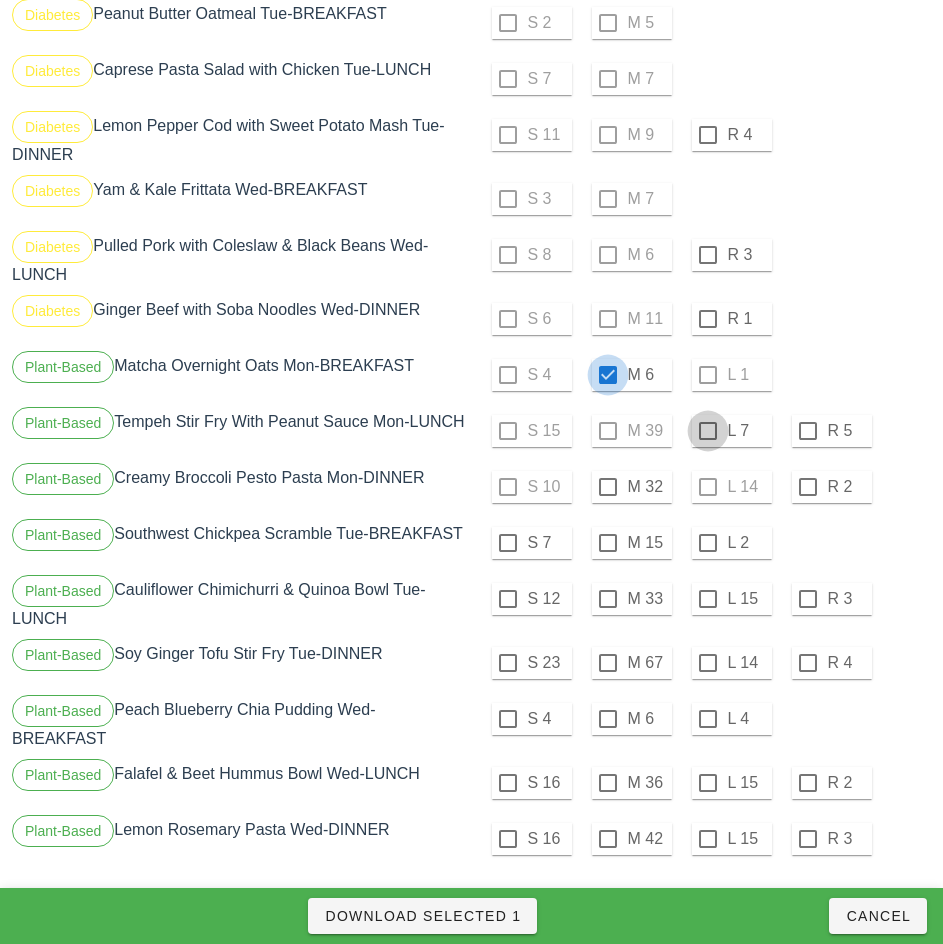 click at bounding box center (708, 431) 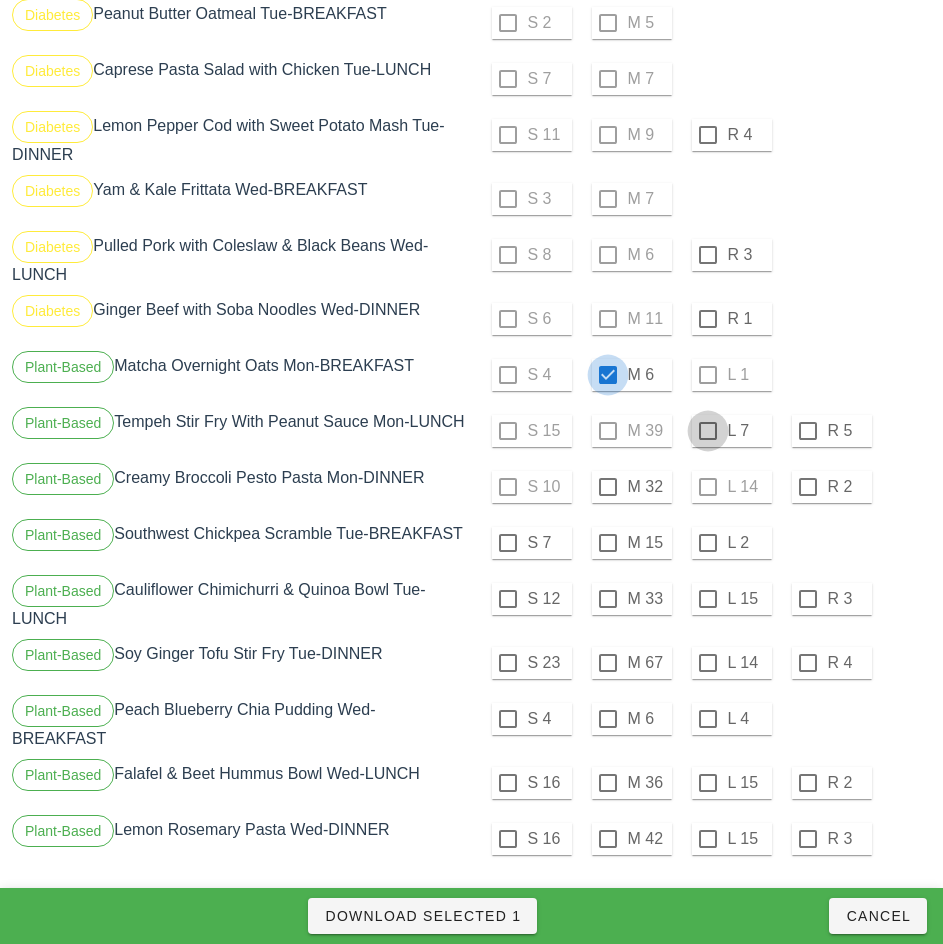 checkbox on "true" 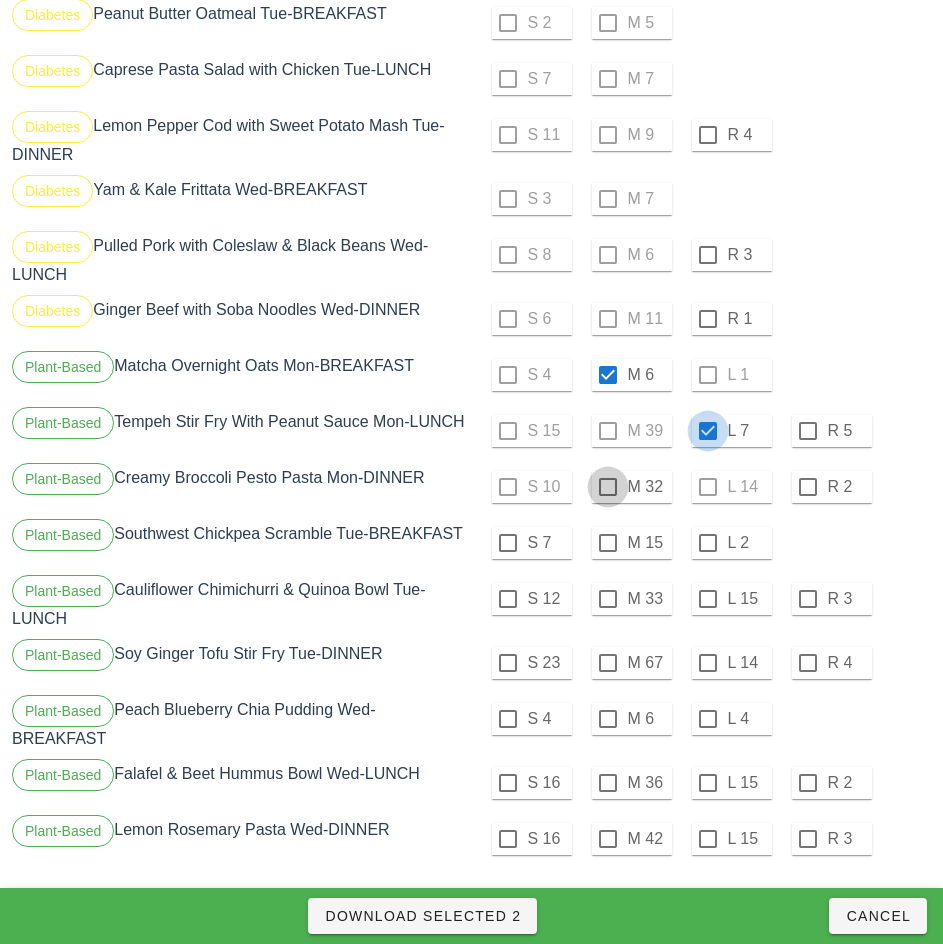 click at bounding box center (608, 487) 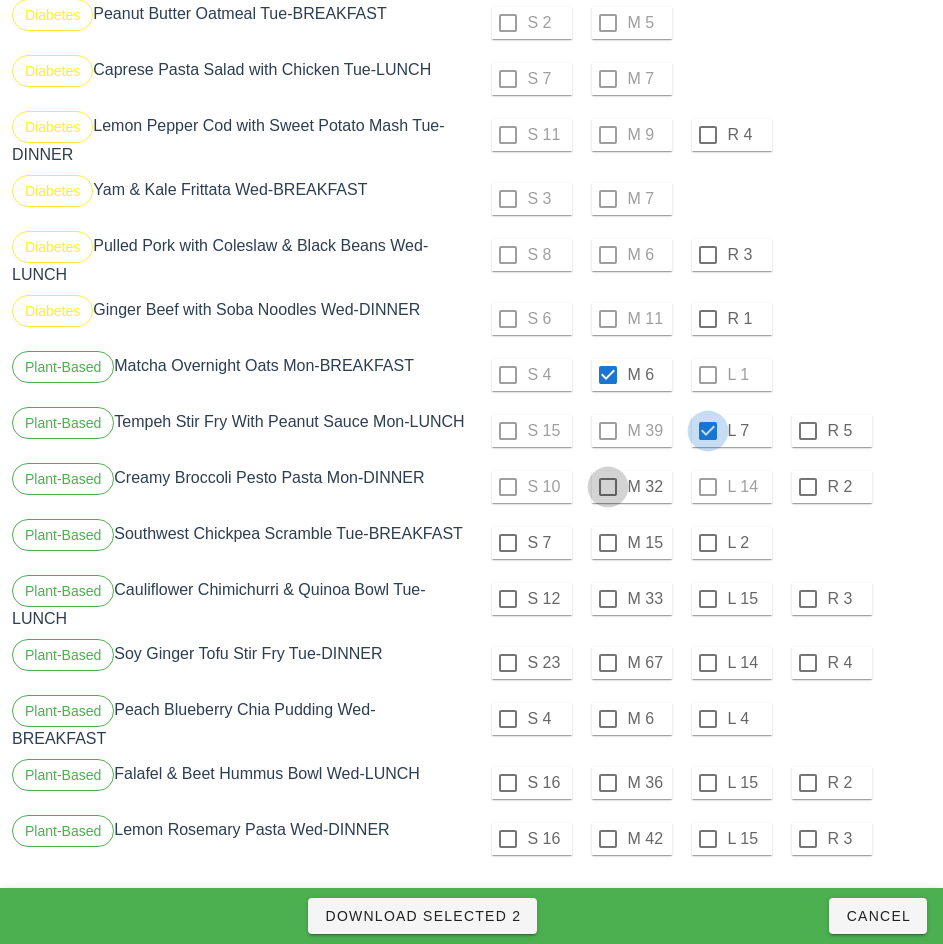 checkbox on "true" 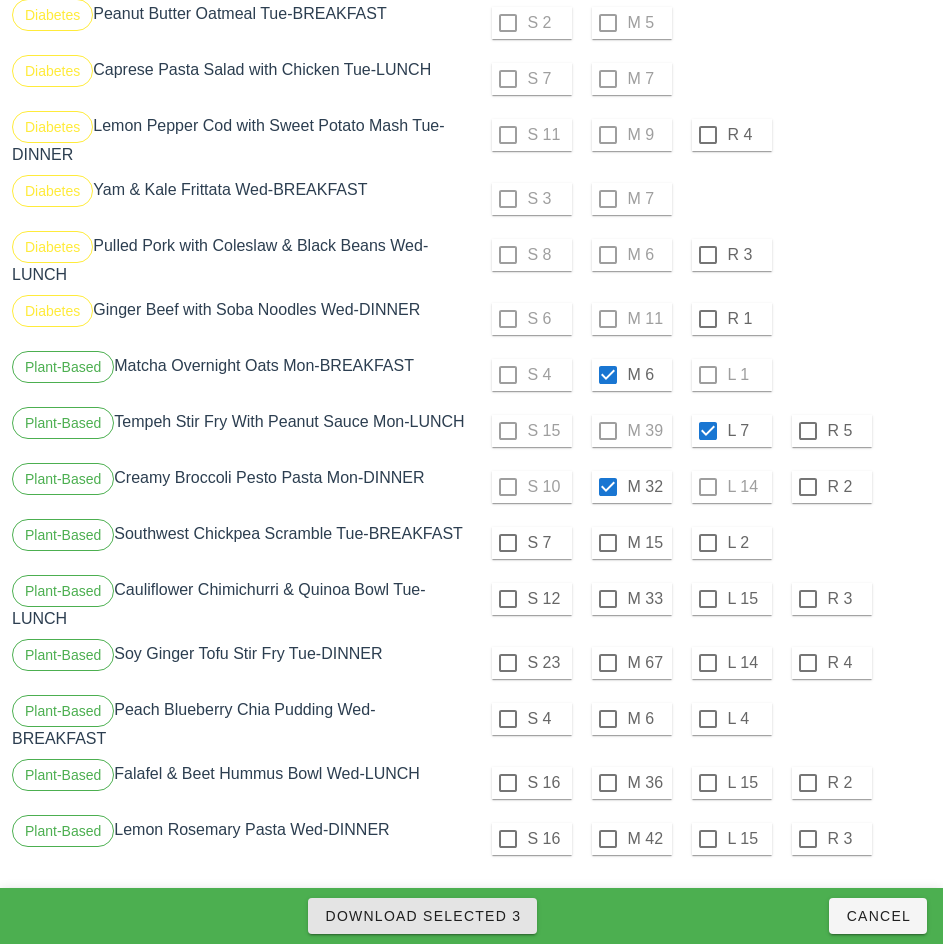 click on "Download Selected 3" at bounding box center (422, 916) 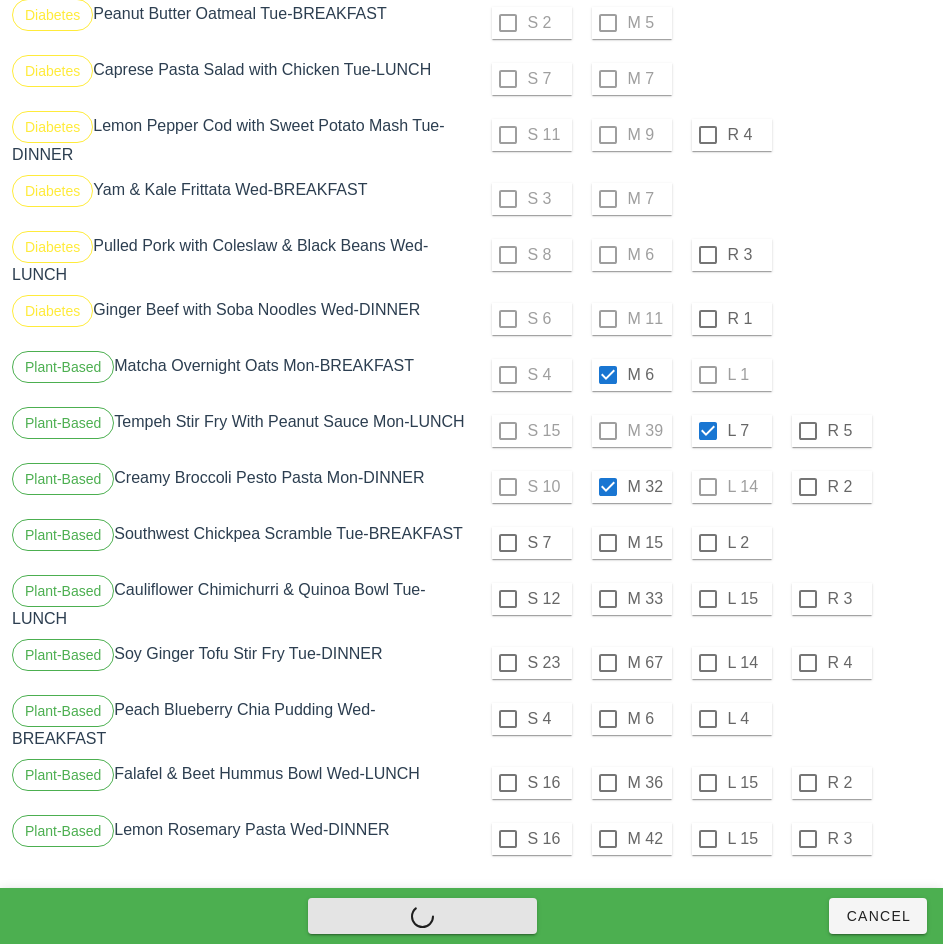 checkbox on "false" 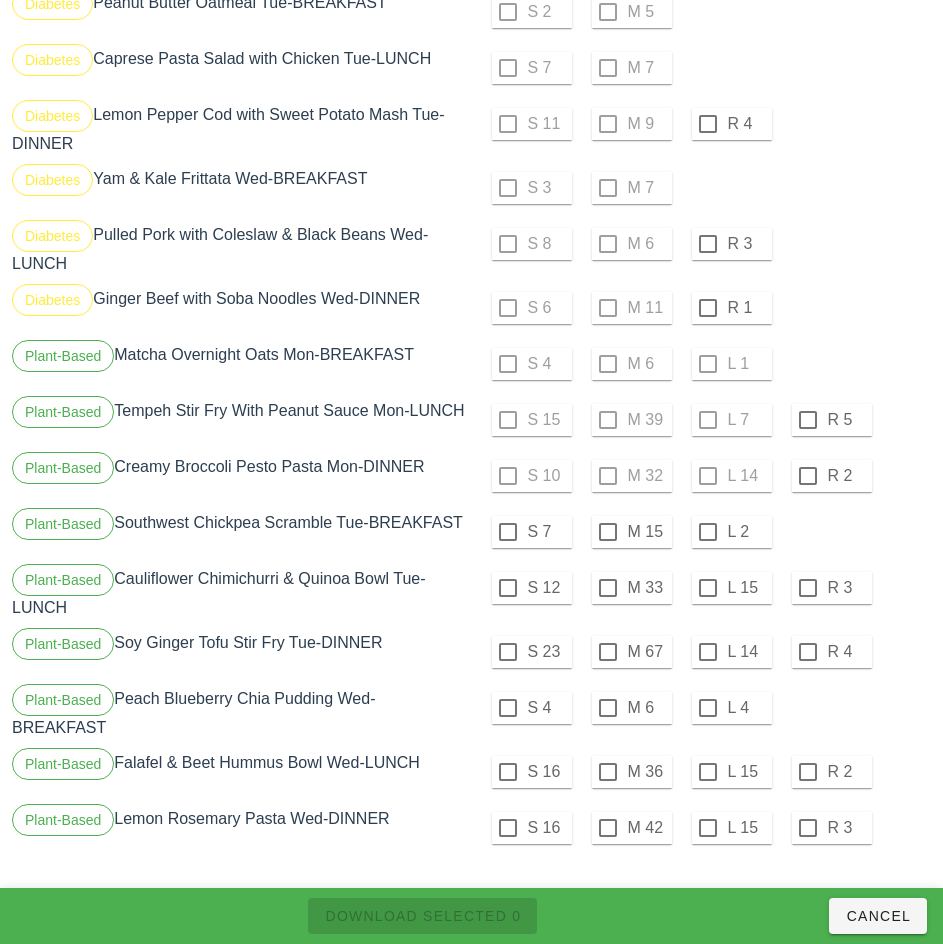 scroll, scrollTop: 2047, scrollLeft: 0, axis: vertical 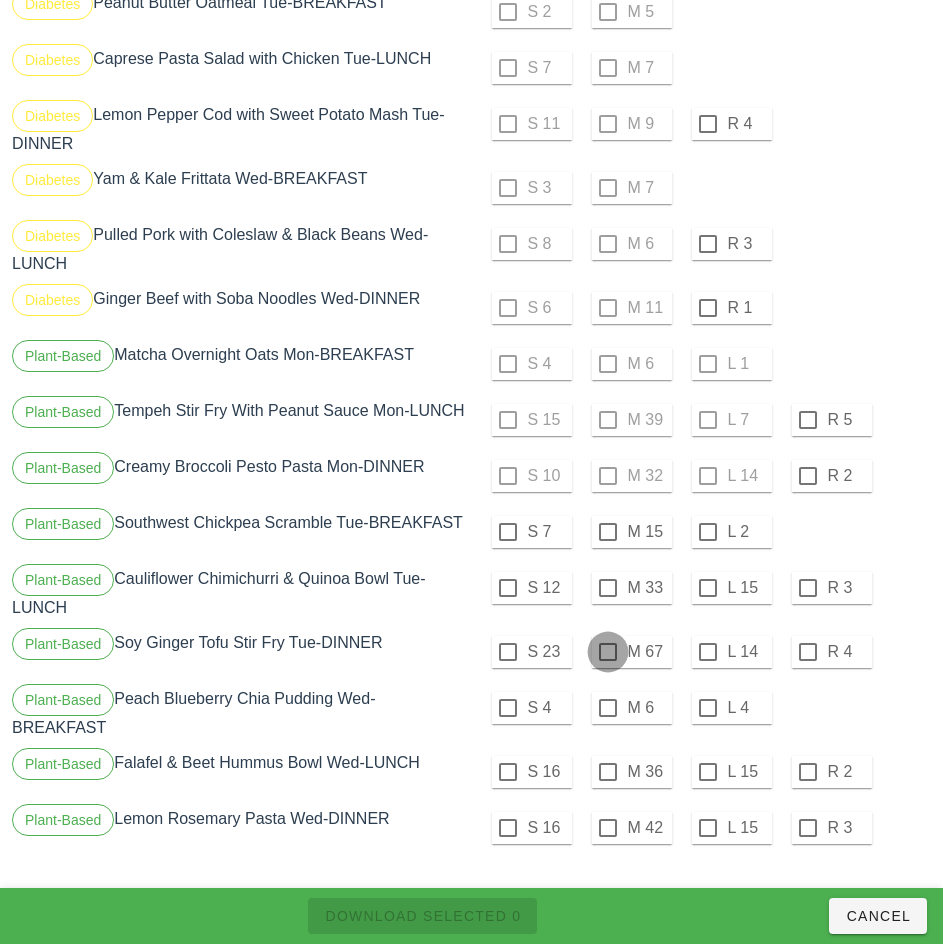 click at bounding box center [608, 652] 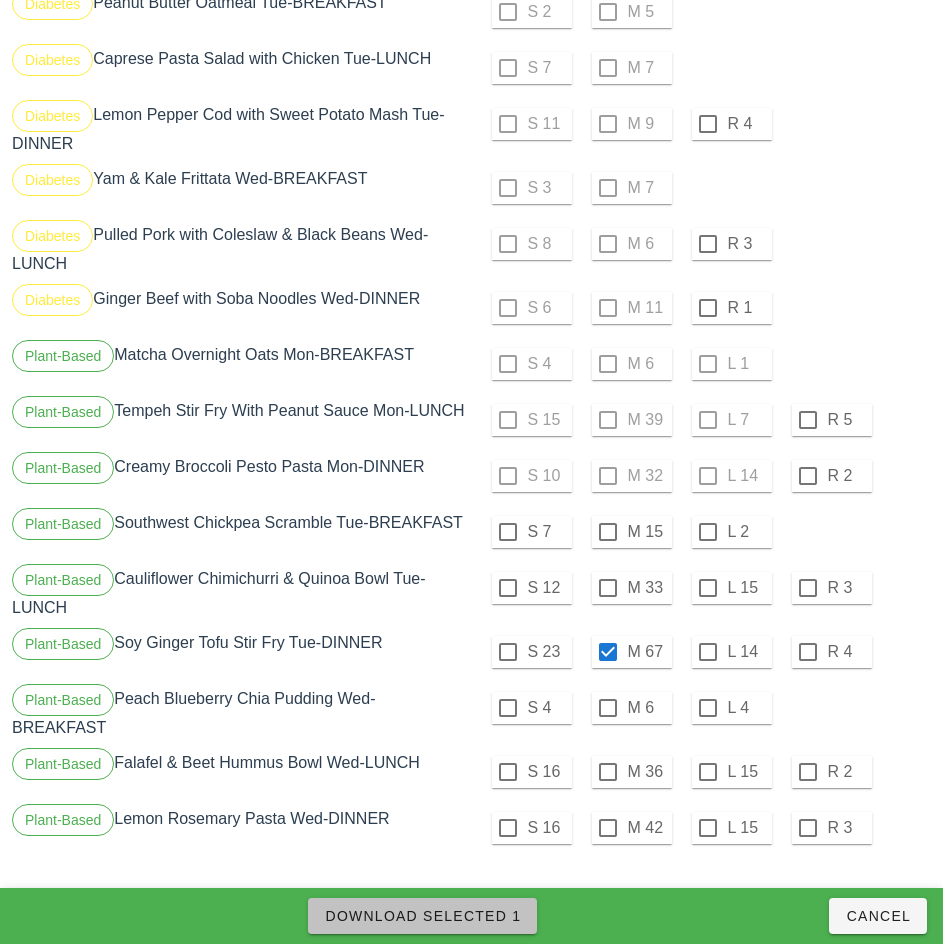 click on "Download Selected 1" at bounding box center (422, 916) 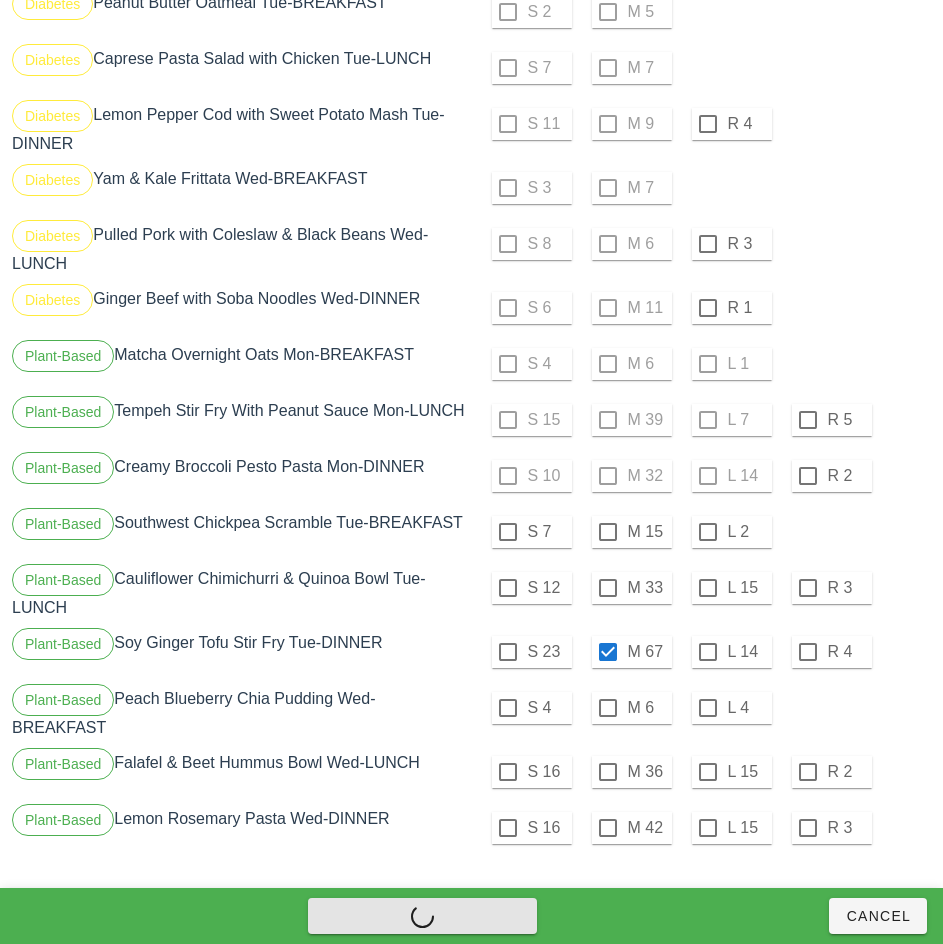 checkbox on "false" 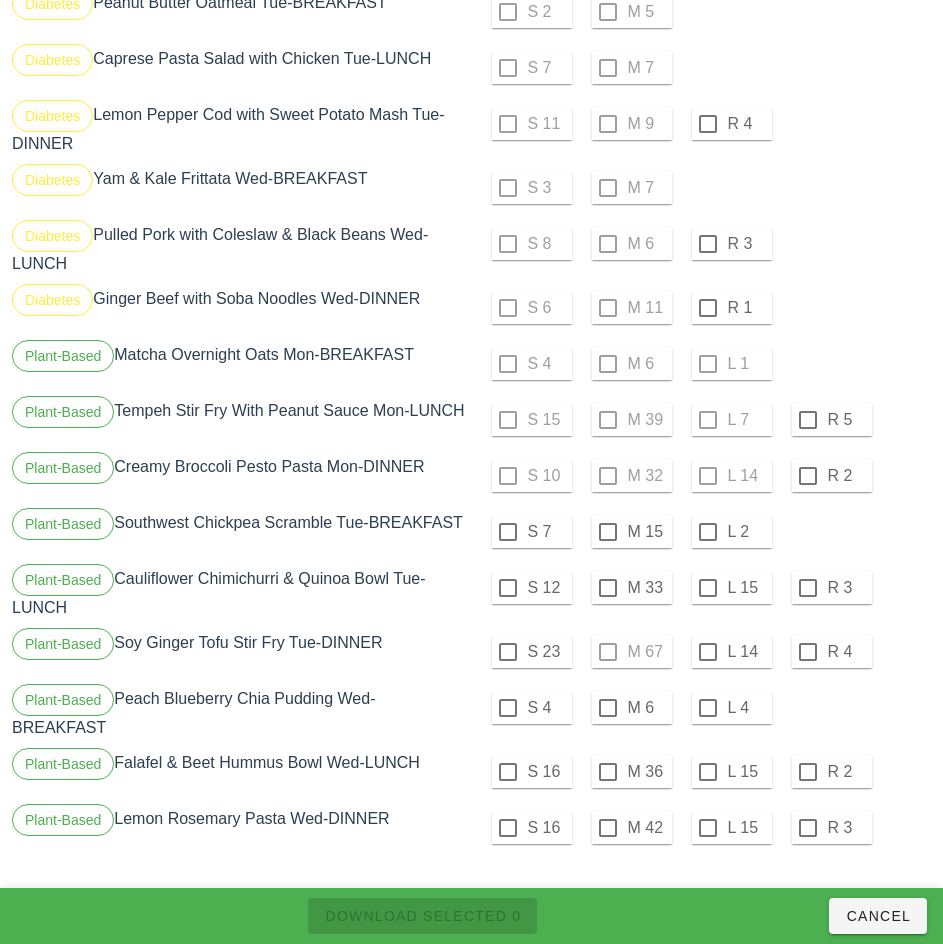 scroll, scrollTop: 2048, scrollLeft: 0, axis: vertical 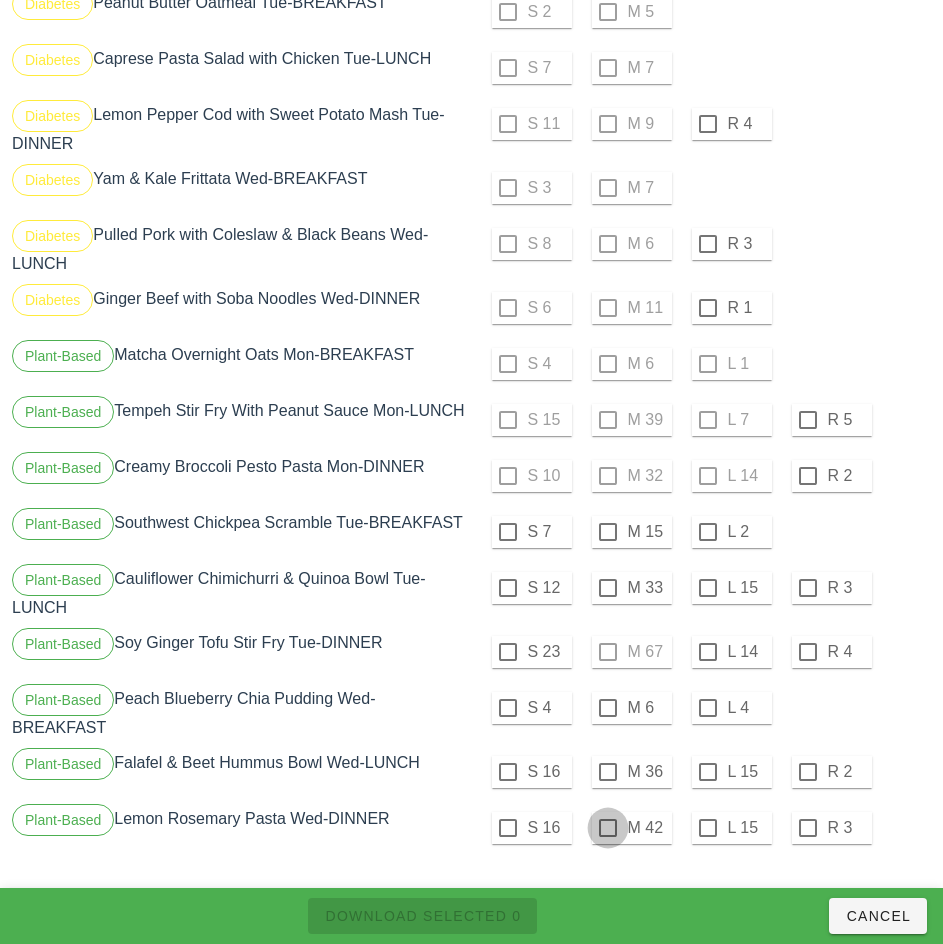 click at bounding box center [608, 828] 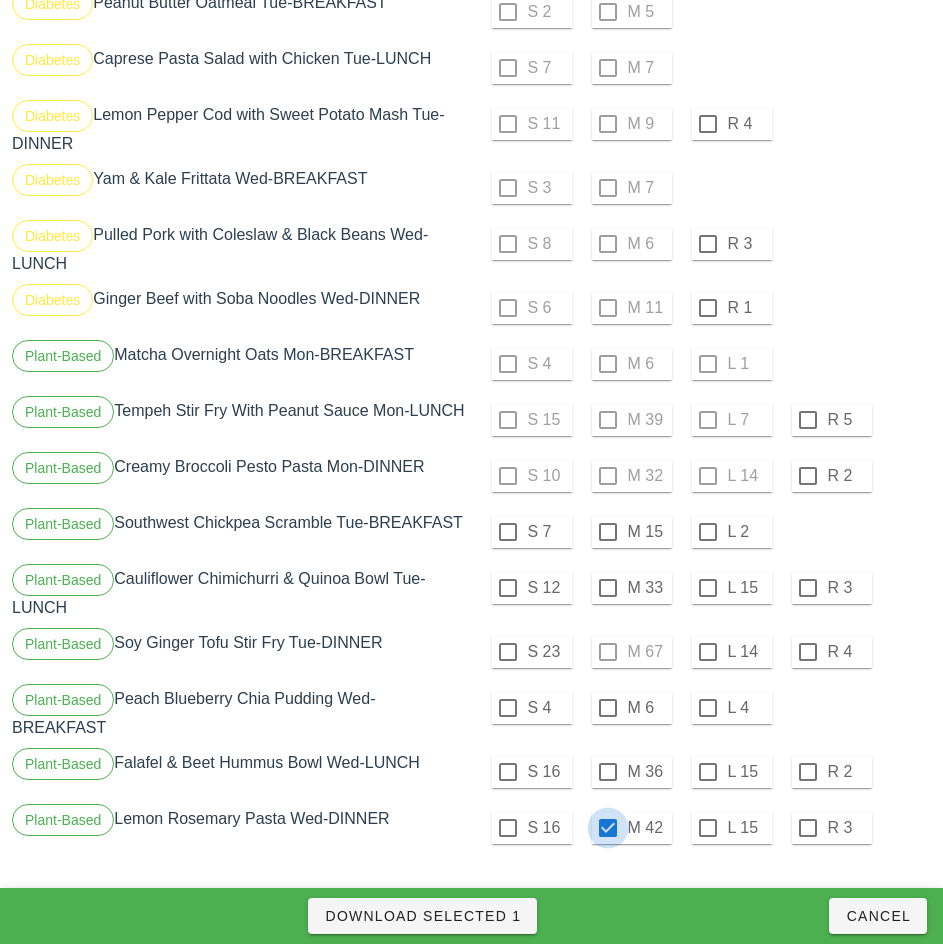 click on "Download Selected 1" at bounding box center [422, 916] 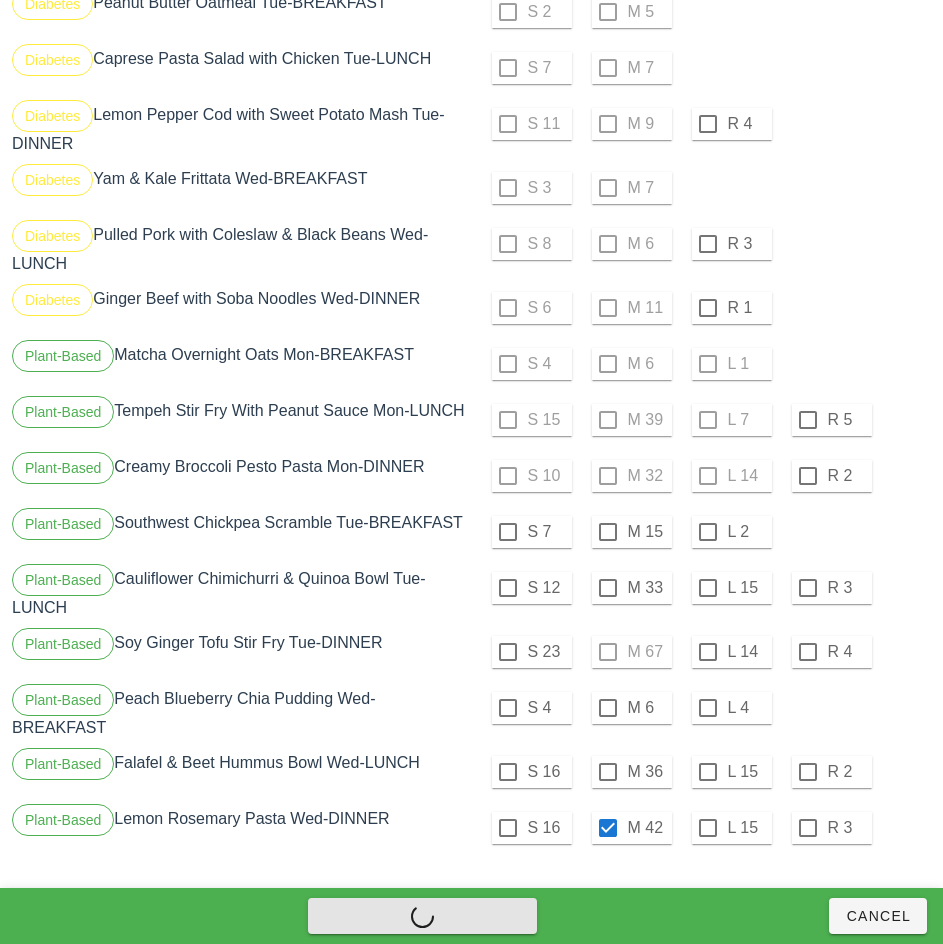 checkbox on "false" 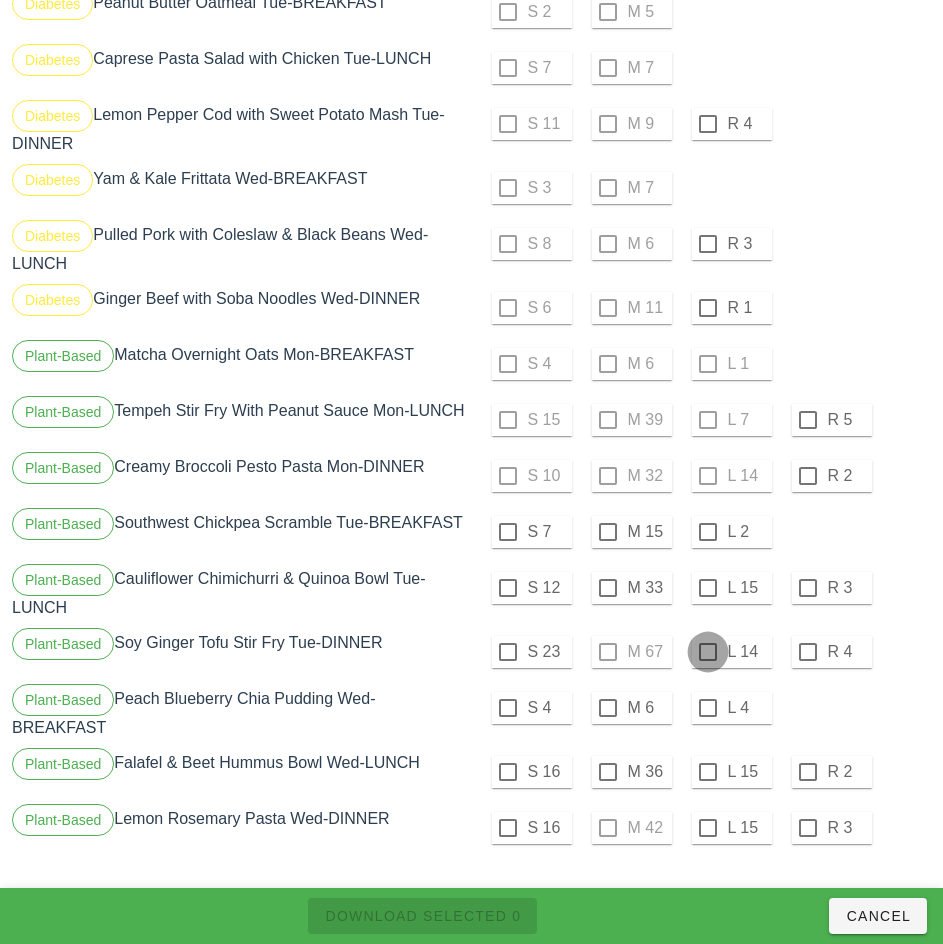 click at bounding box center (708, 652) 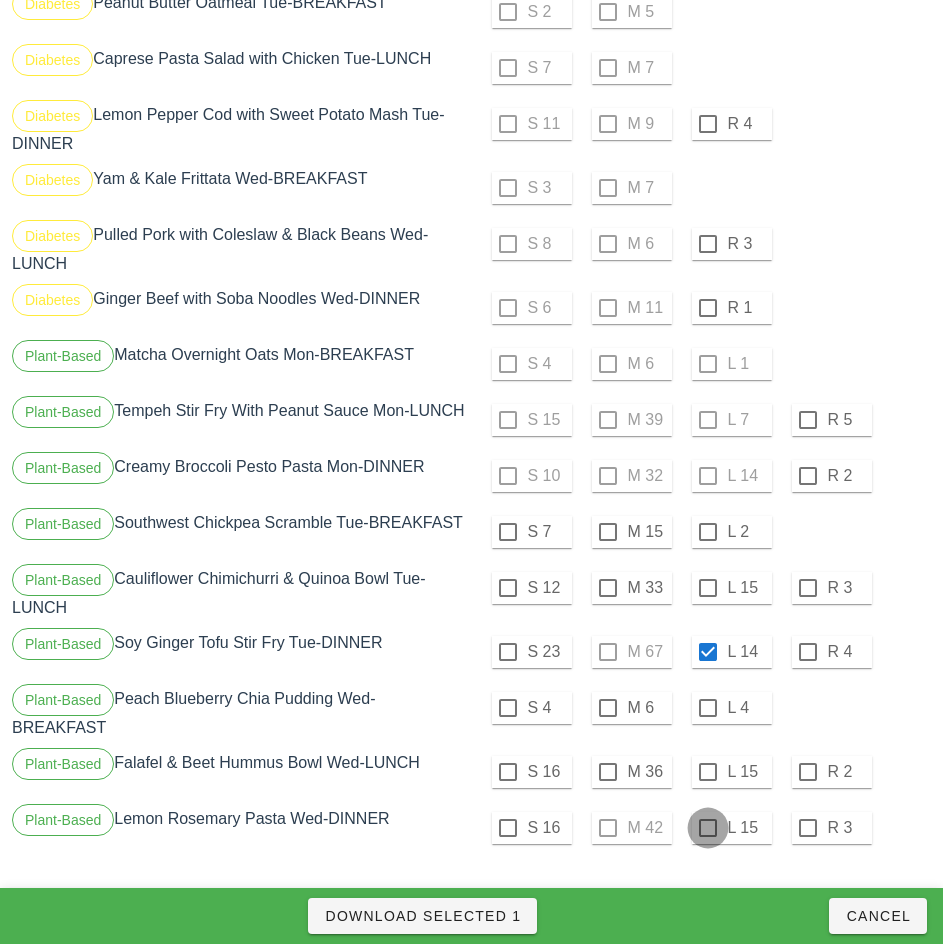 click at bounding box center [708, 828] 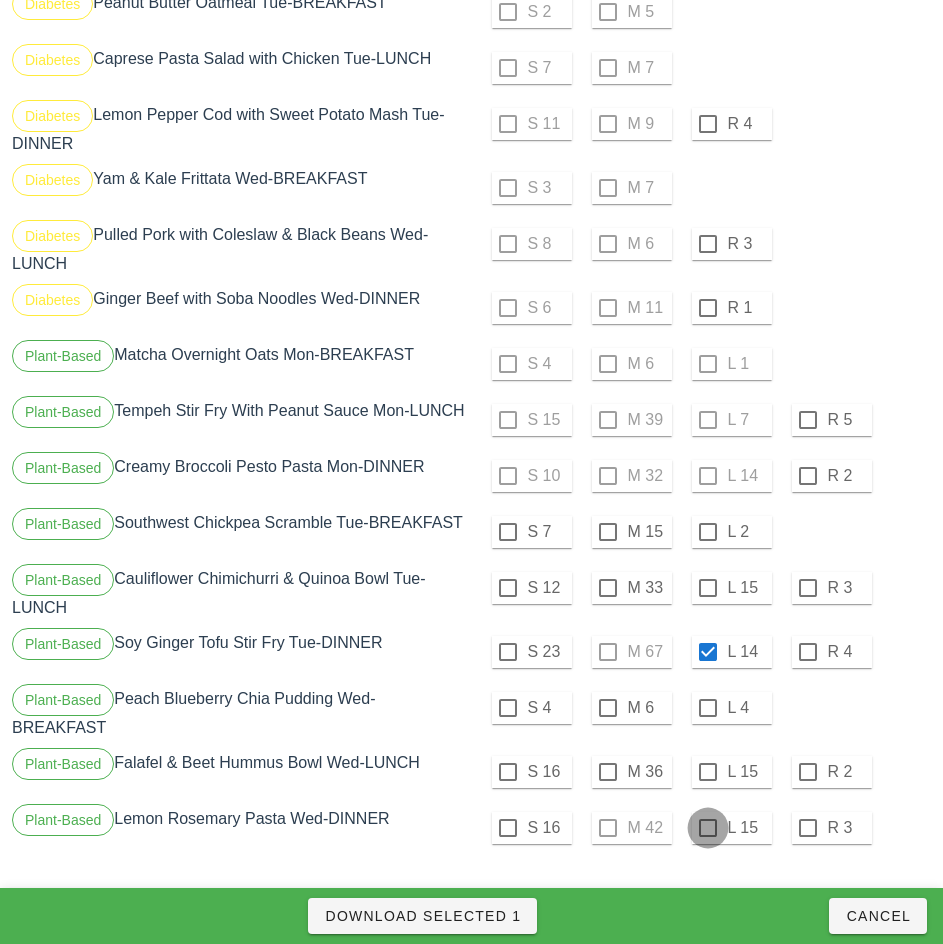 checkbox on "true" 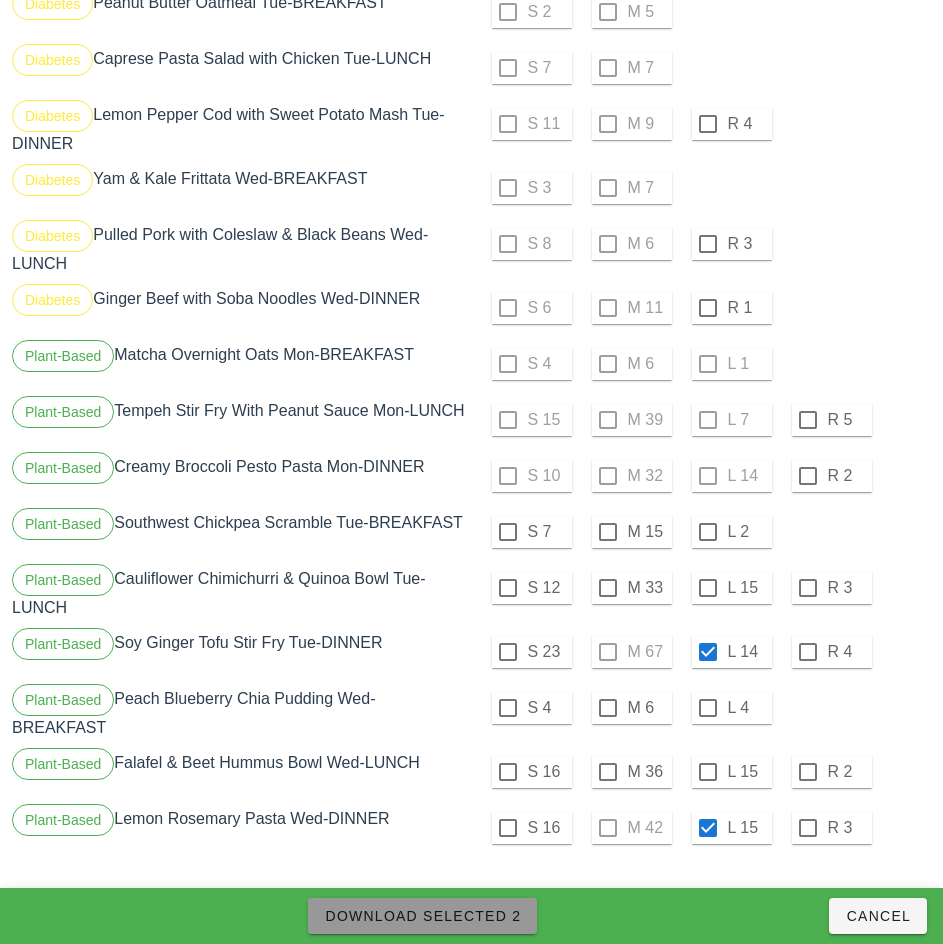 click on "Download Selected 2" at bounding box center (422, 916) 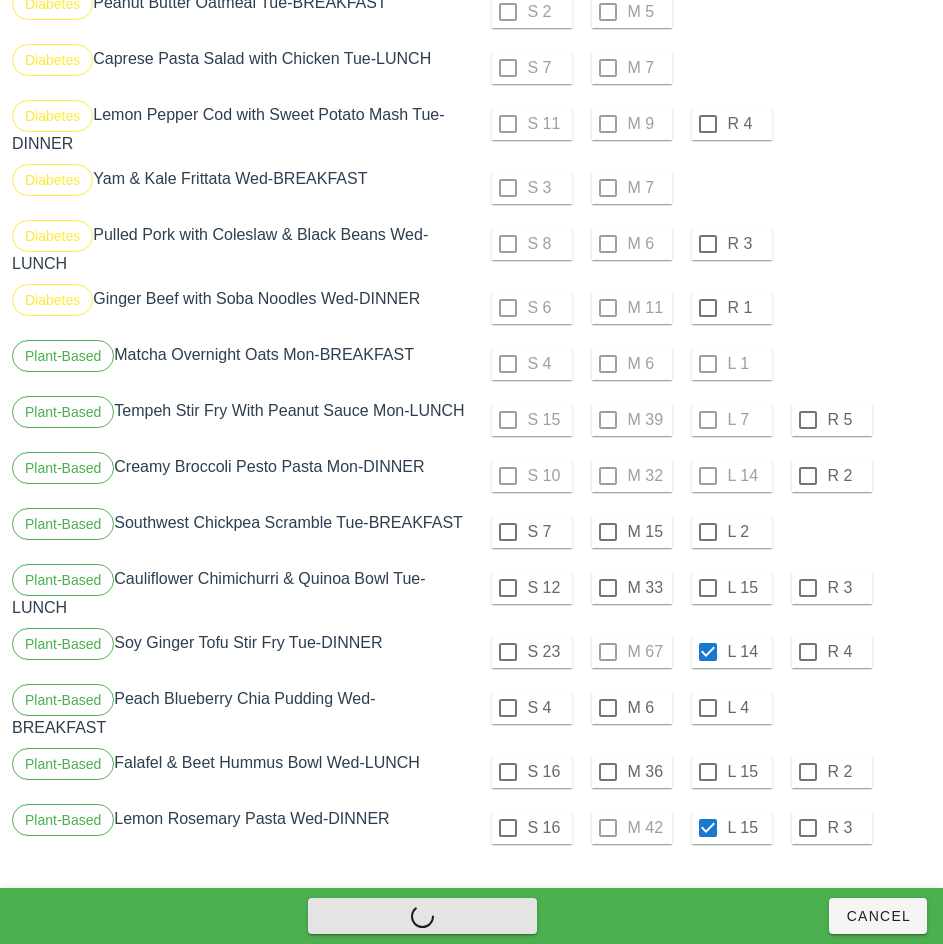 checkbox on "false" 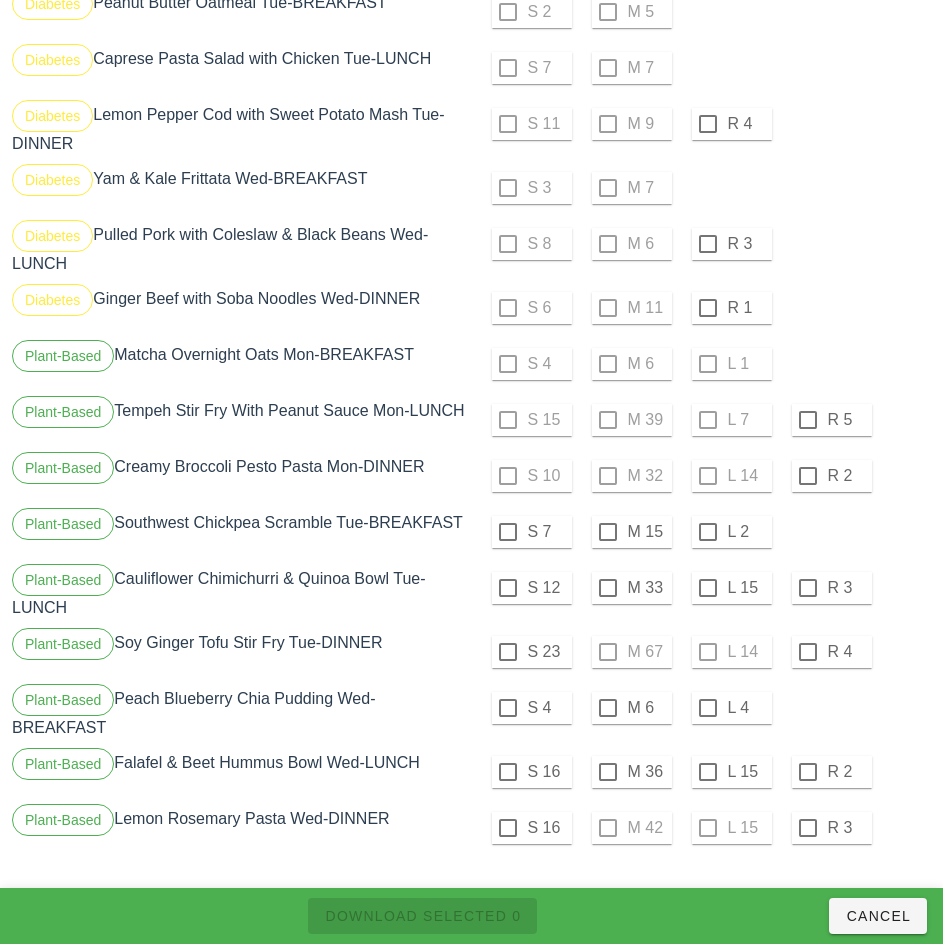 click on "S 23 M 67 L 14 R 4" at bounding box center [704, 652] 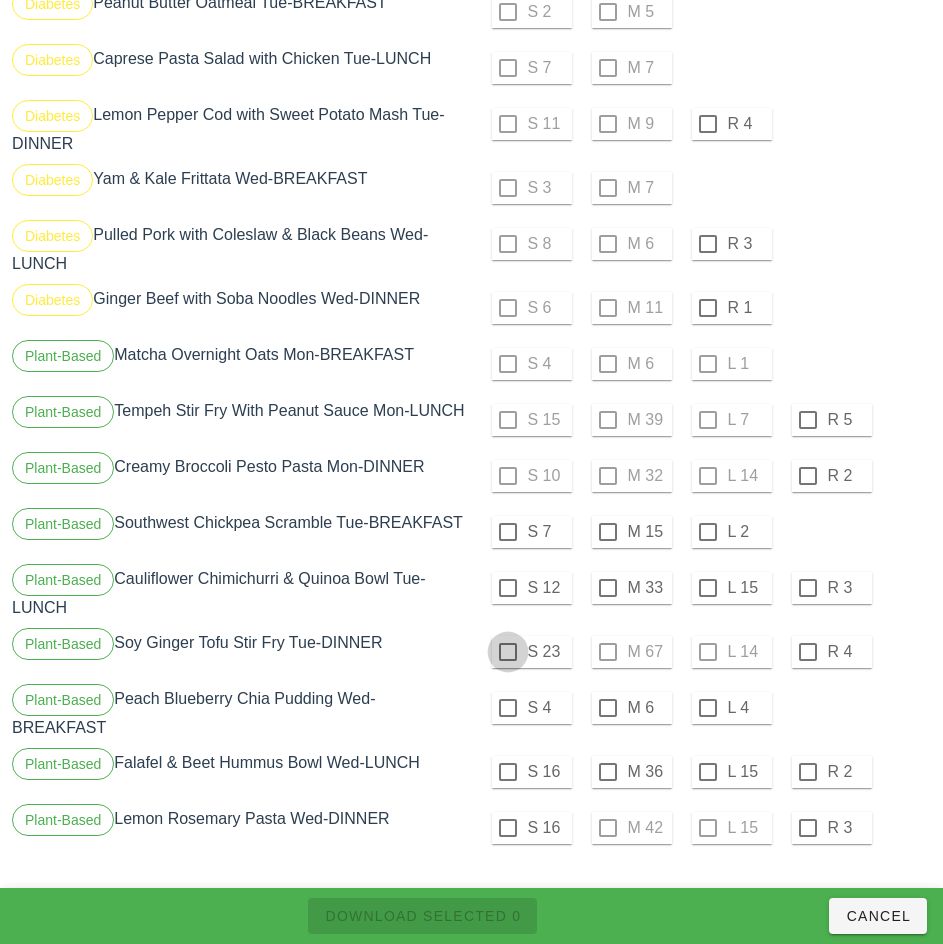 checkbox on "true" 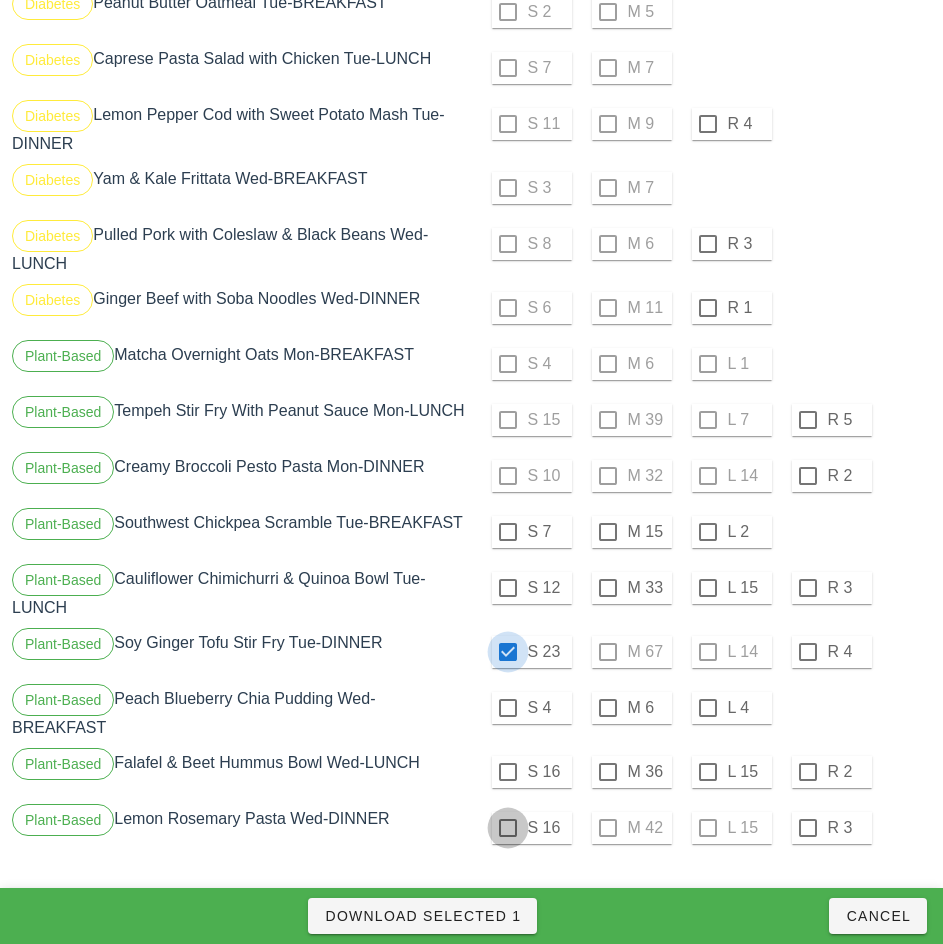 click at bounding box center [508, 828] 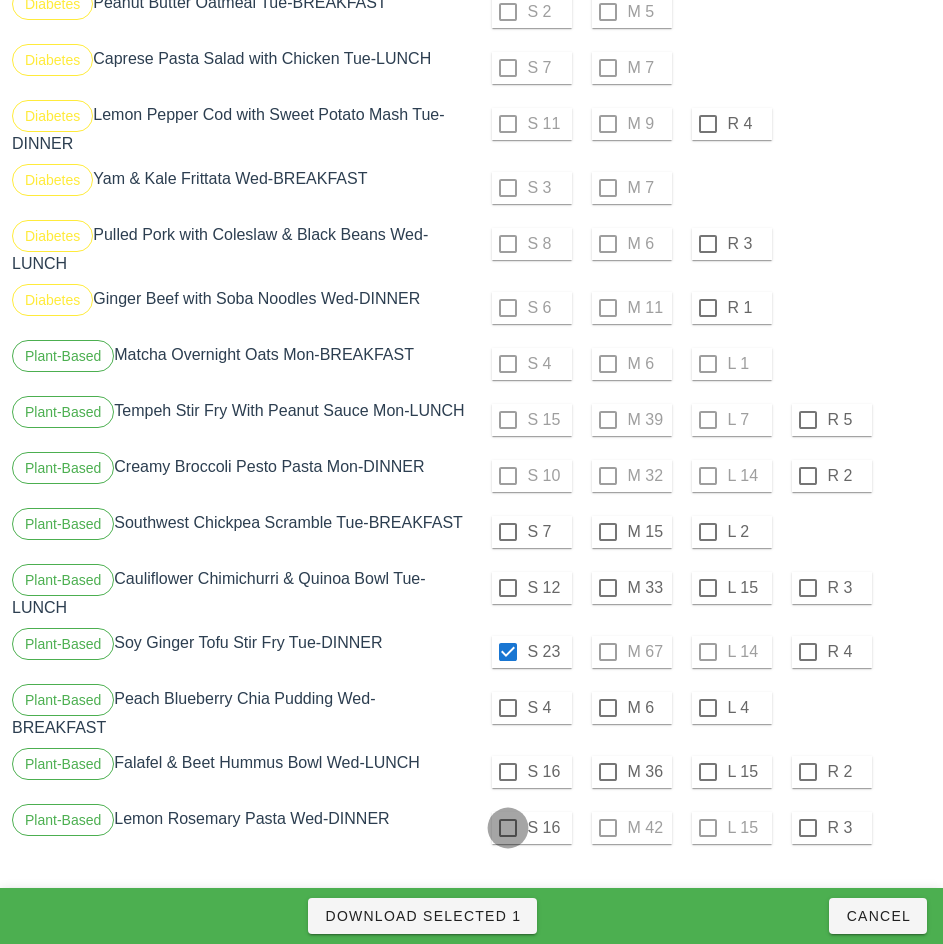 checkbox on "true" 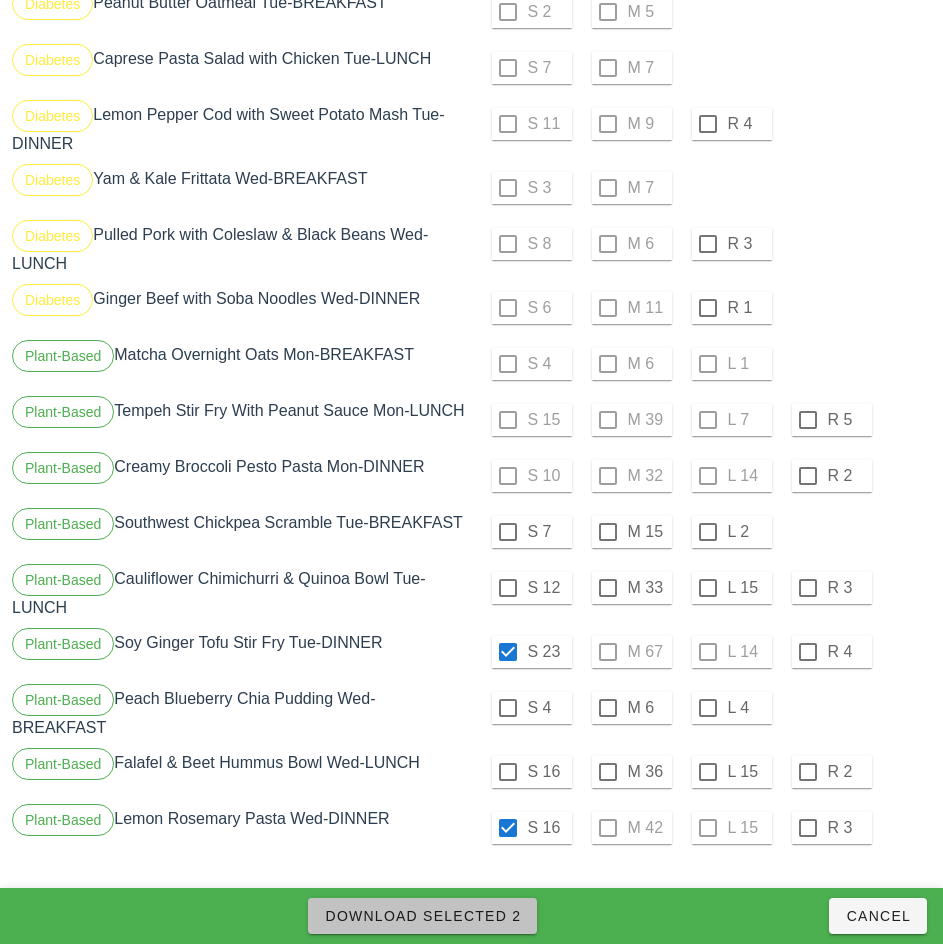 click on "Download Selected 2" at bounding box center [422, 916] 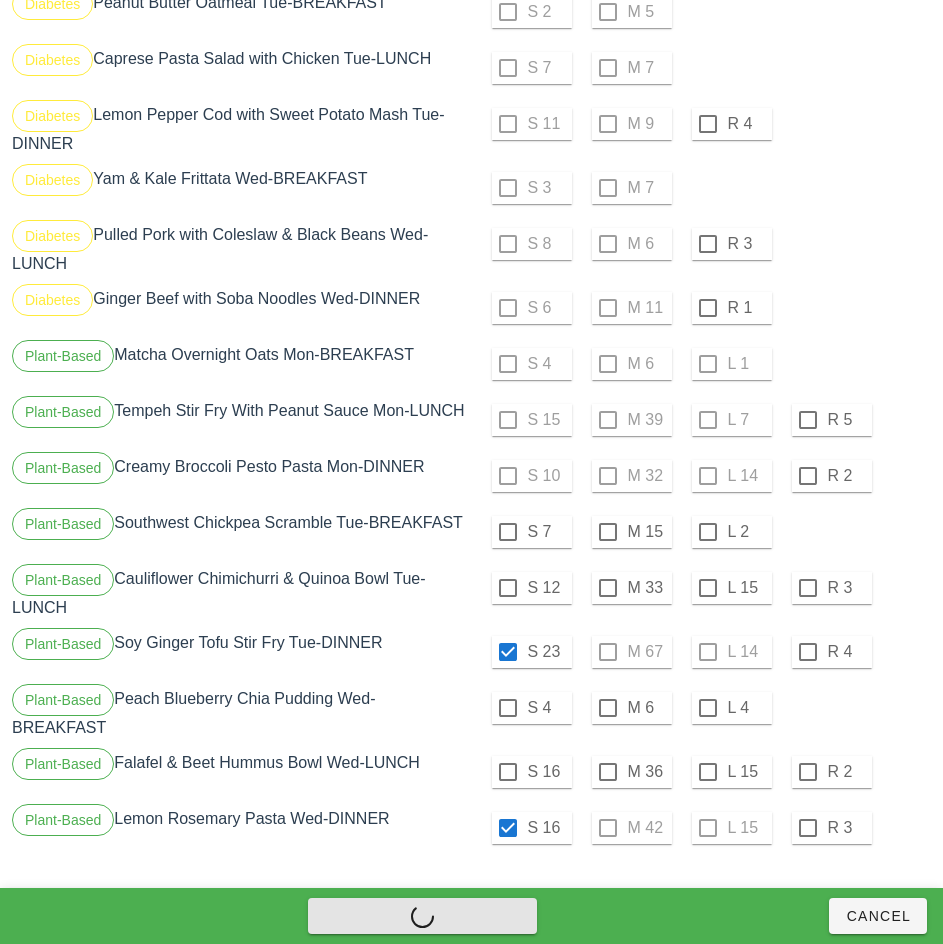 checkbox on "false" 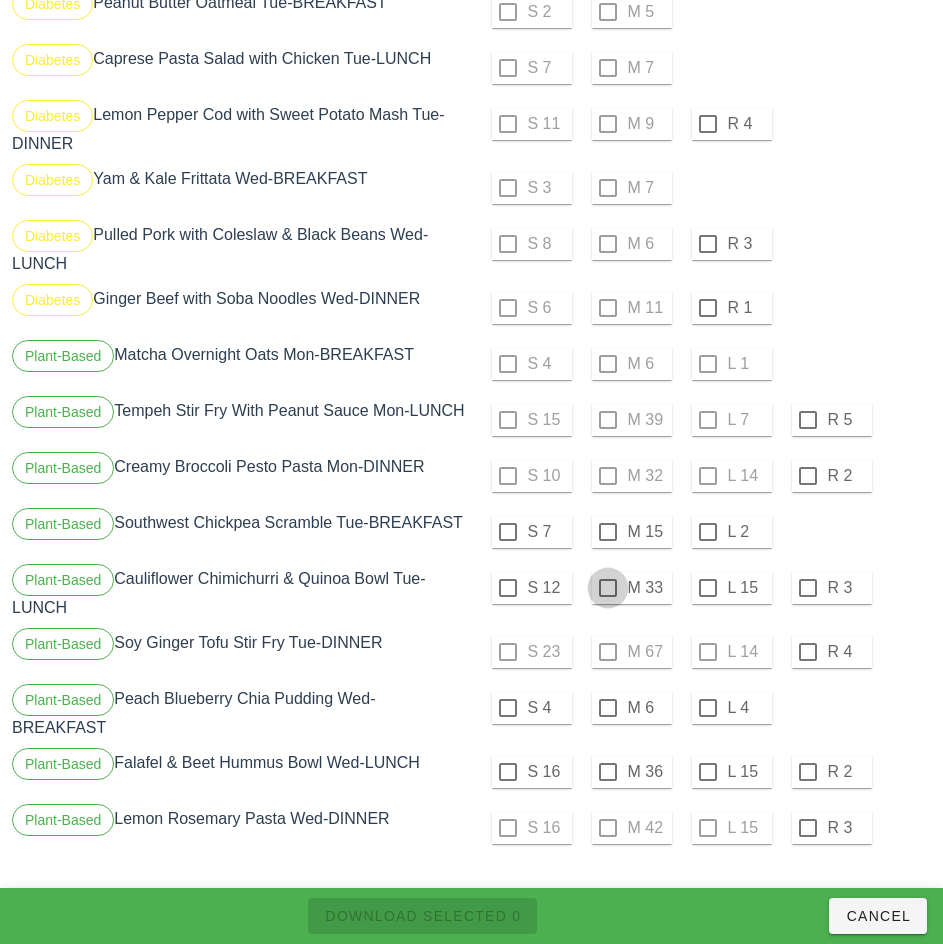 click at bounding box center (608, 532) 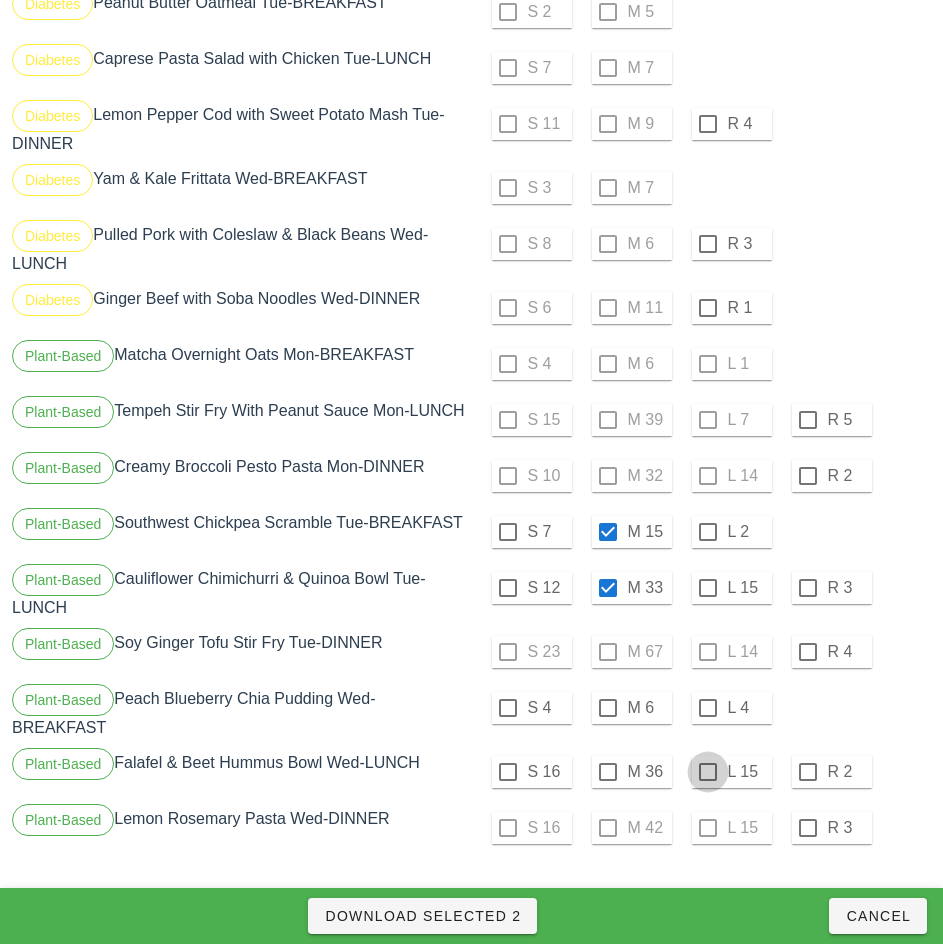 click at bounding box center (708, 708) 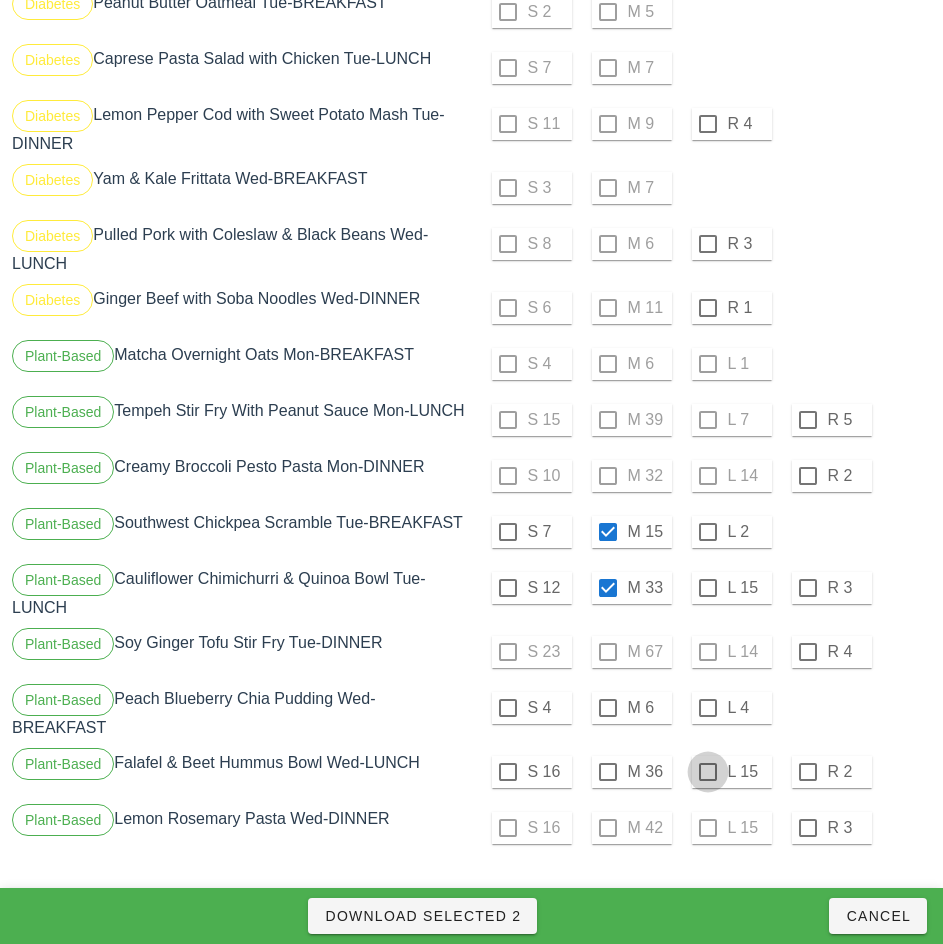 click at bounding box center [708, 772] 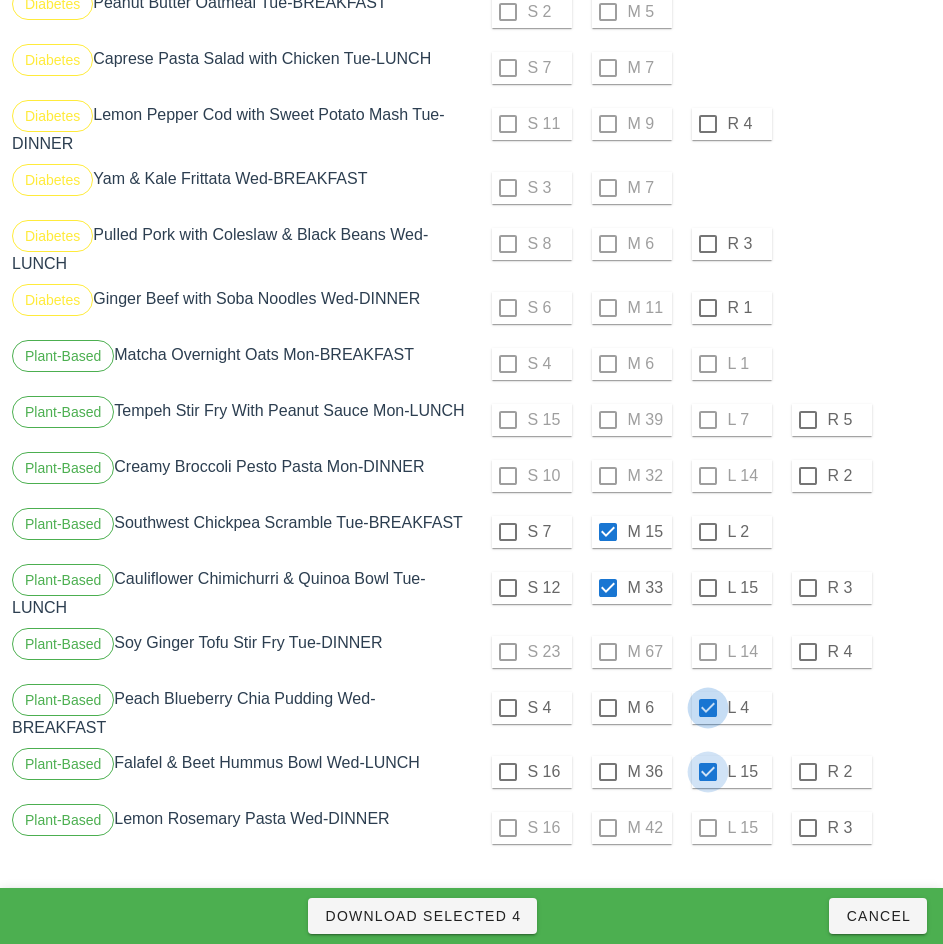 checkbox on "true" 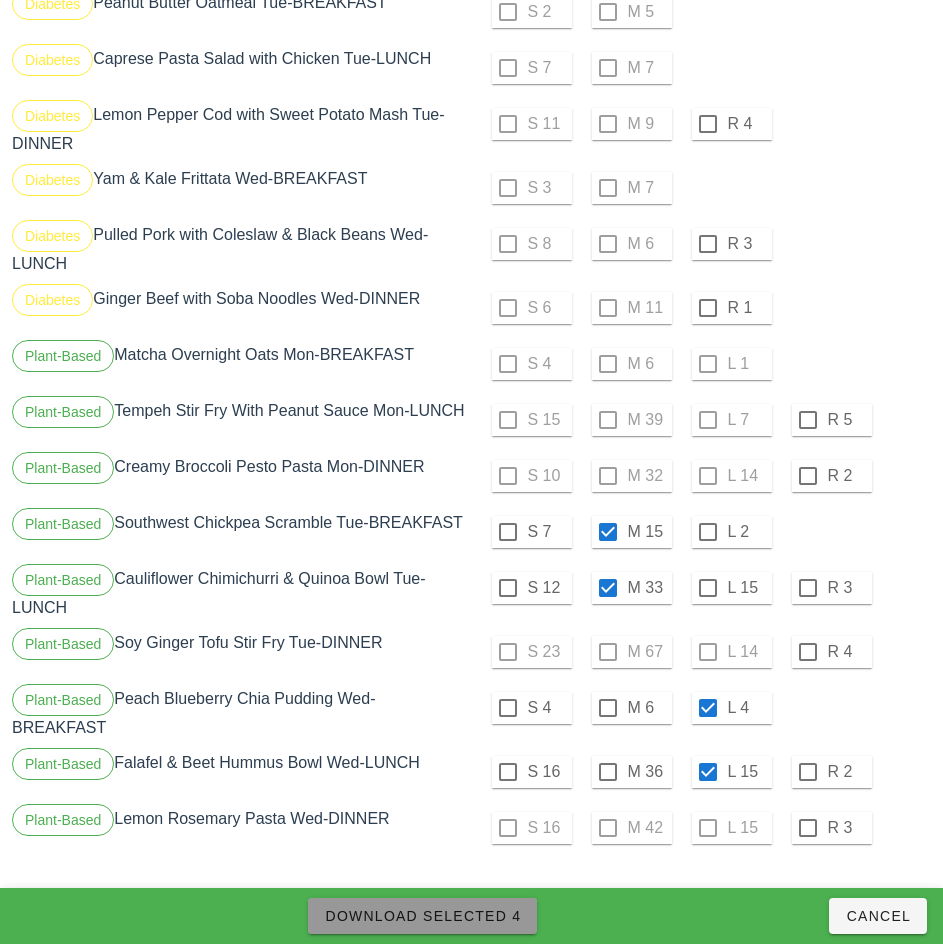 click on "Download Selected 4" at bounding box center (422, 916) 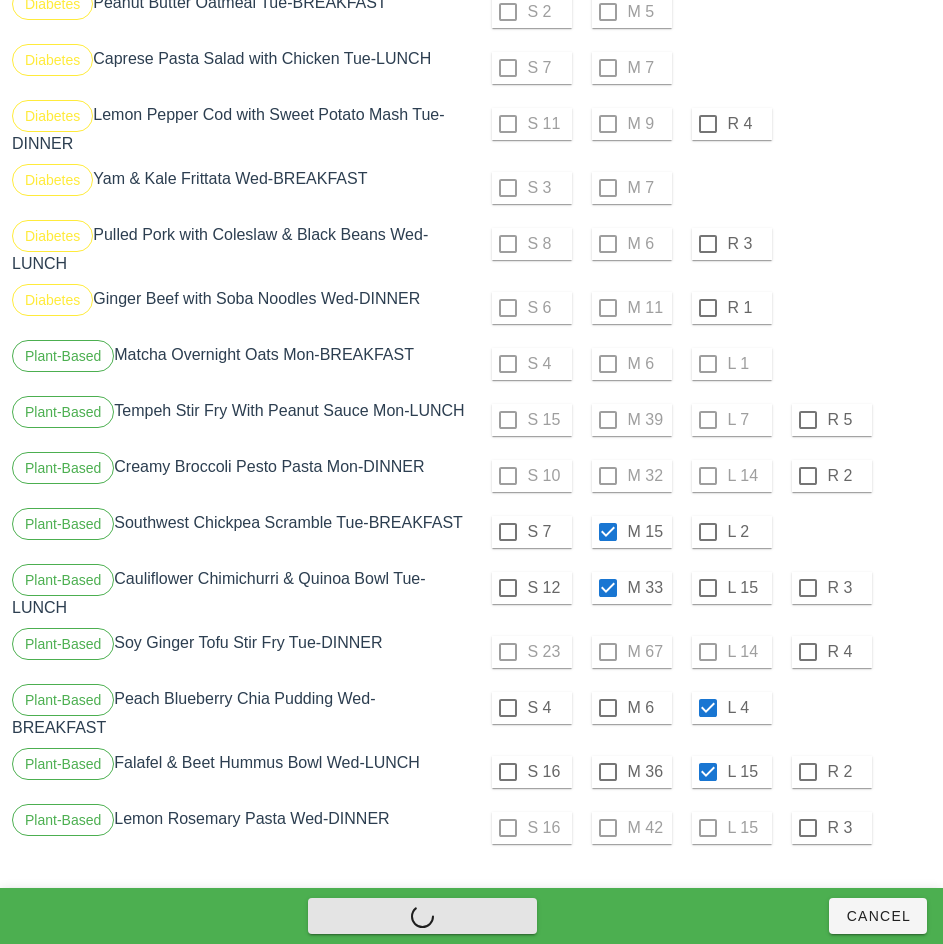 checkbox on "false" 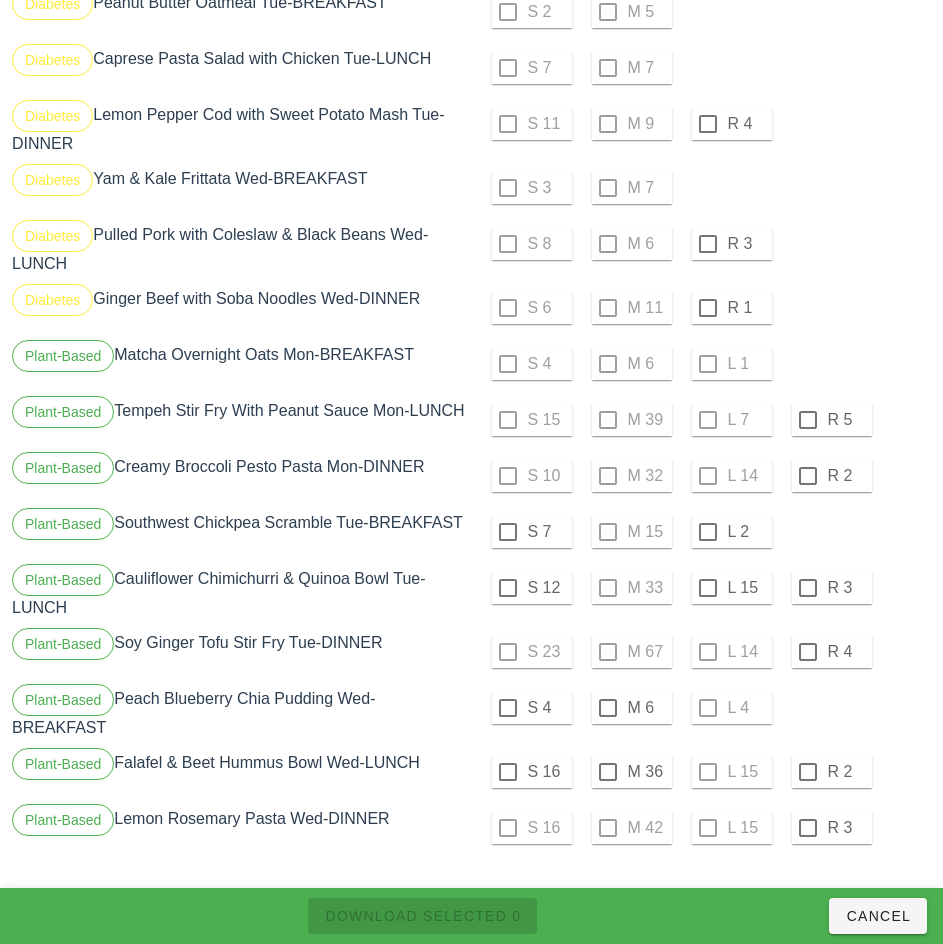 click on "L 2" at bounding box center [748, 532] 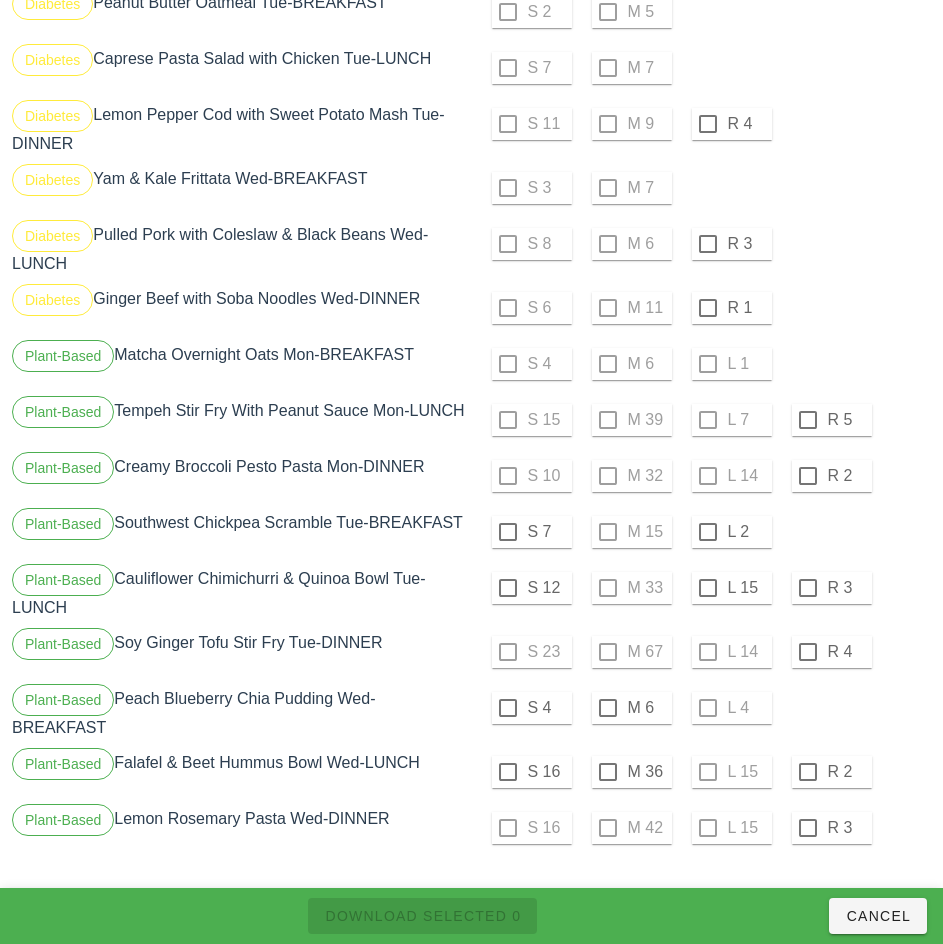 checkbox on "true" 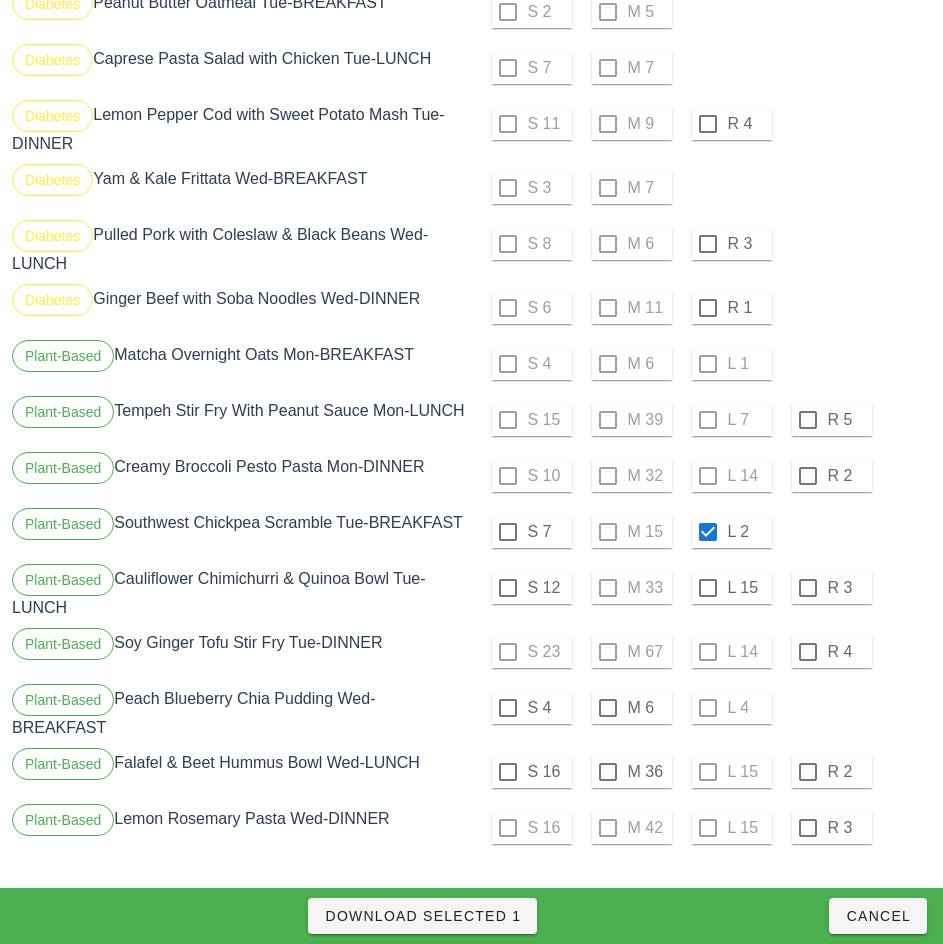 click at bounding box center (708, 588) 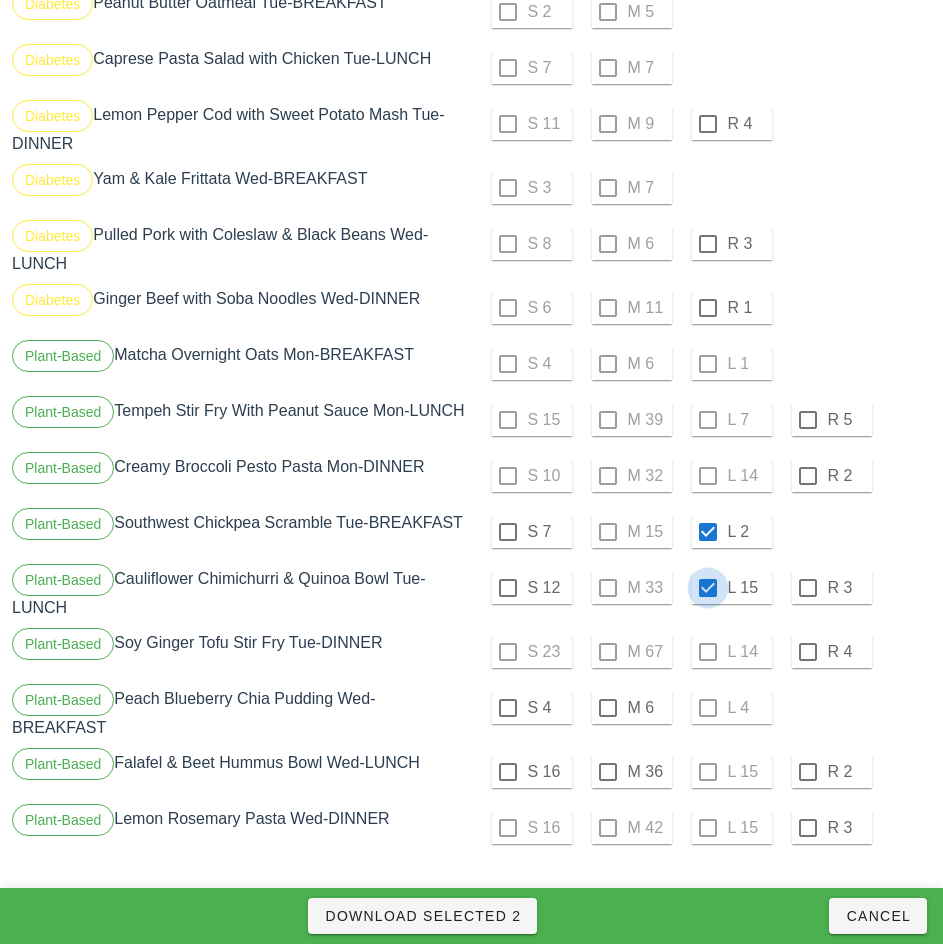 checkbox on "true" 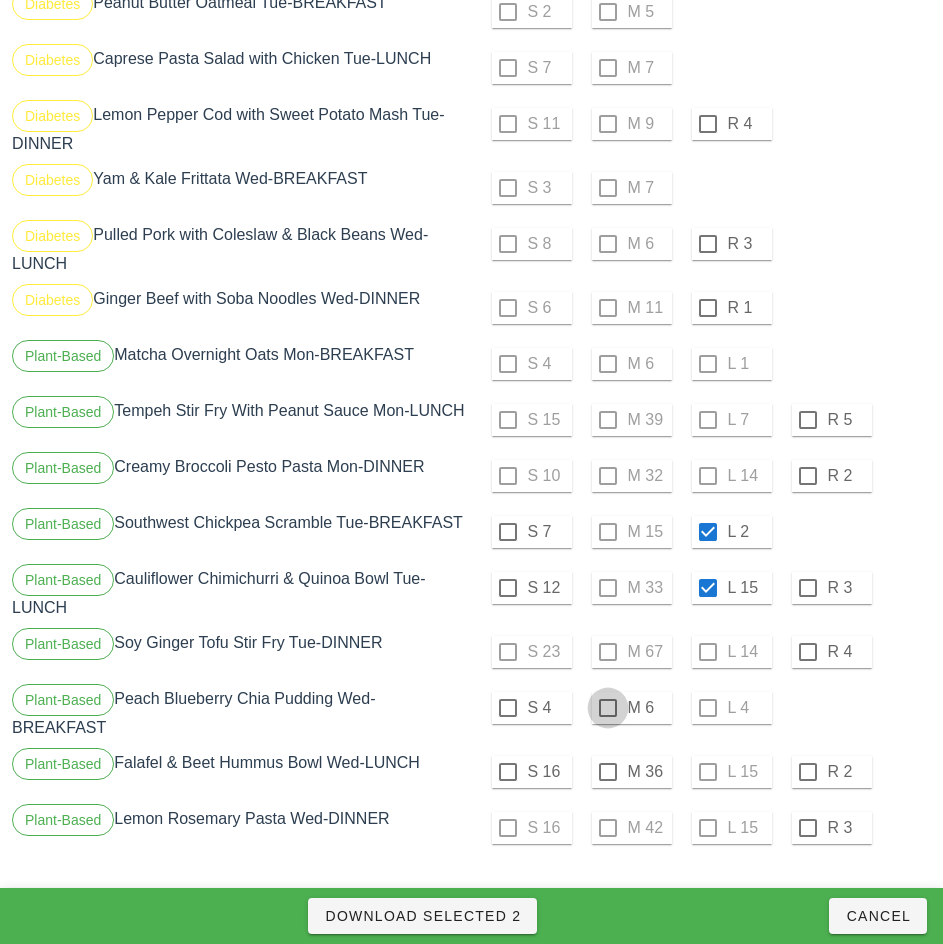 click at bounding box center (608, 708) 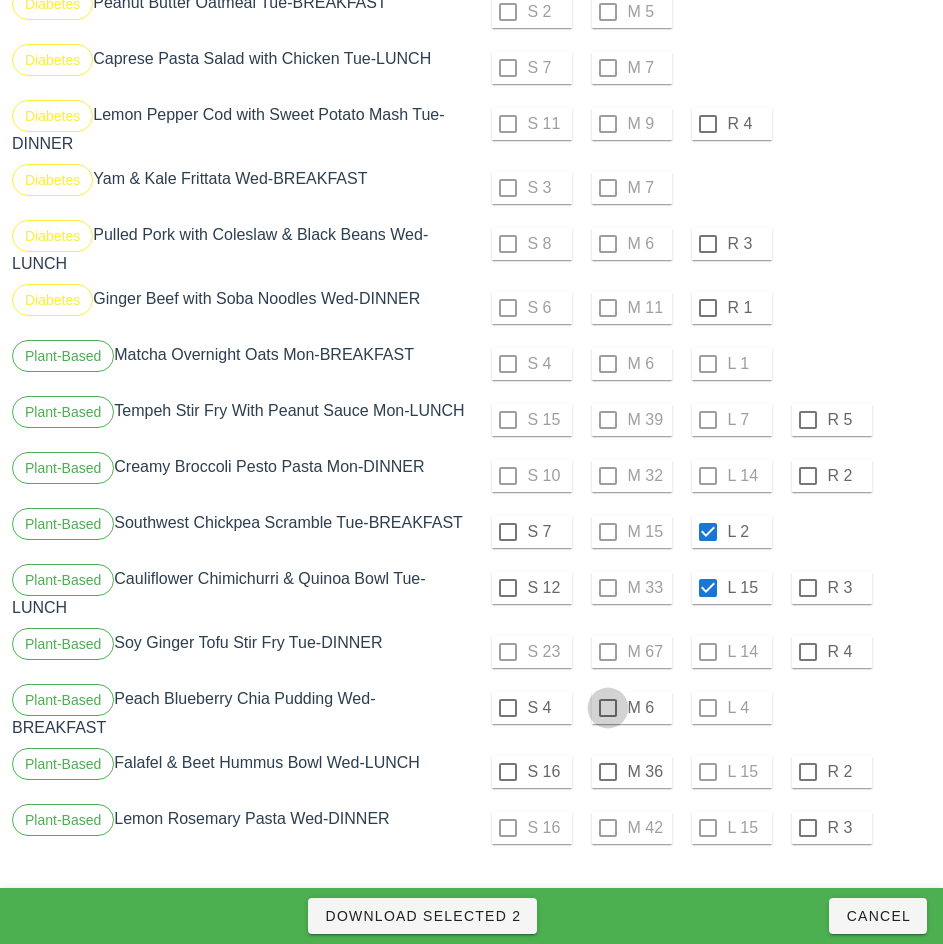checkbox on "true" 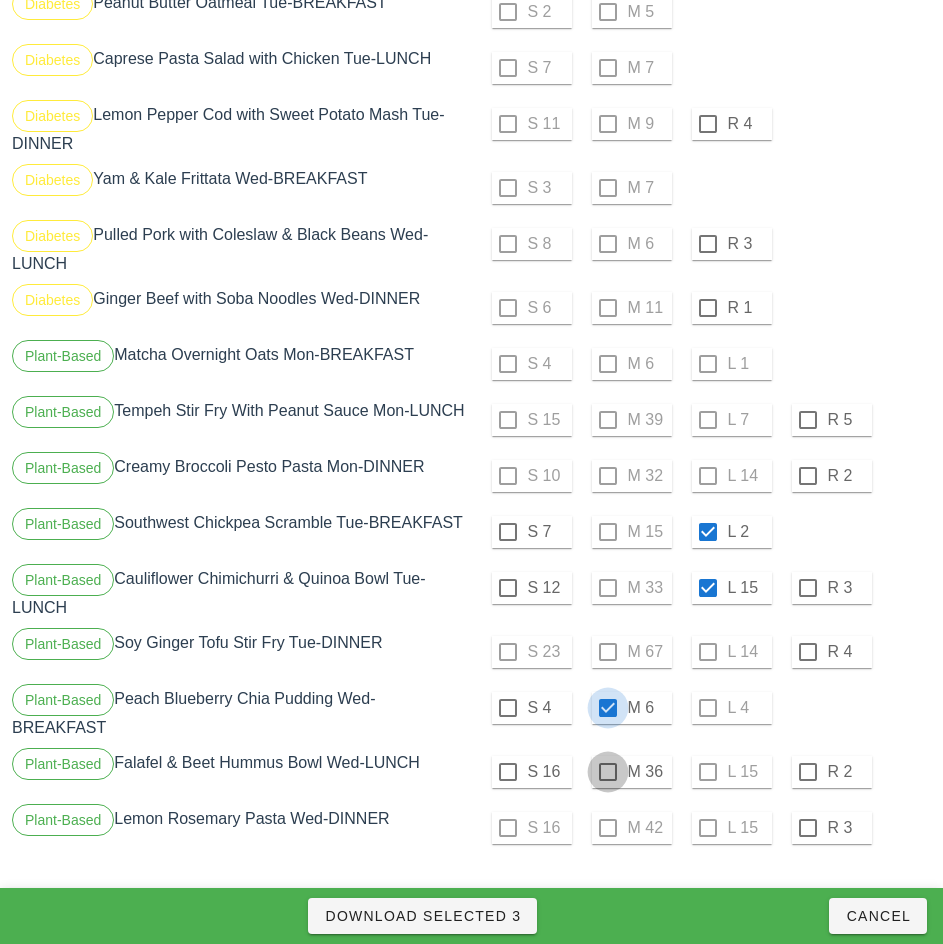 click at bounding box center [608, 772] 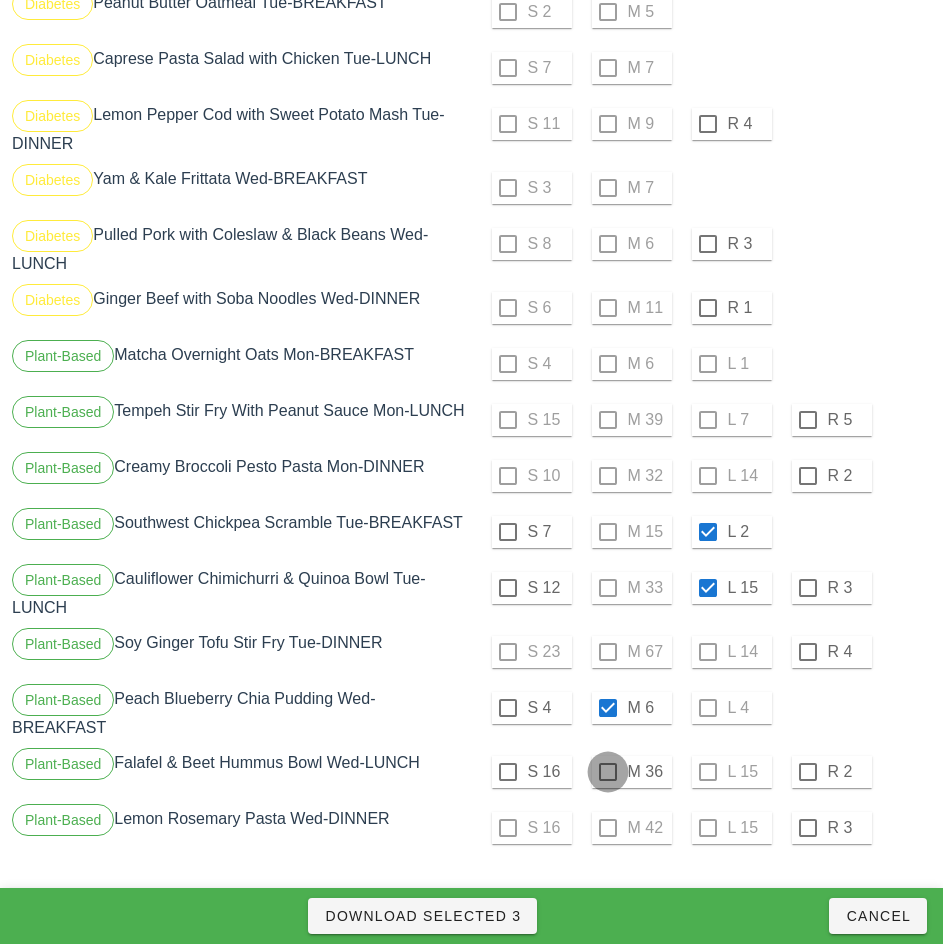 checkbox on "true" 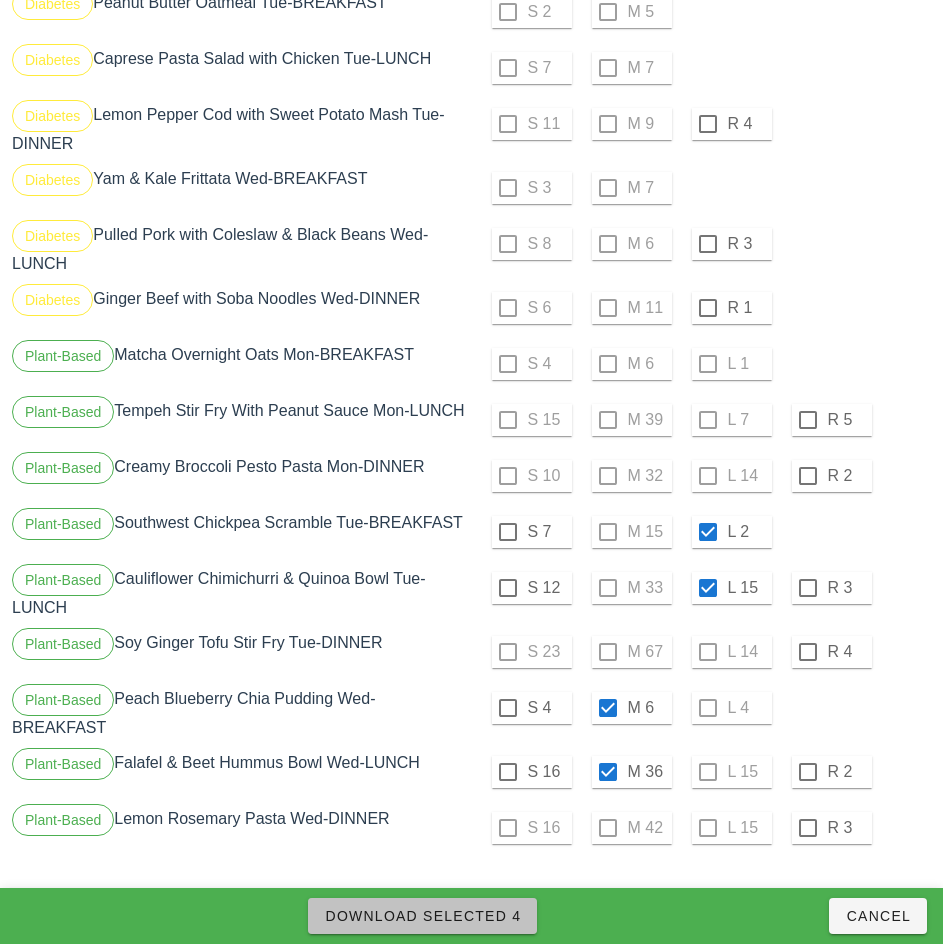 click on "Download Selected 4" at bounding box center [422, 916] 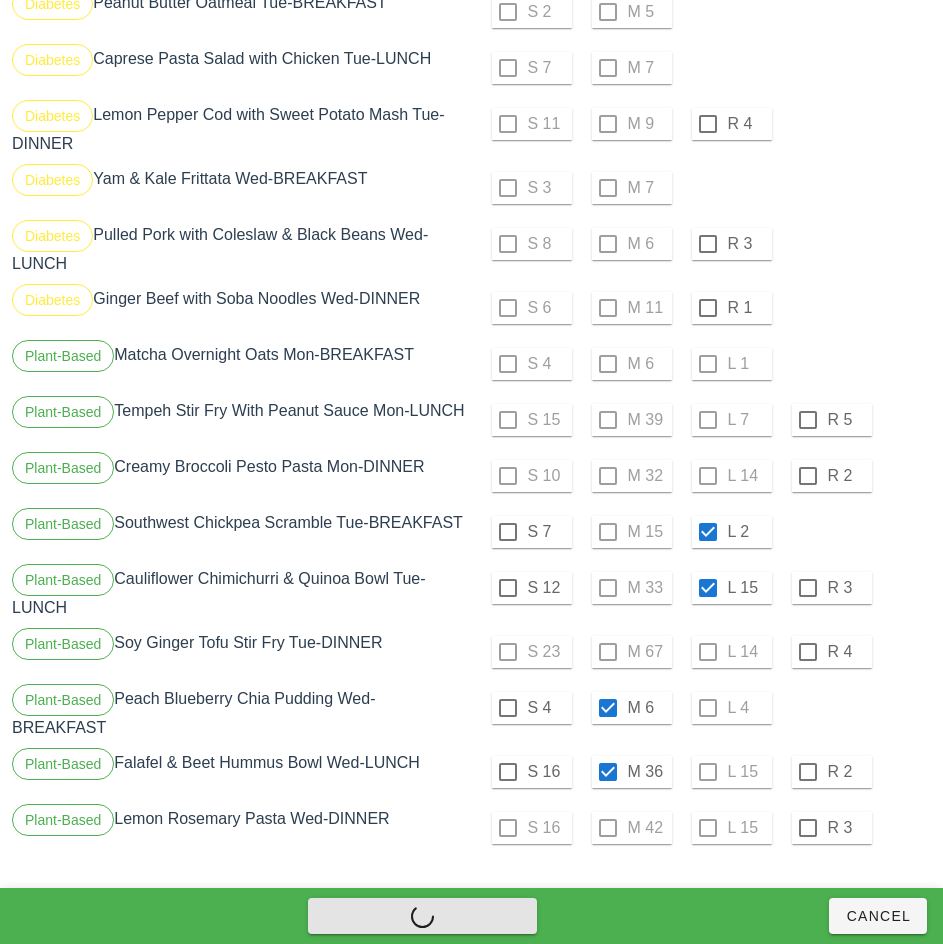 checkbox on "false" 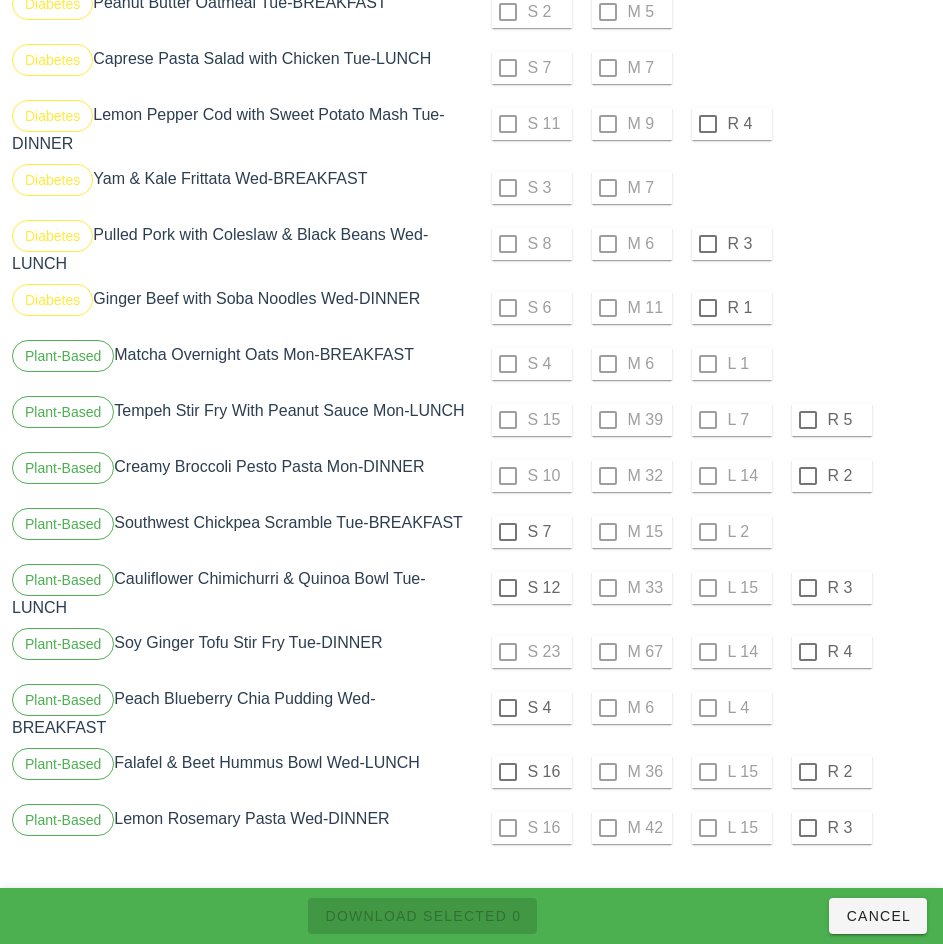 click at bounding box center (508, 532) 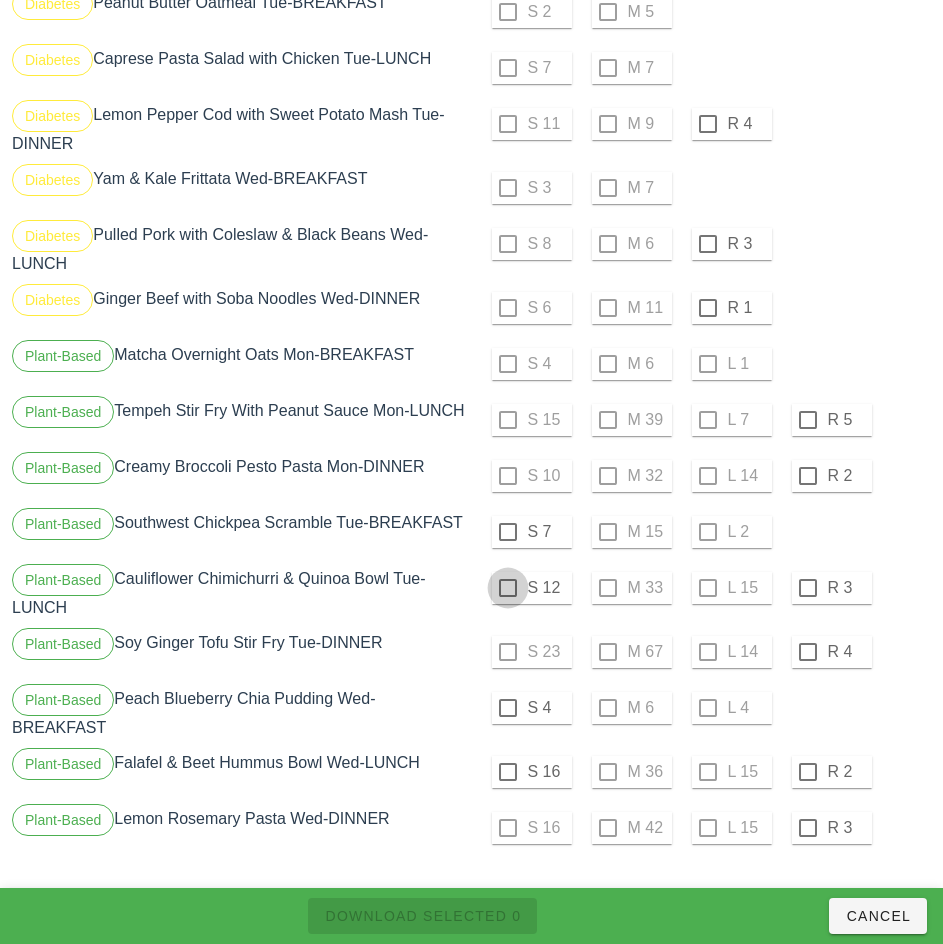 click at bounding box center [508, 588] 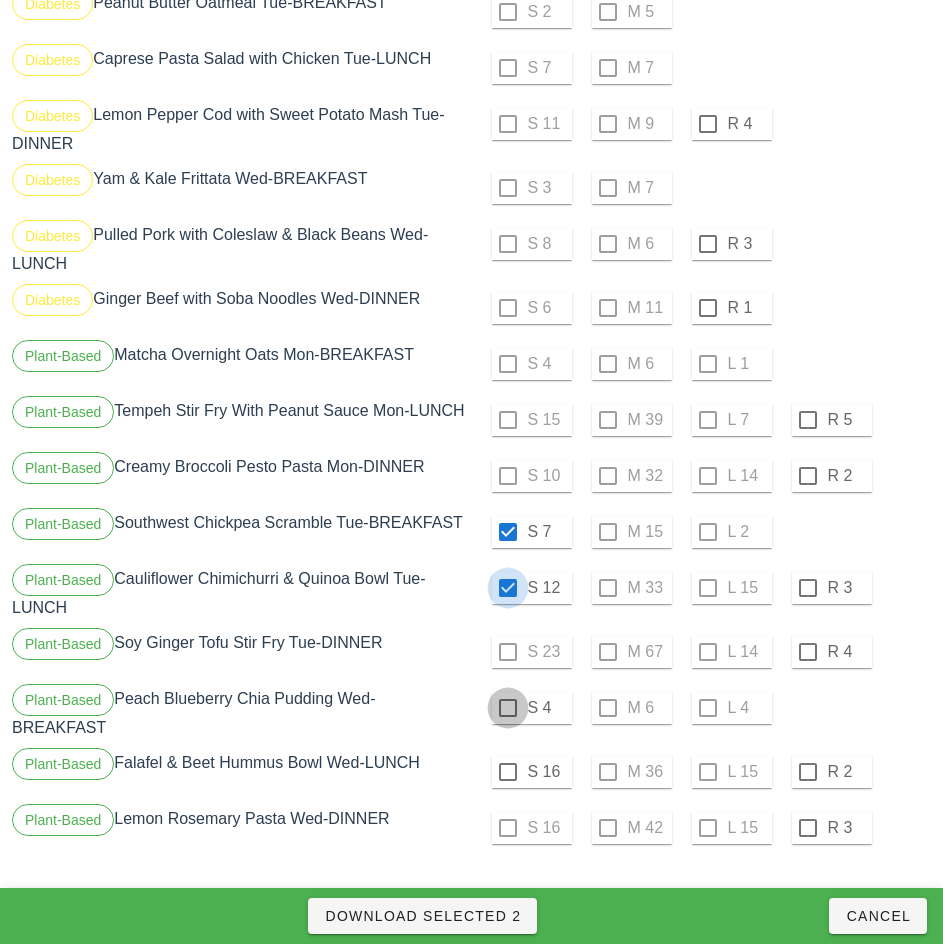 click at bounding box center (508, 708) 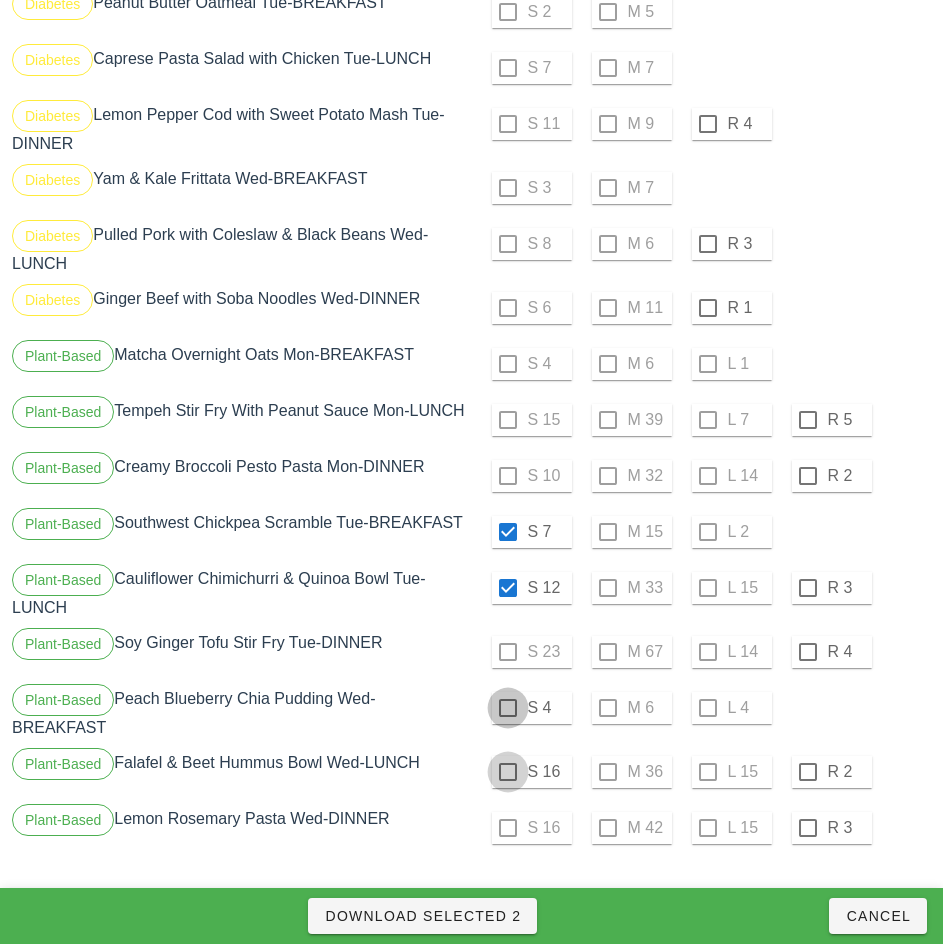 click at bounding box center [508, 772] 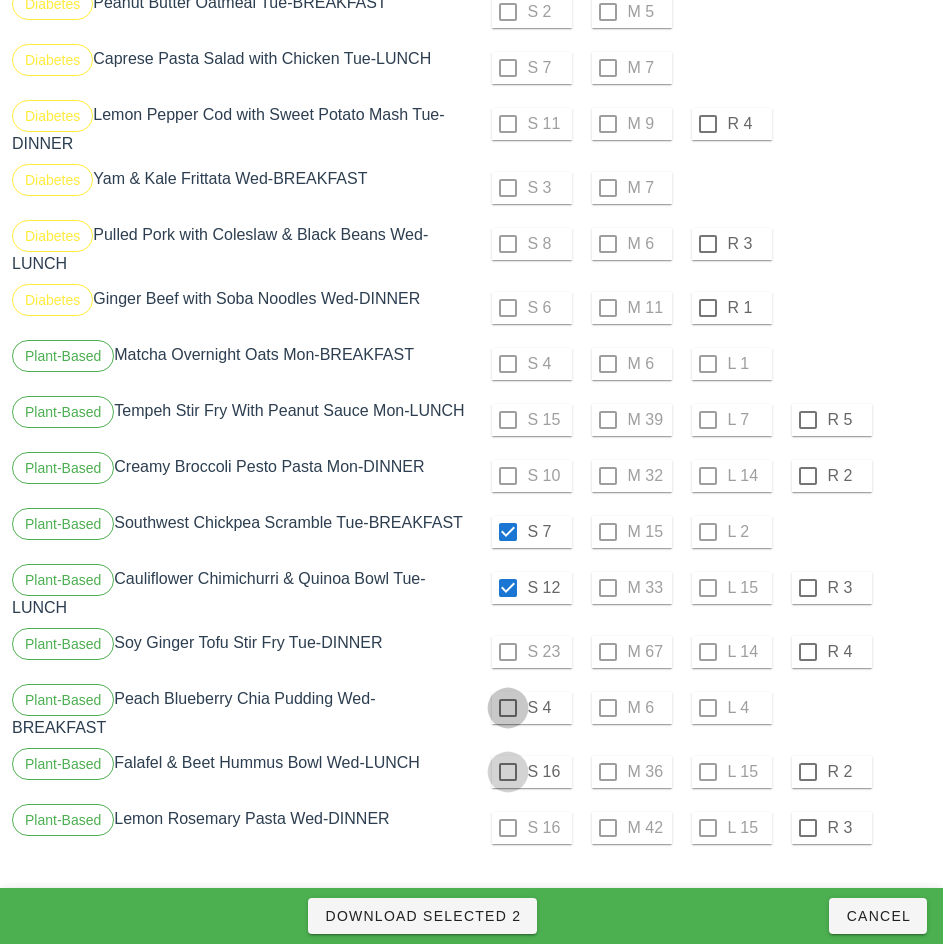 checkbox on "true" 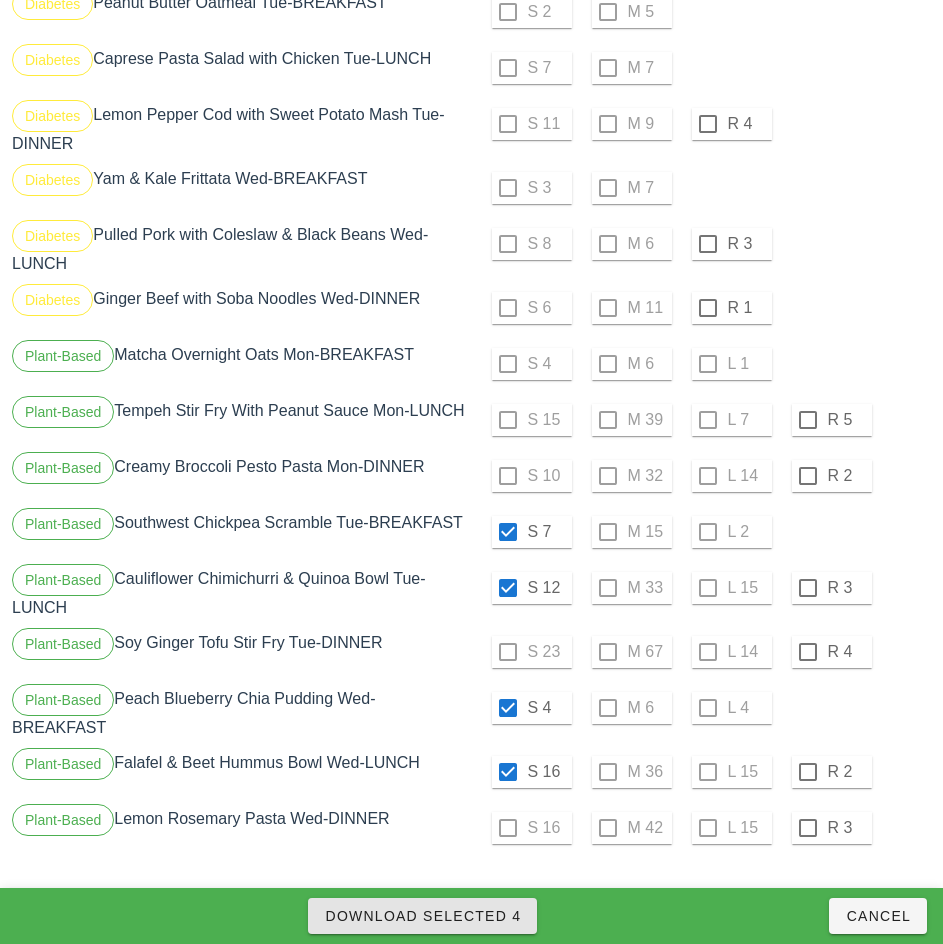 click on "Download Selected 4" at bounding box center [422, 916] 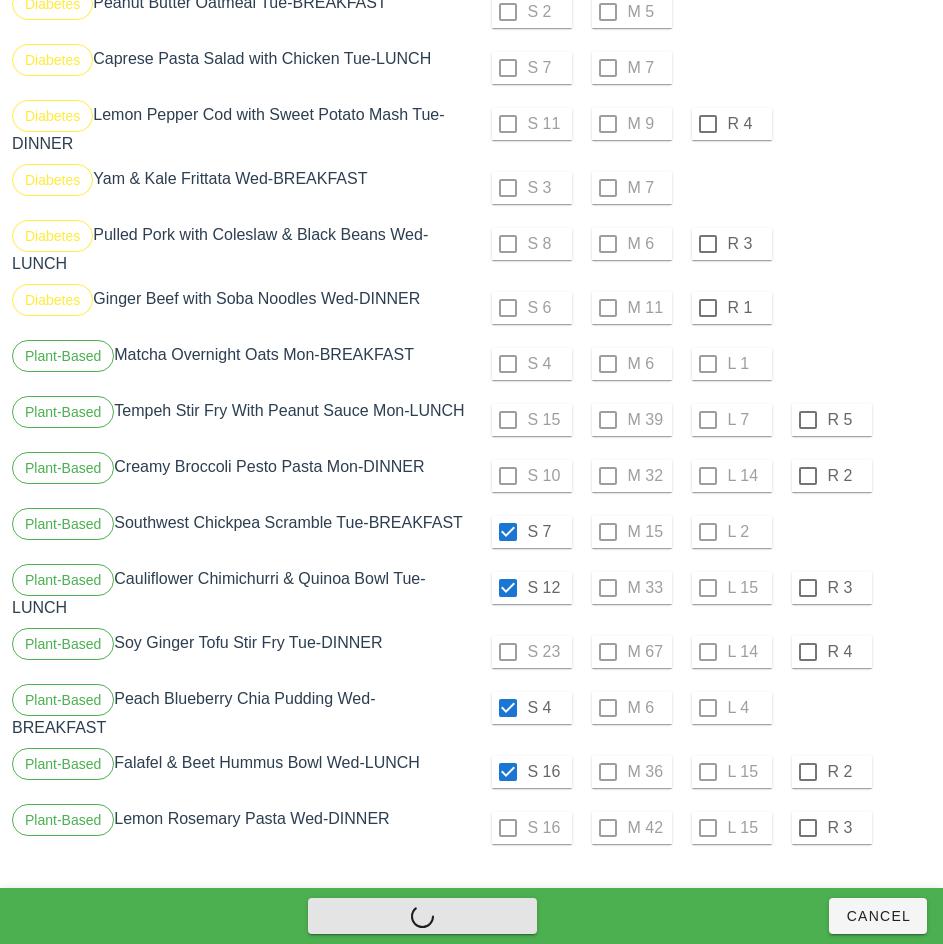 checkbox on "false" 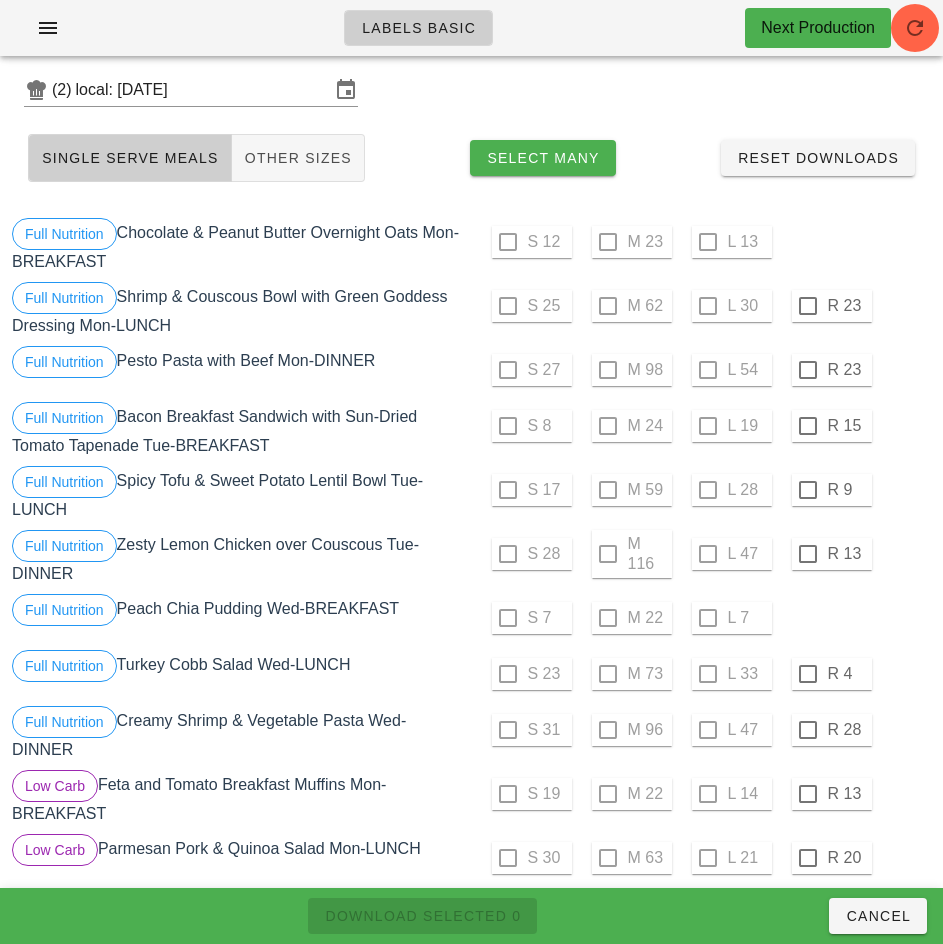 scroll, scrollTop: 0, scrollLeft: 0, axis: both 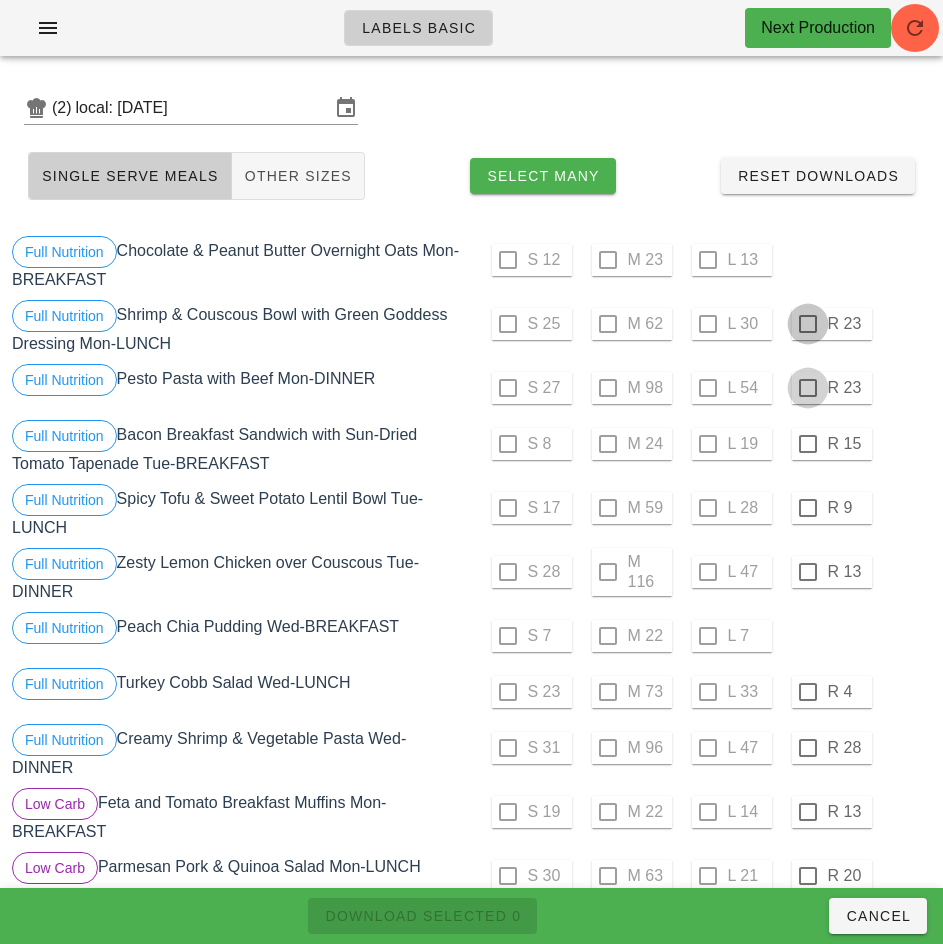 click at bounding box center [808, 324] 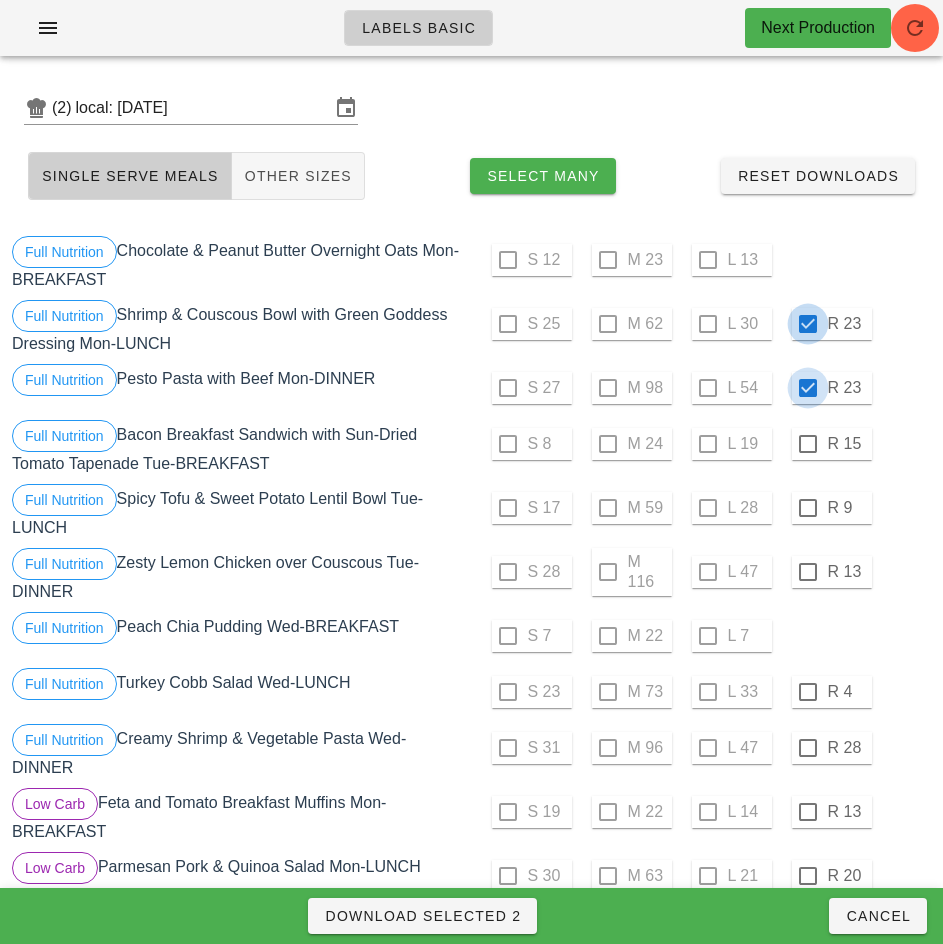 checkbox on "true" 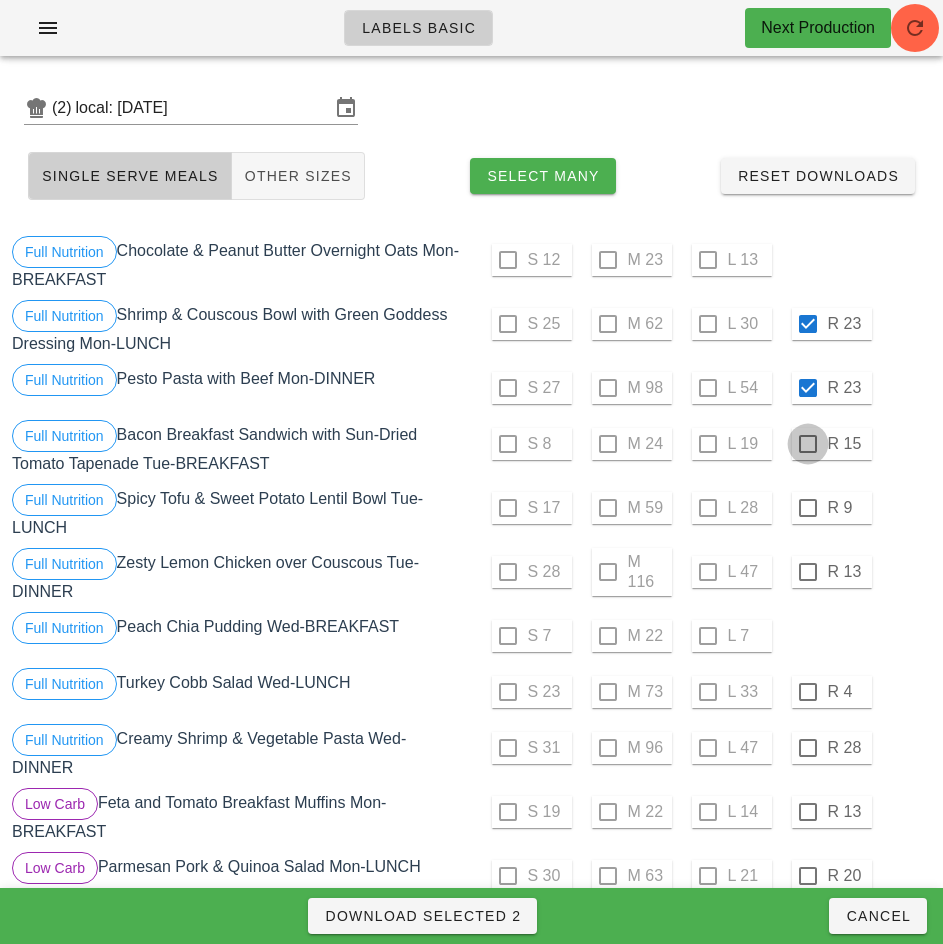 click at bounding box center [808, 444] 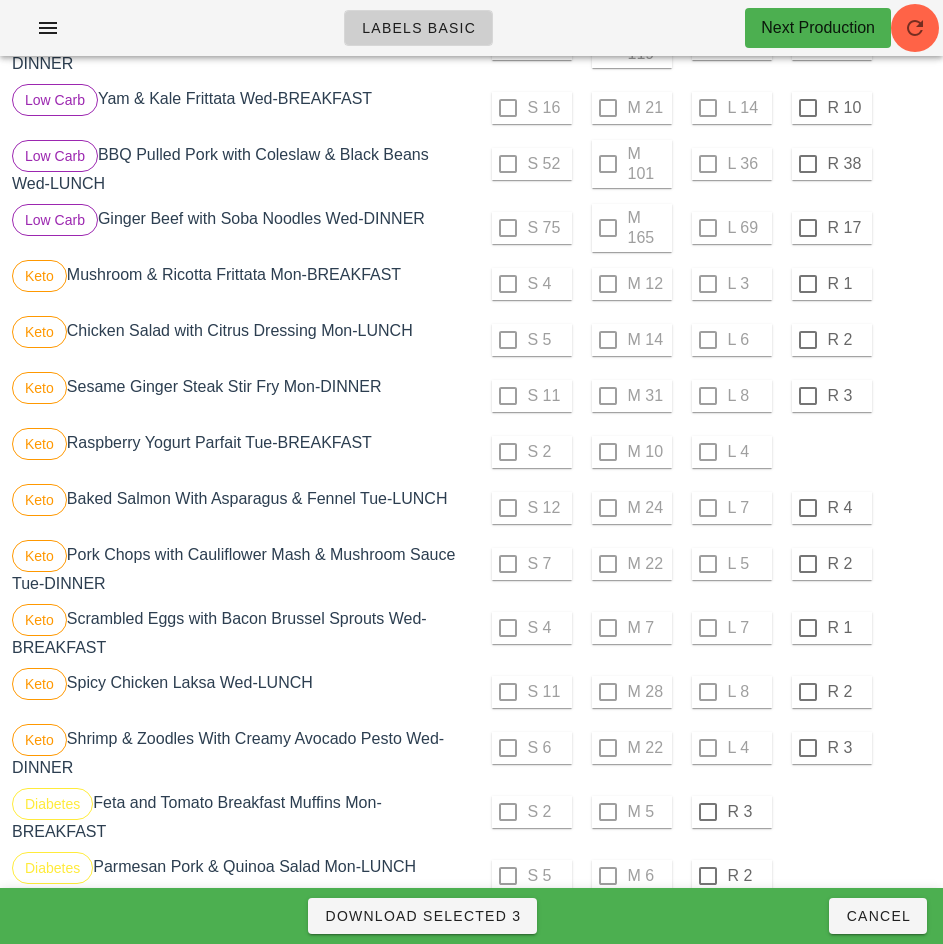 scroll, scrollTop: 1055, scrollLeft: 0, axis: vertical 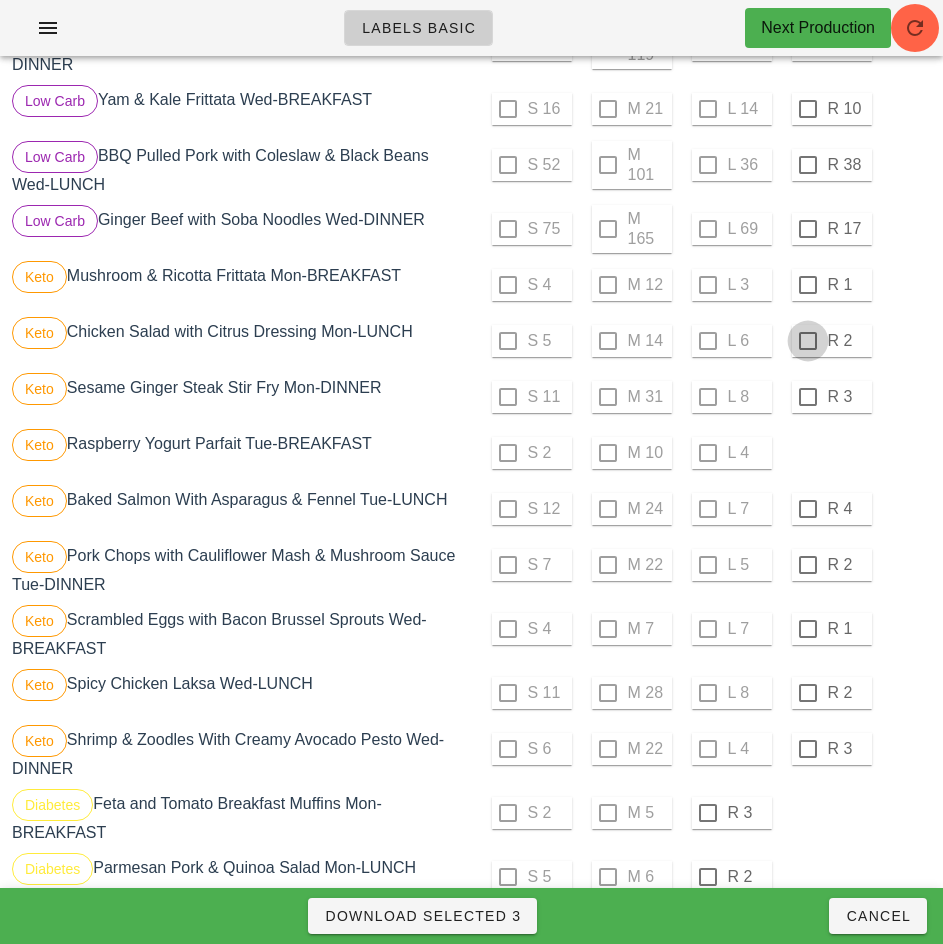 click at bounding box center [808, 285] 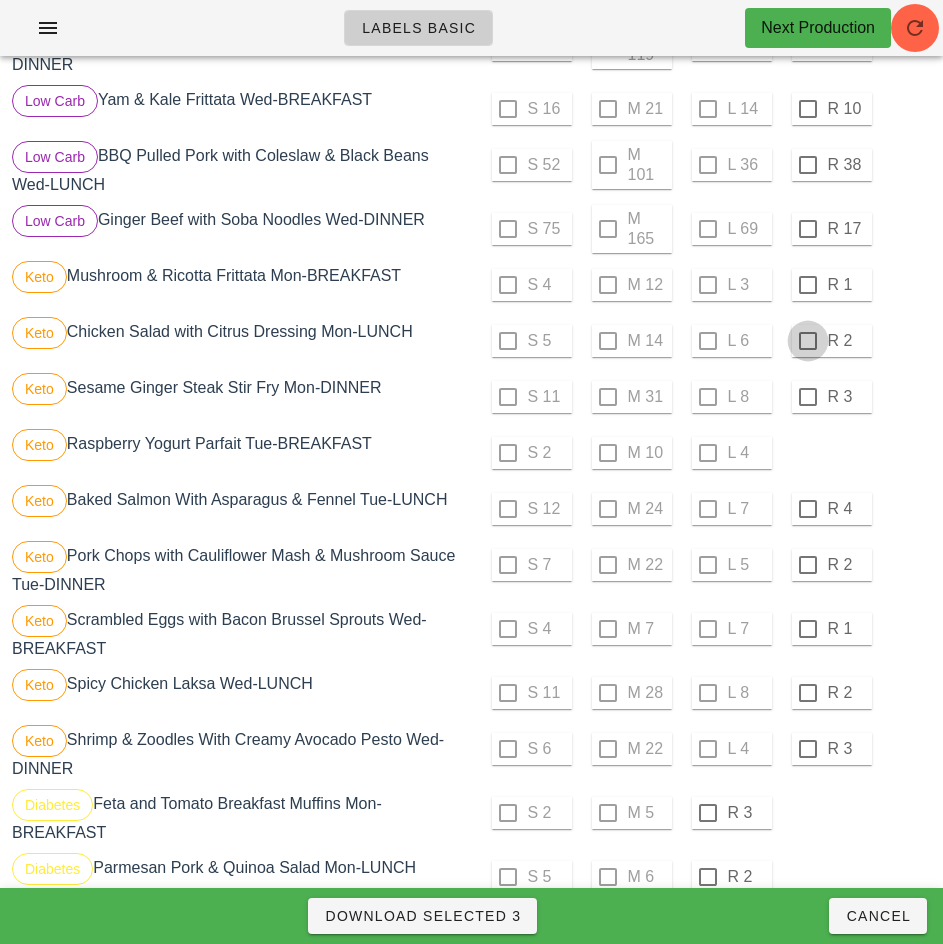 click at bounding box center [808, 341] 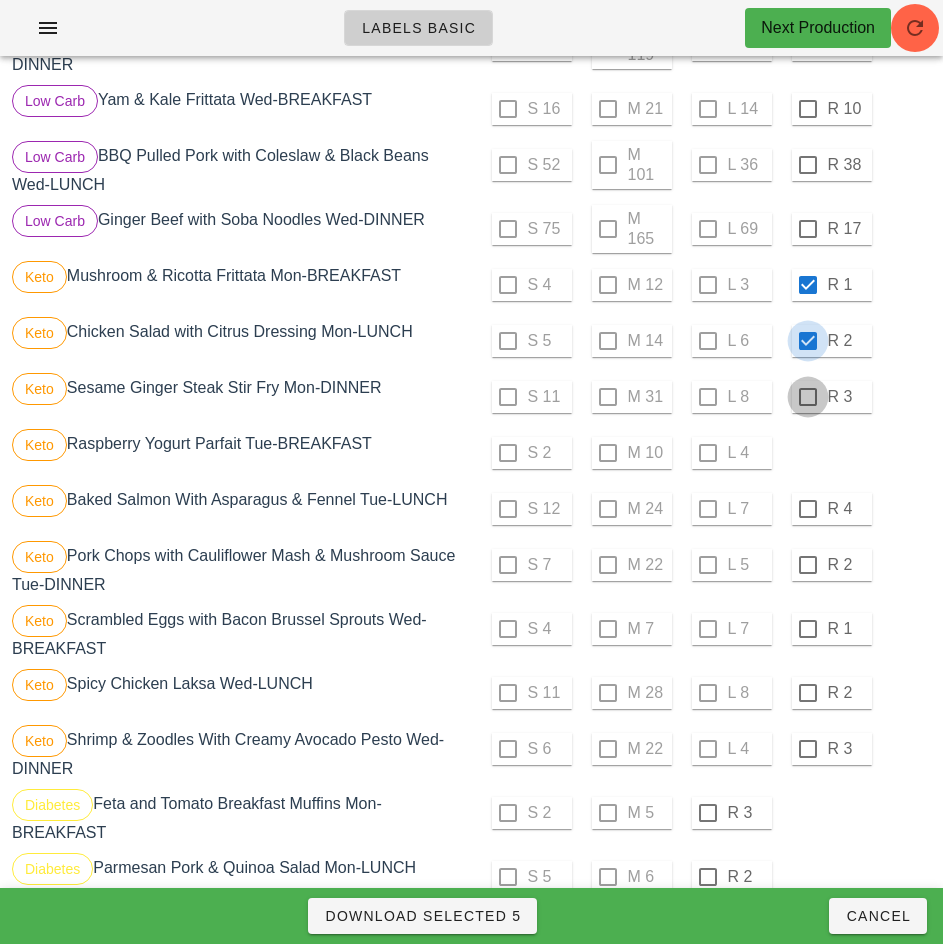 click at bounding box center [808, 397] 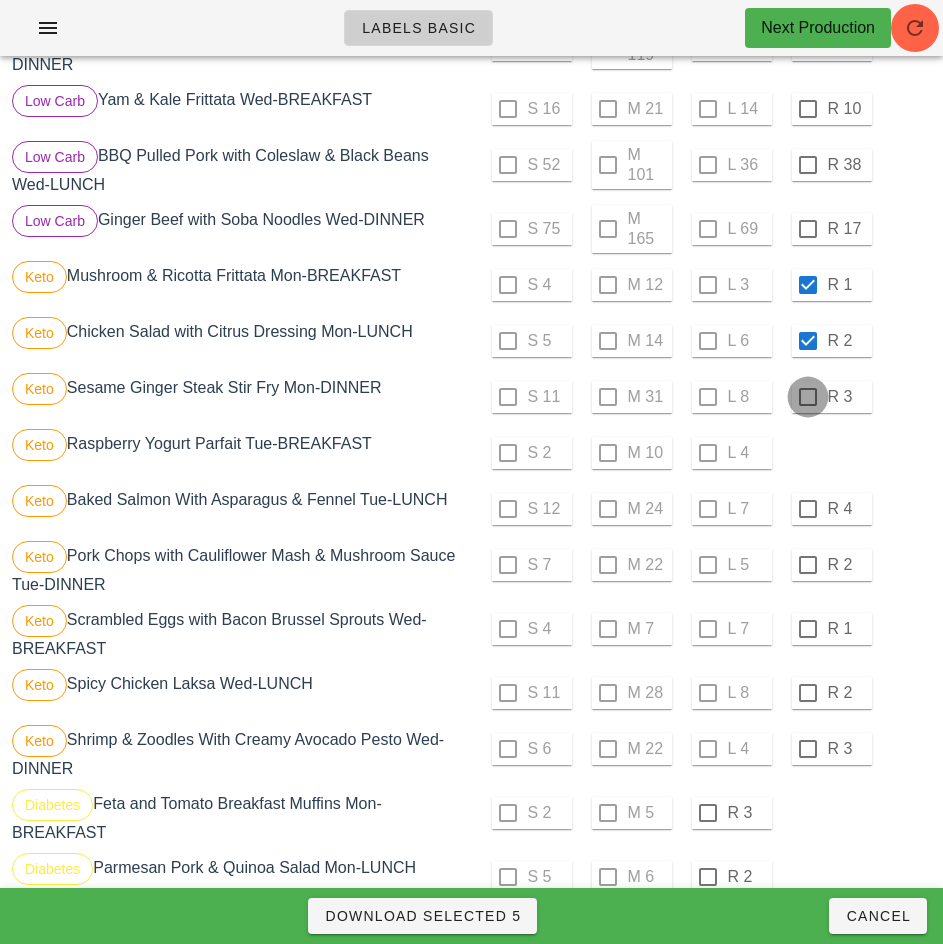 checkbox on "true" 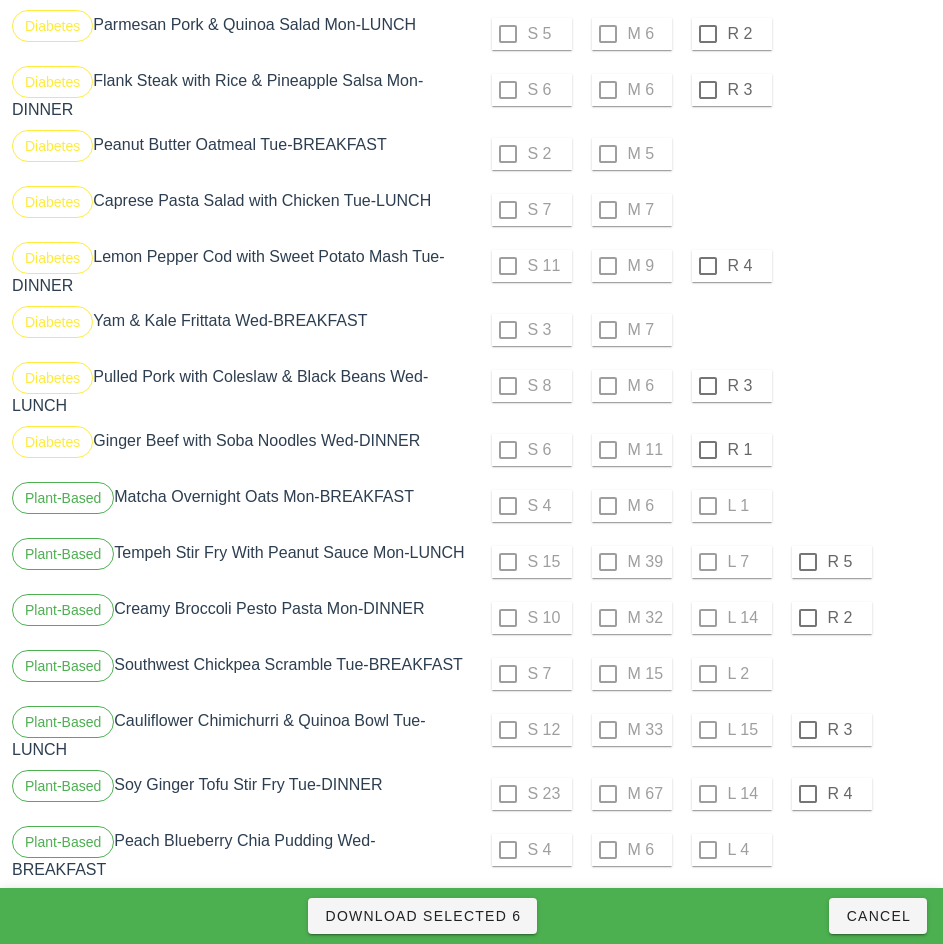 scroll, scrollTop: 1907, scrollLeft: 0, axis: vertical 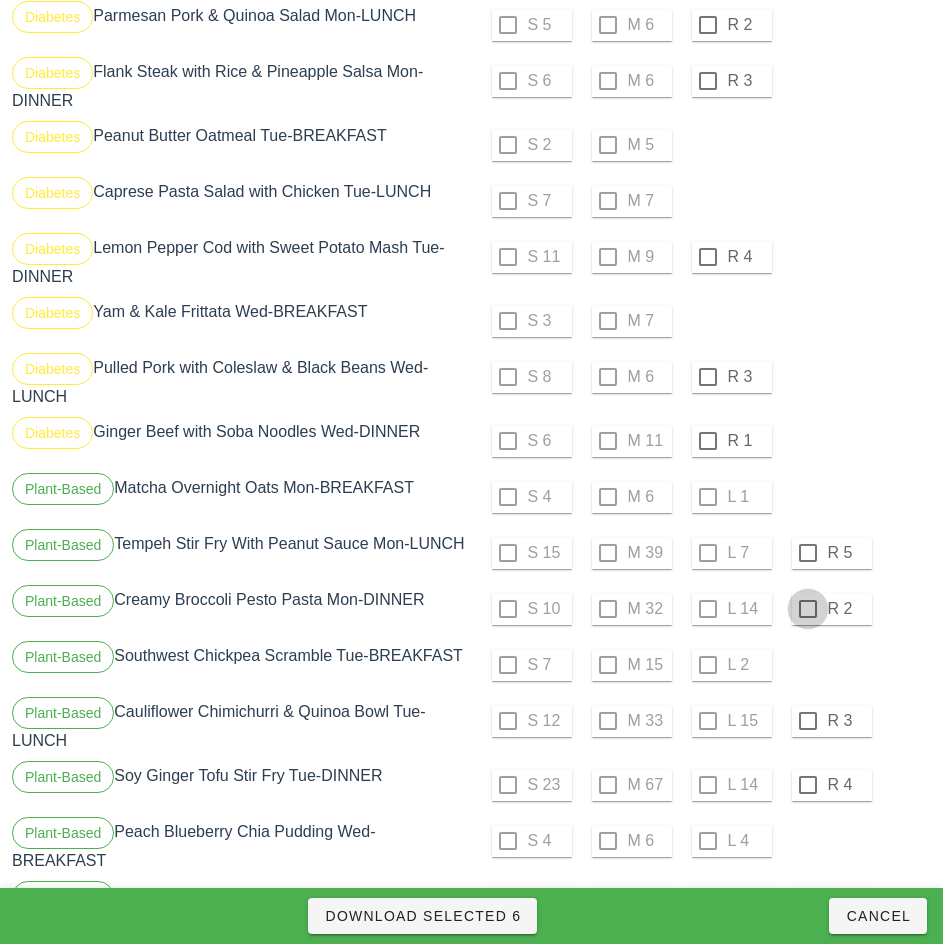 click at bounding box center (808, 553) 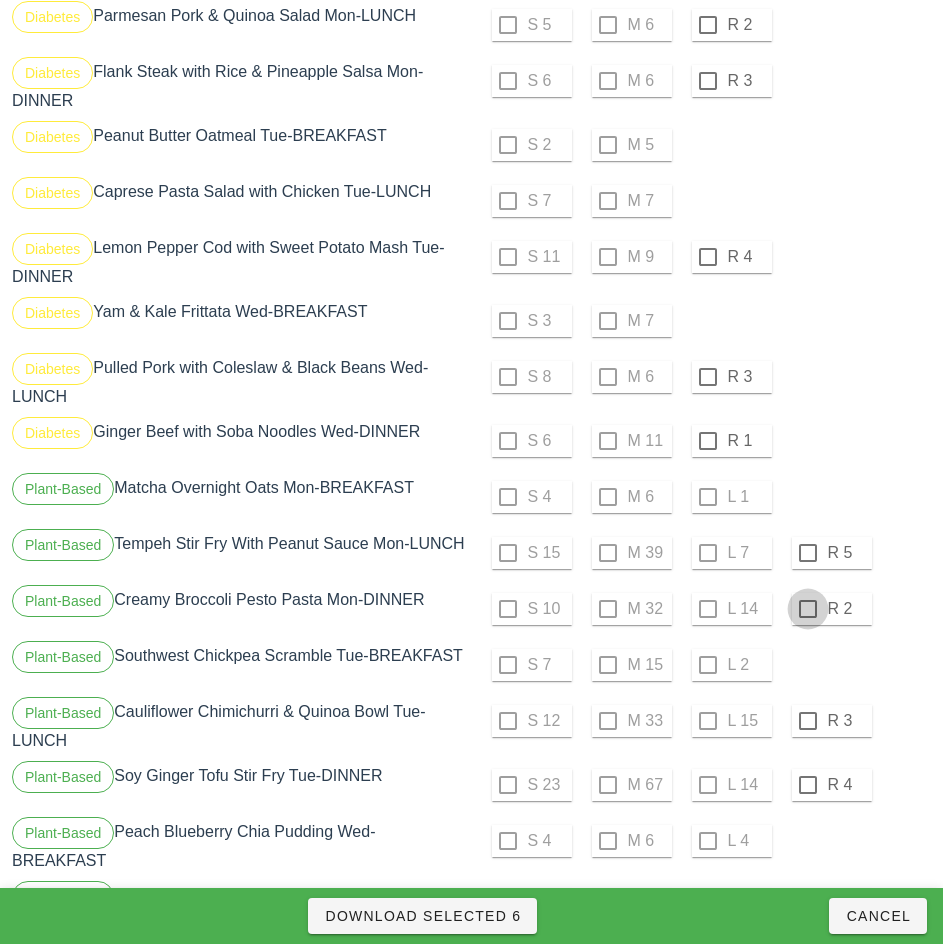 click at bounding box center [808, 609] 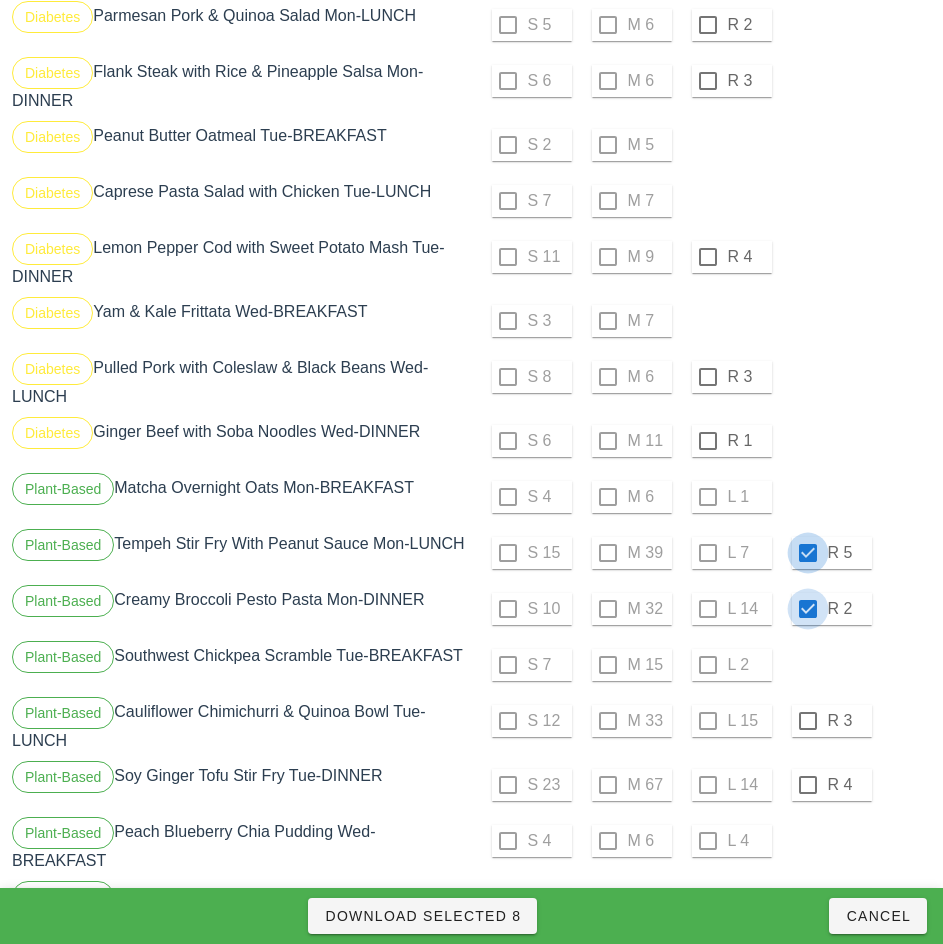 checkbox on "true" 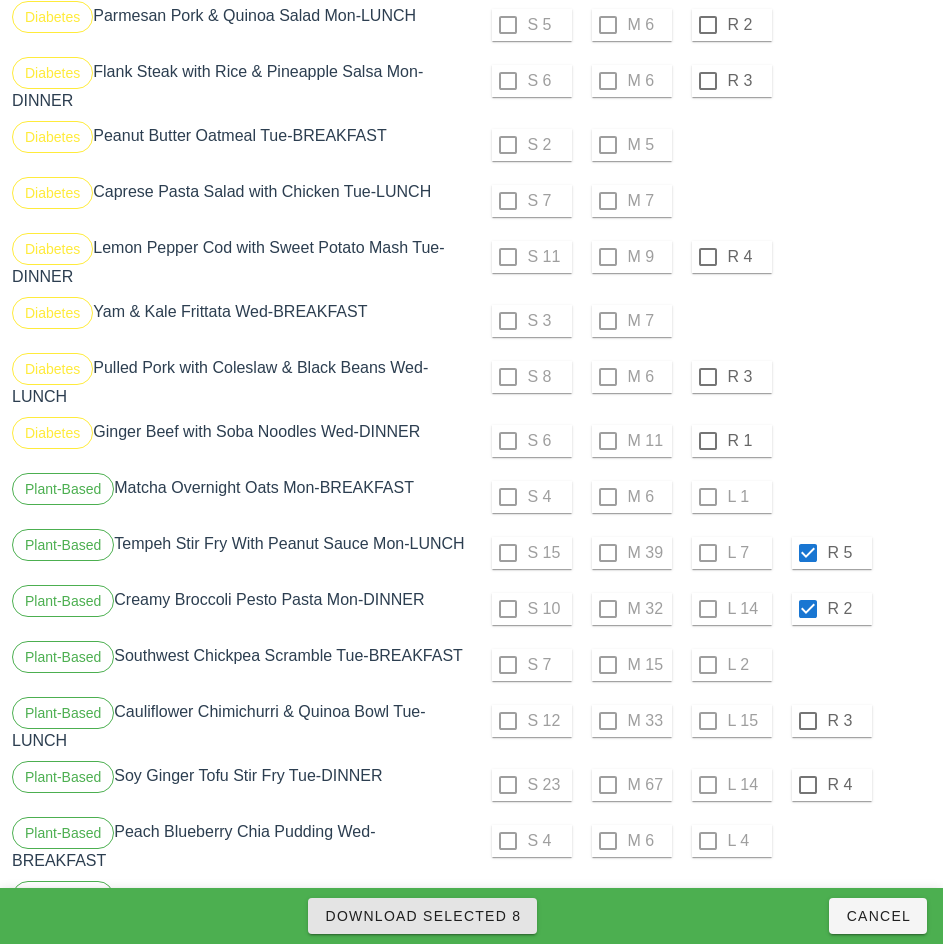 click on "Download Selected 8" at bounding box center (422, 916) 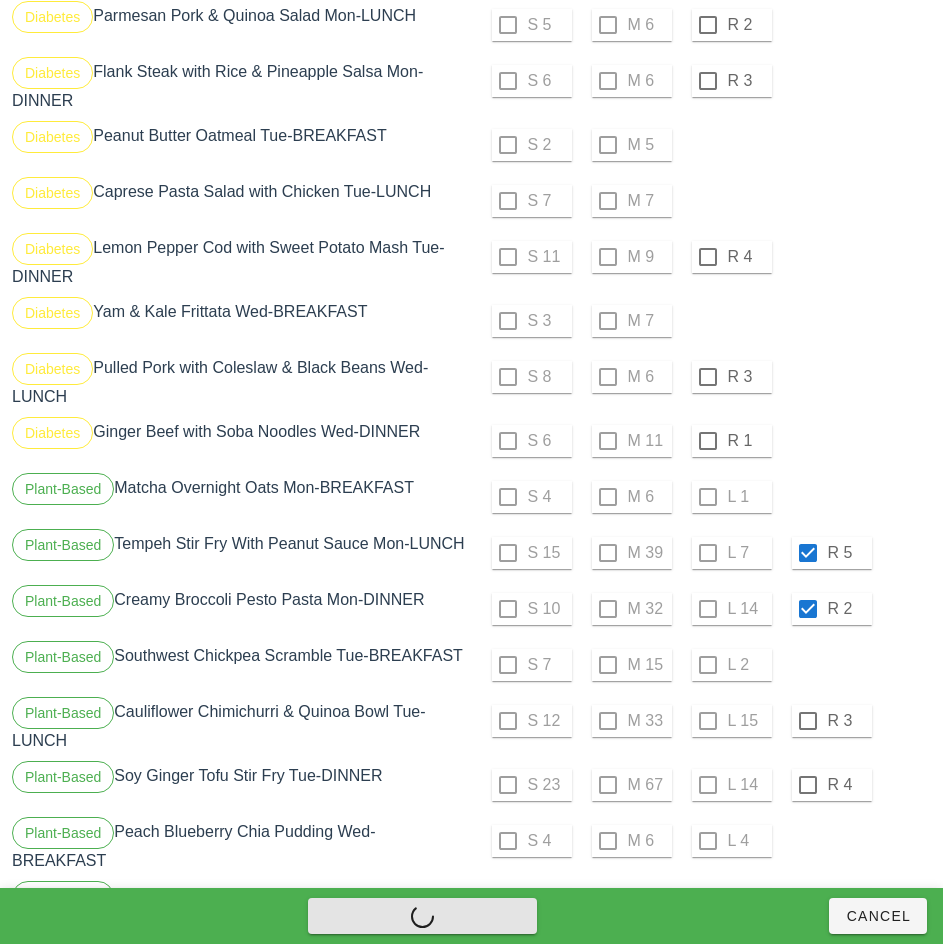 checkbox on "false" 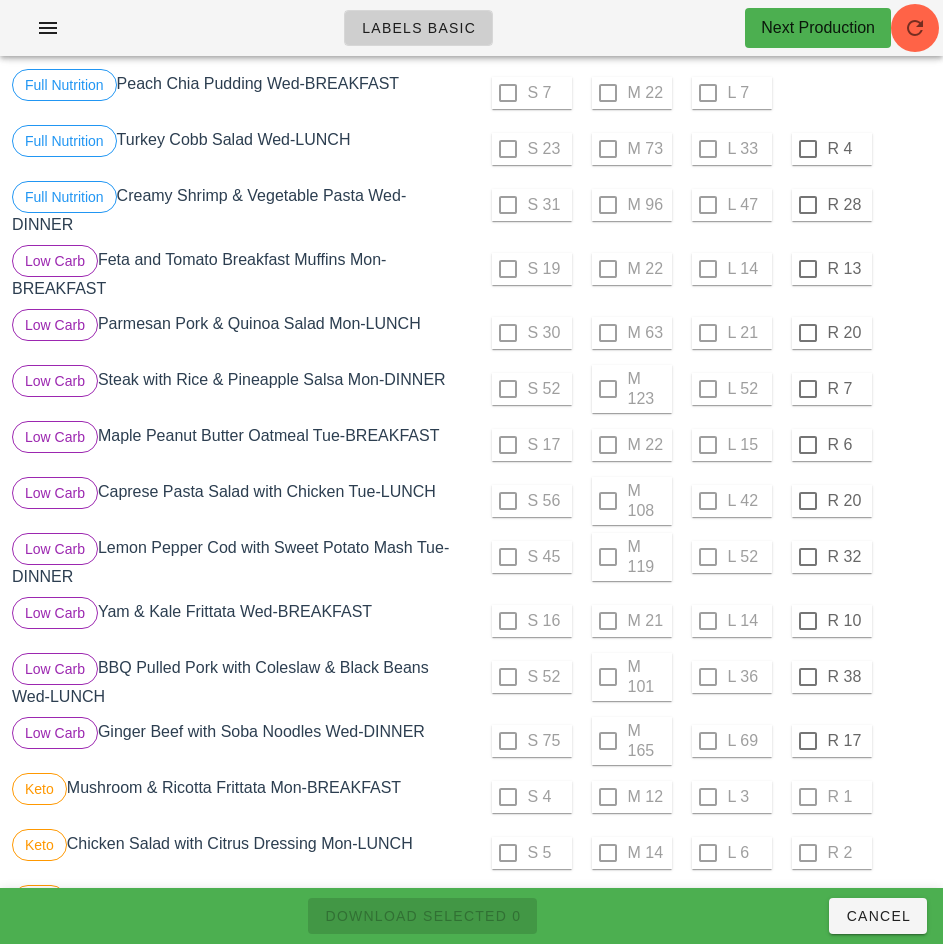 scroll, scrollTop: 542, scrollLeft: 0, axis: vertical 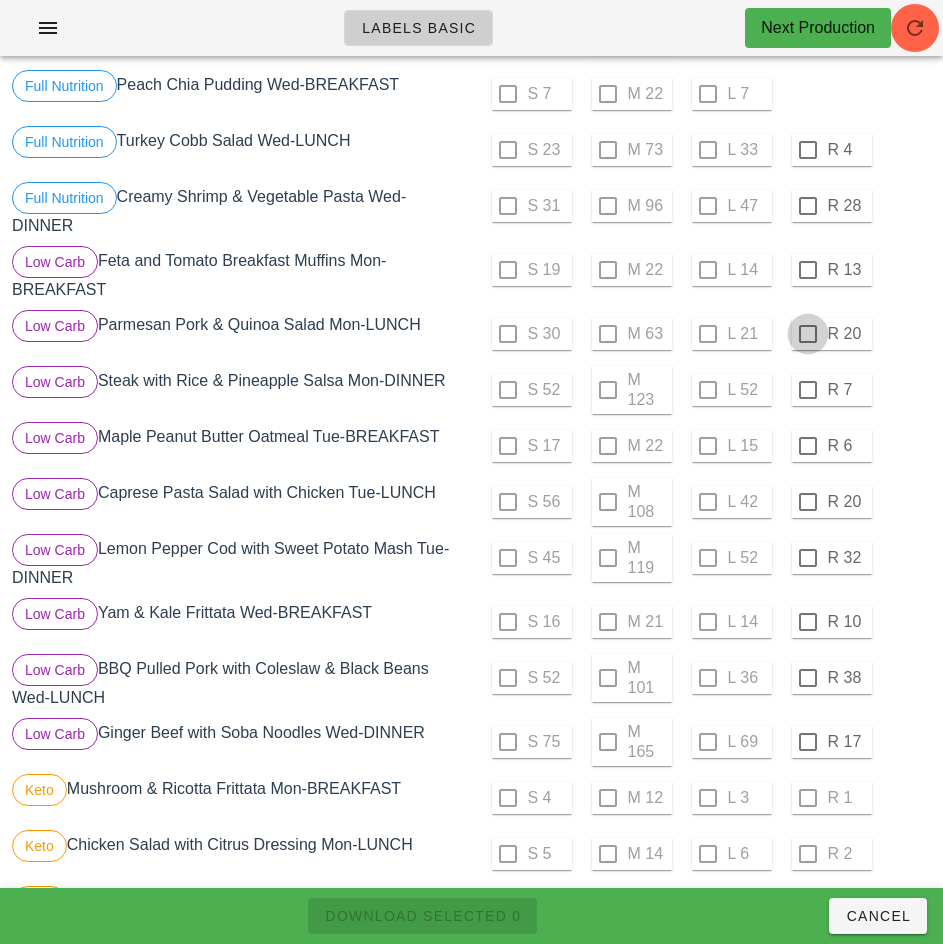 click at bounding box center (808, 270) 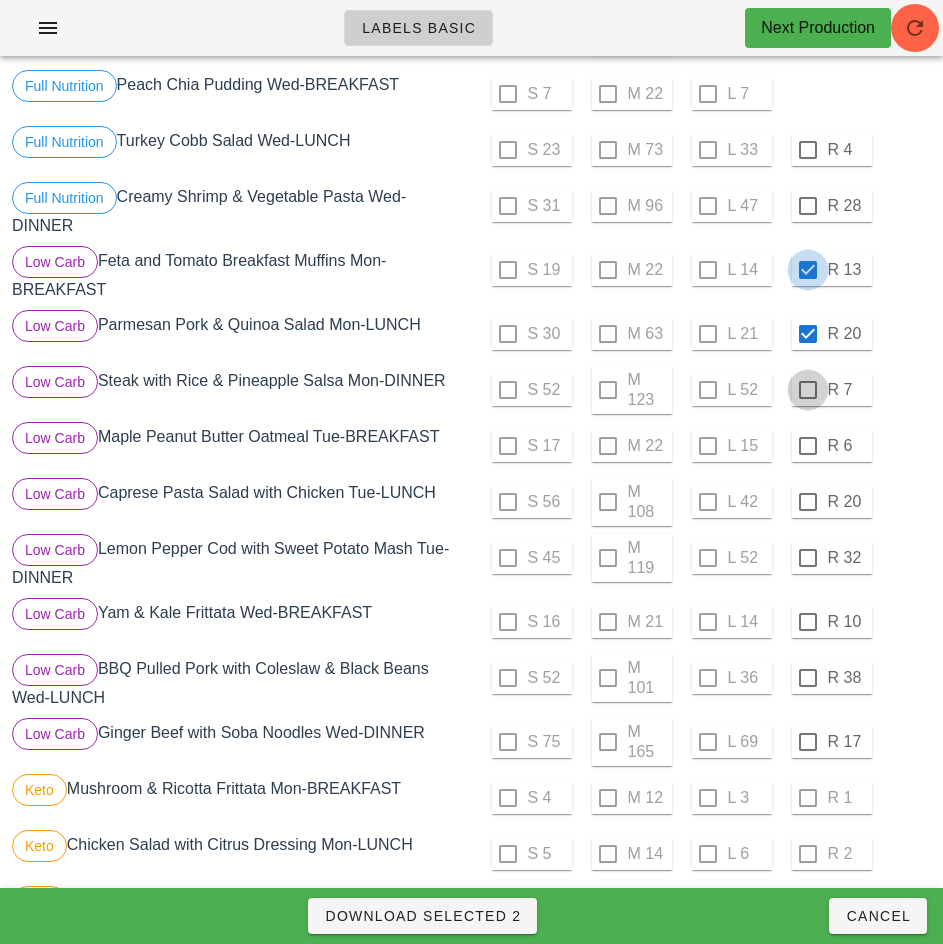 click at bounding box center (808, 390) 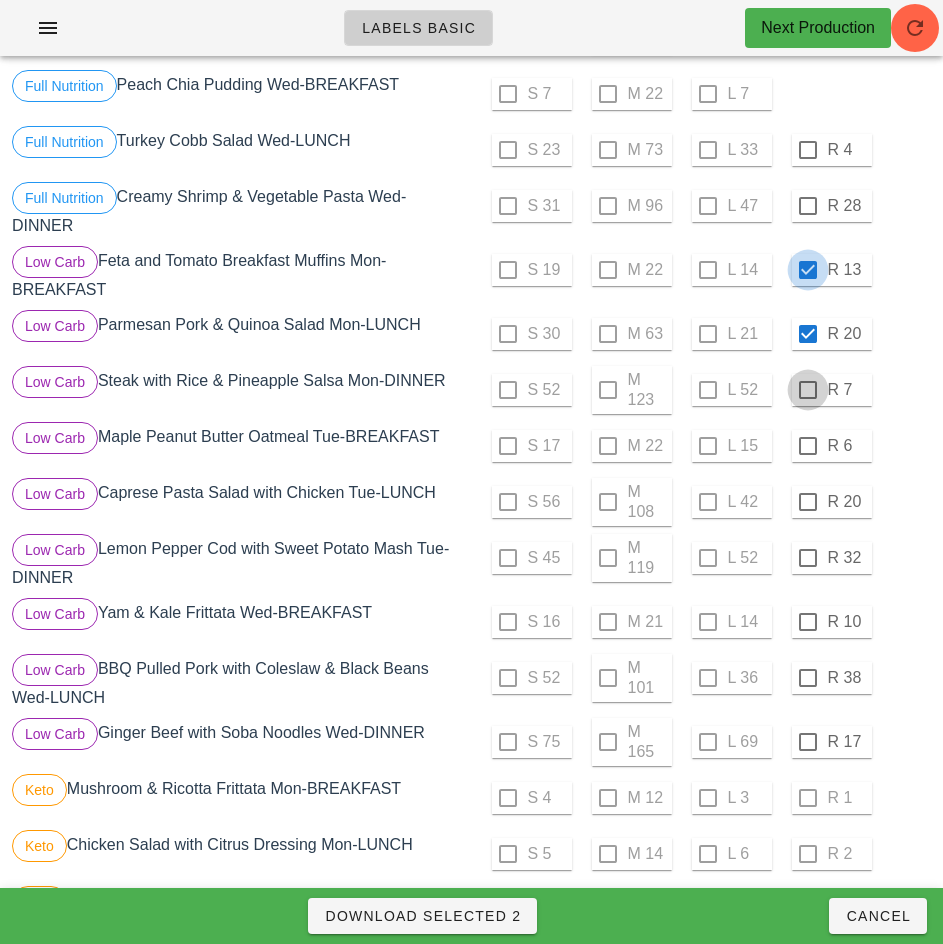 checkbox on "true" 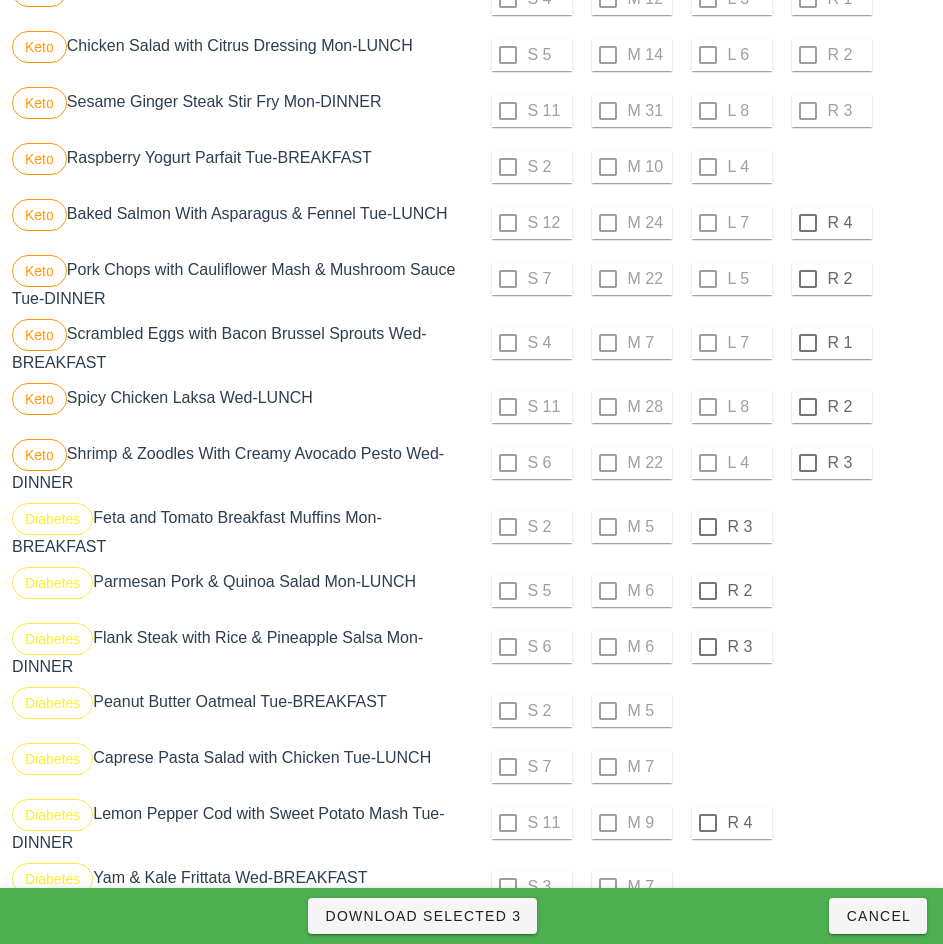 scroll, scrollTop: 1345, scrollLeft: 0, axis: vertical 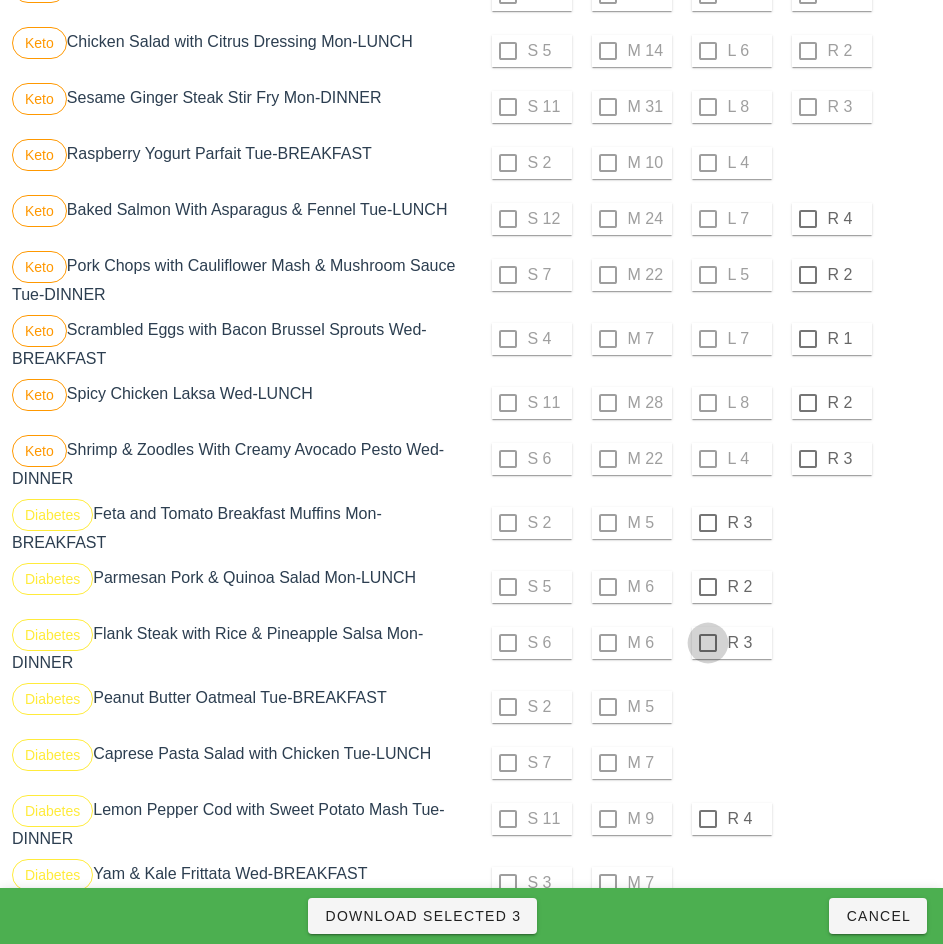 click at bounding box center (708, 523) 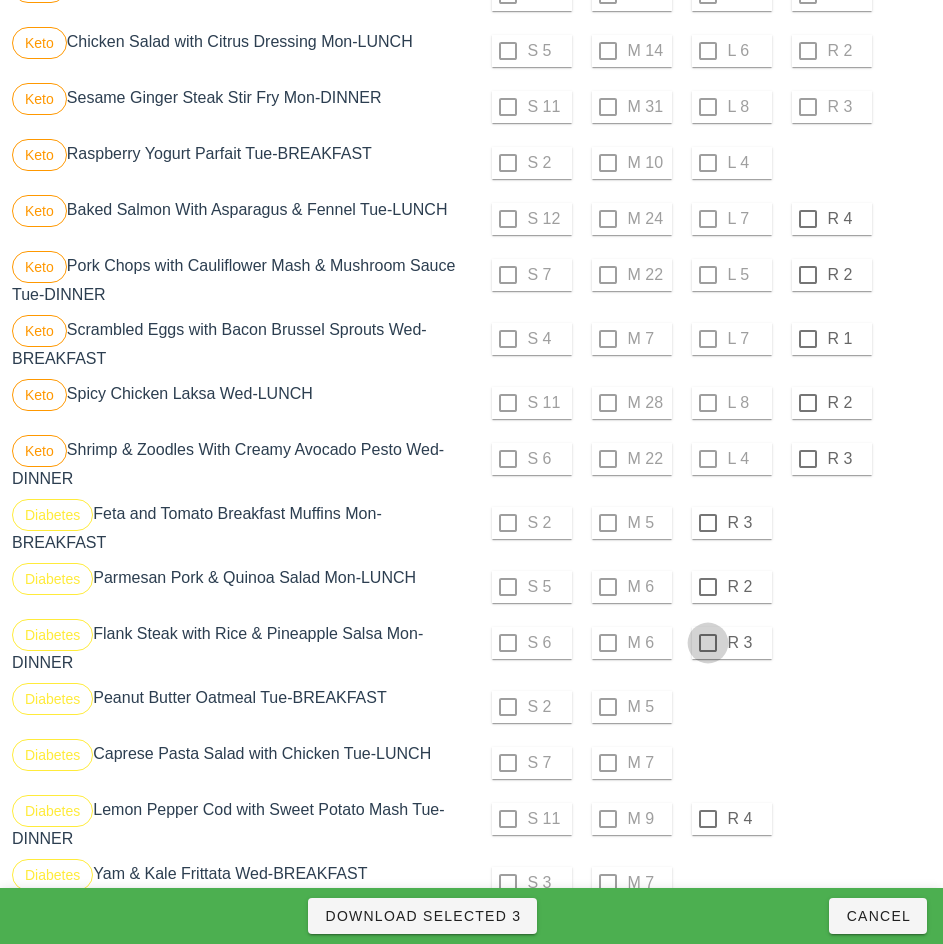 click at bounding box center [708, 587] 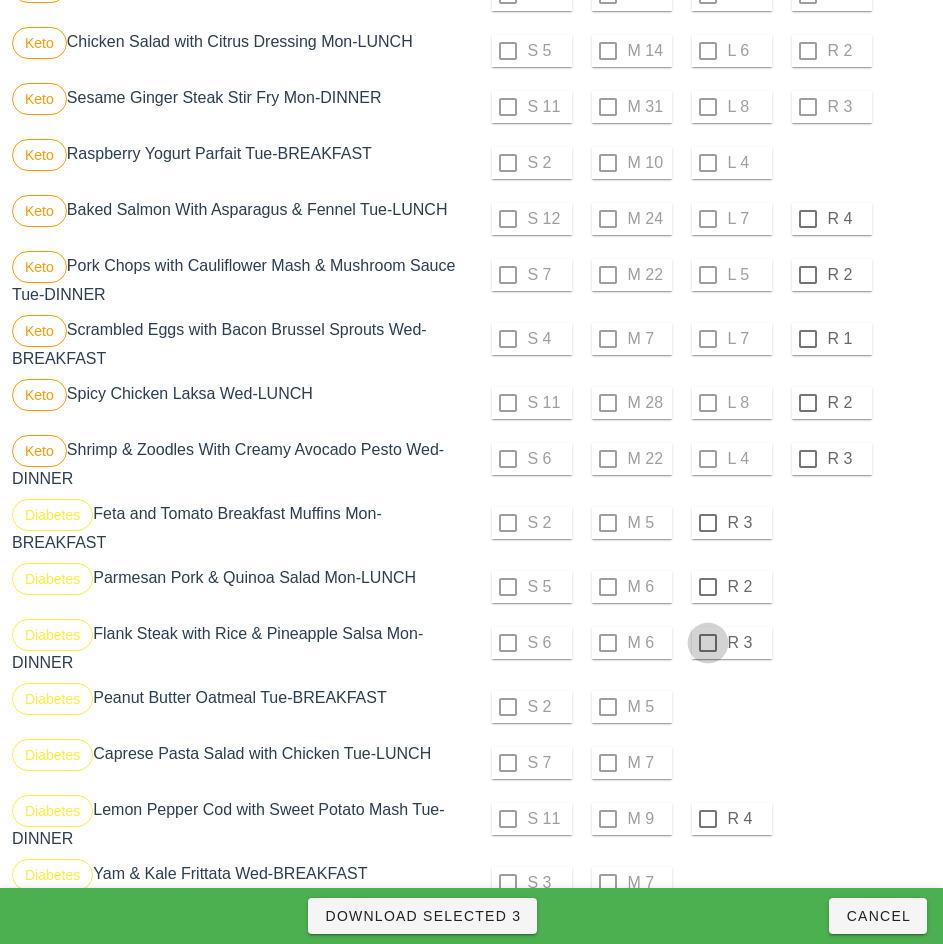 click at bounding box center (708, 643) 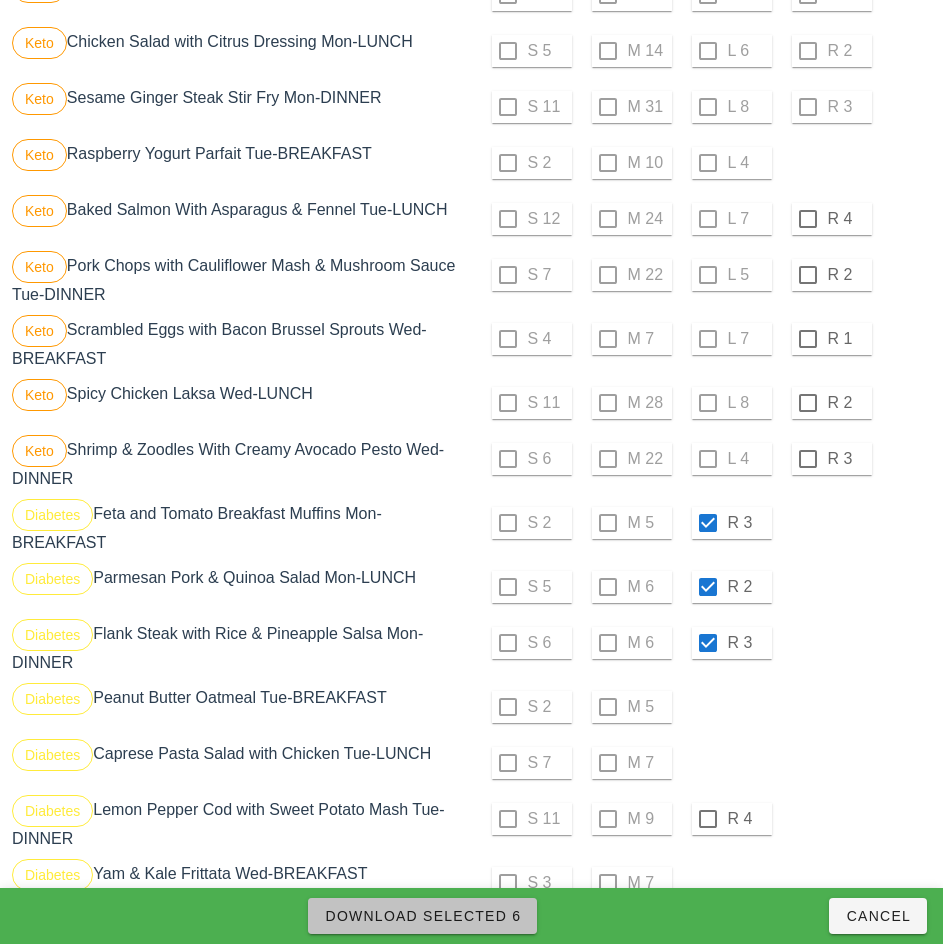 click on "Download Selected 6" at bounding box center (422, 916) 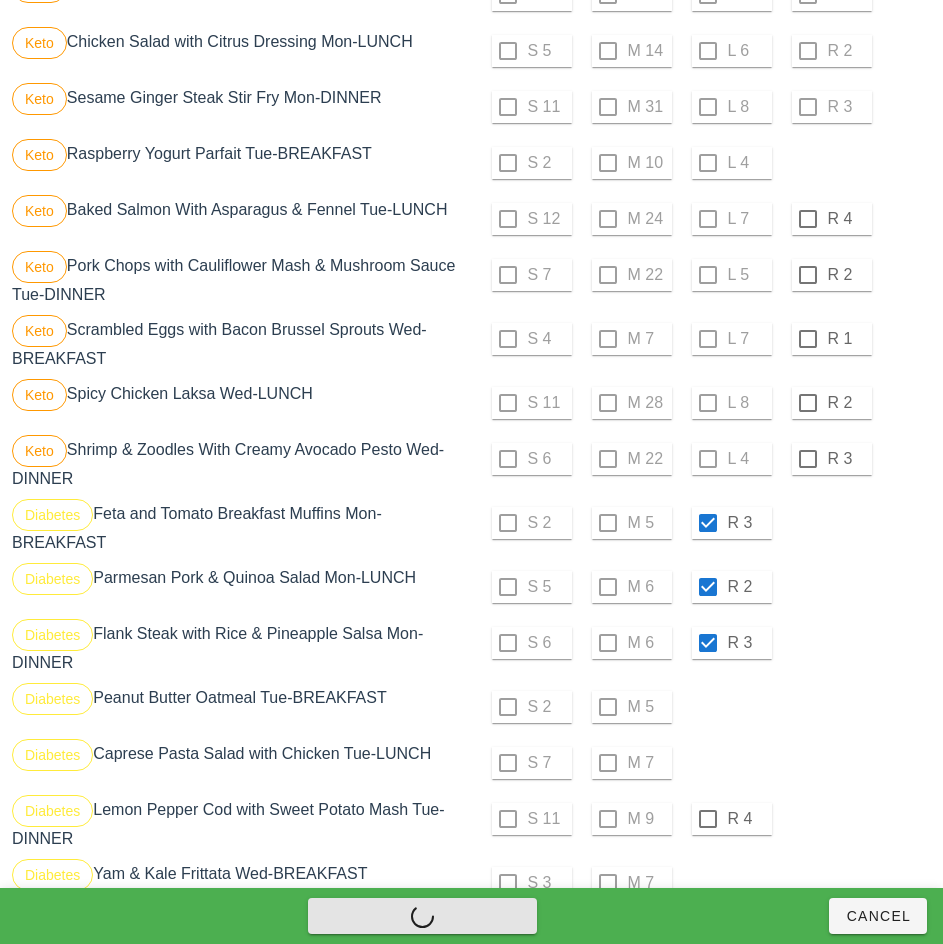 checkbox on "false" 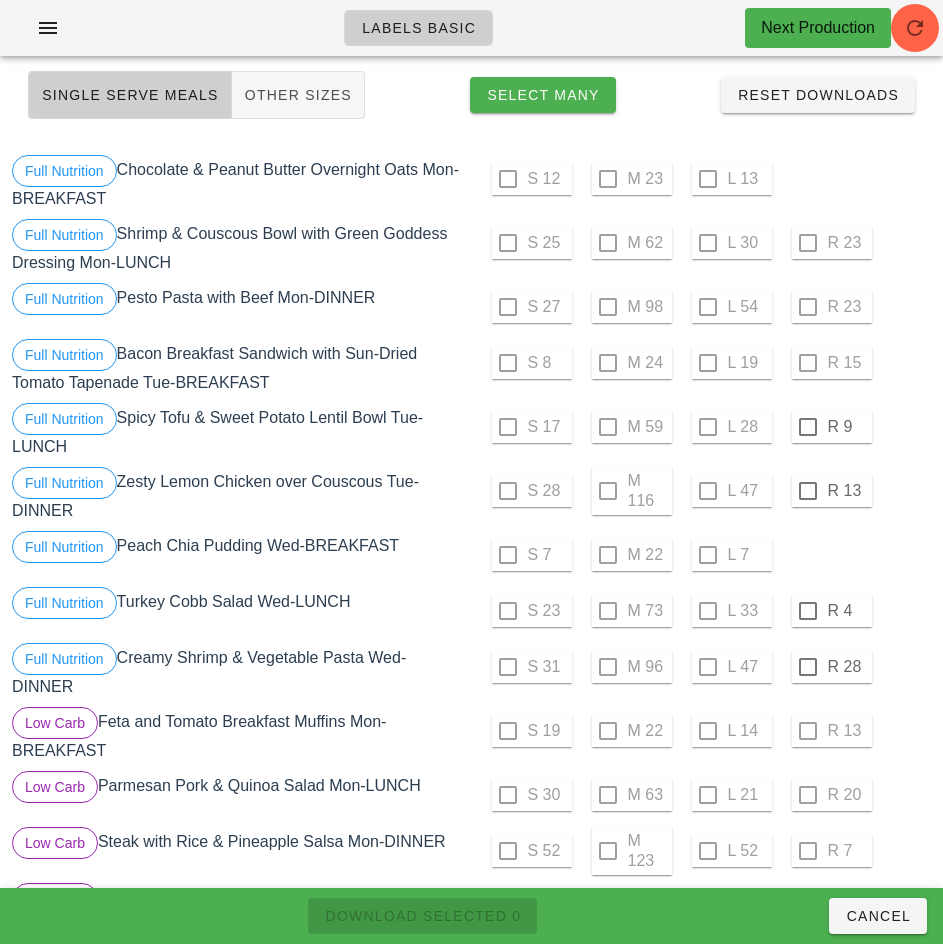 scroll, scrollTop: 72, scrollLeft: 0, axis: vertical 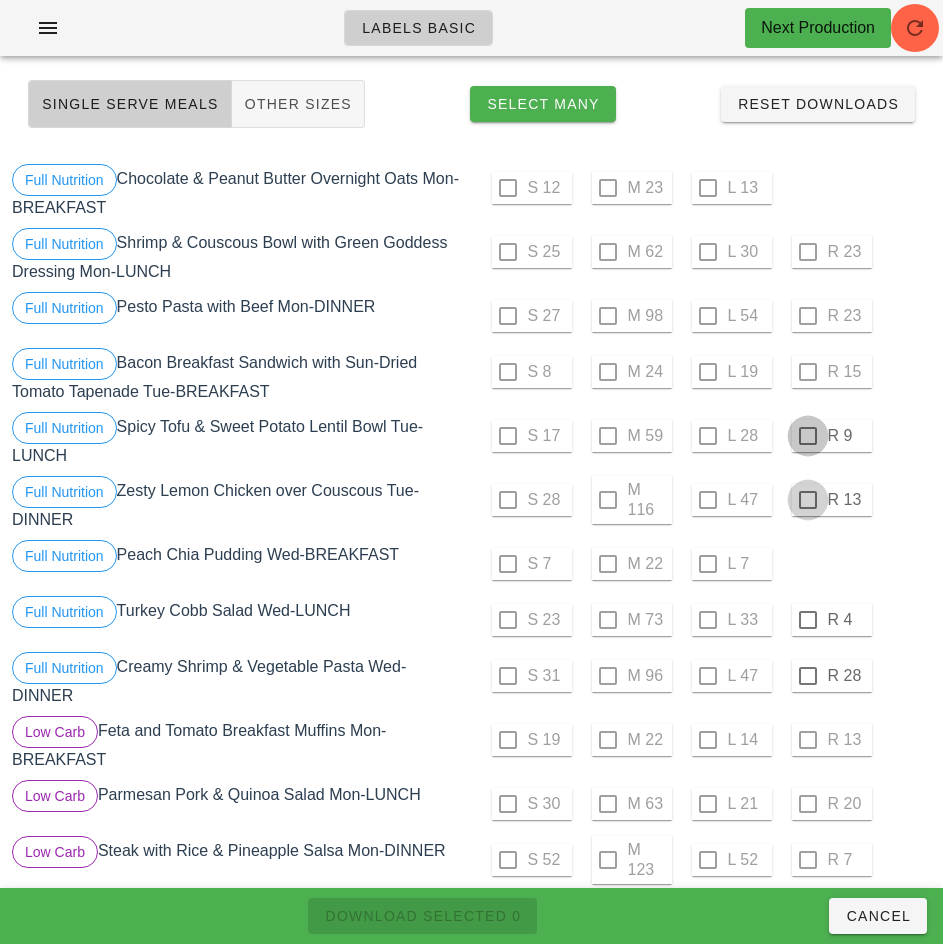 click at bounding box center [808, 436] 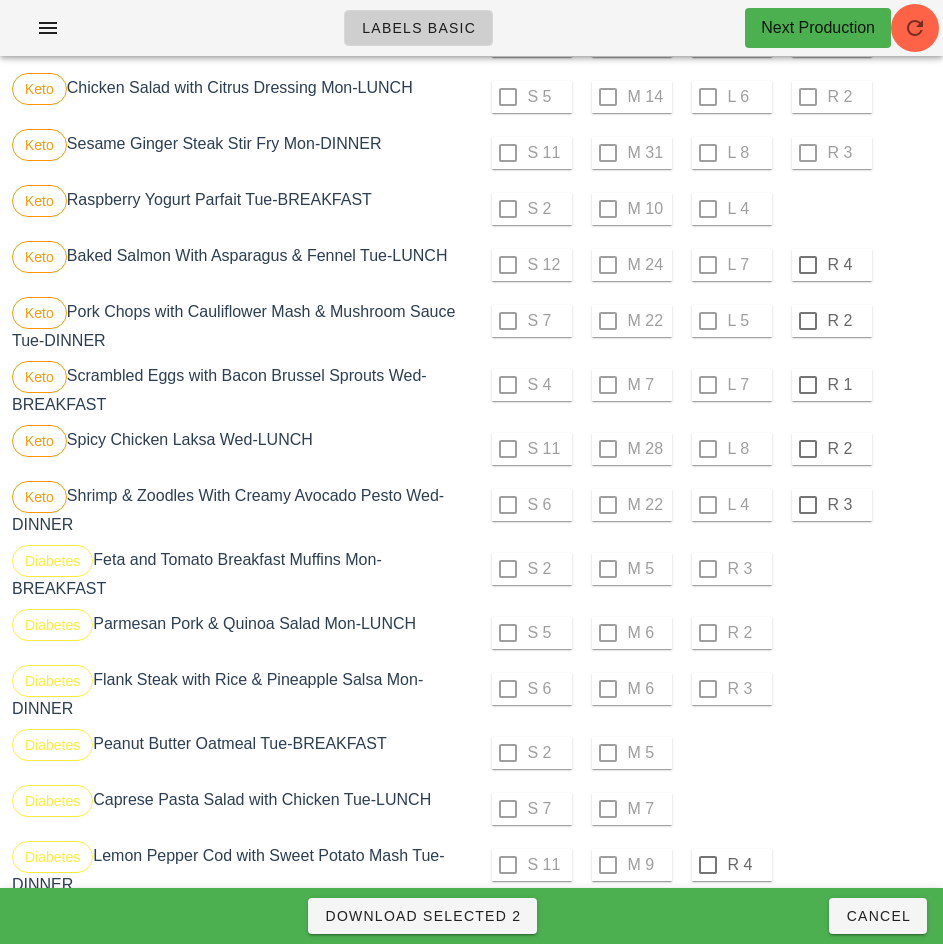 scroll, scrollTop: 1297, scrollLeft: 0, axis: vertical 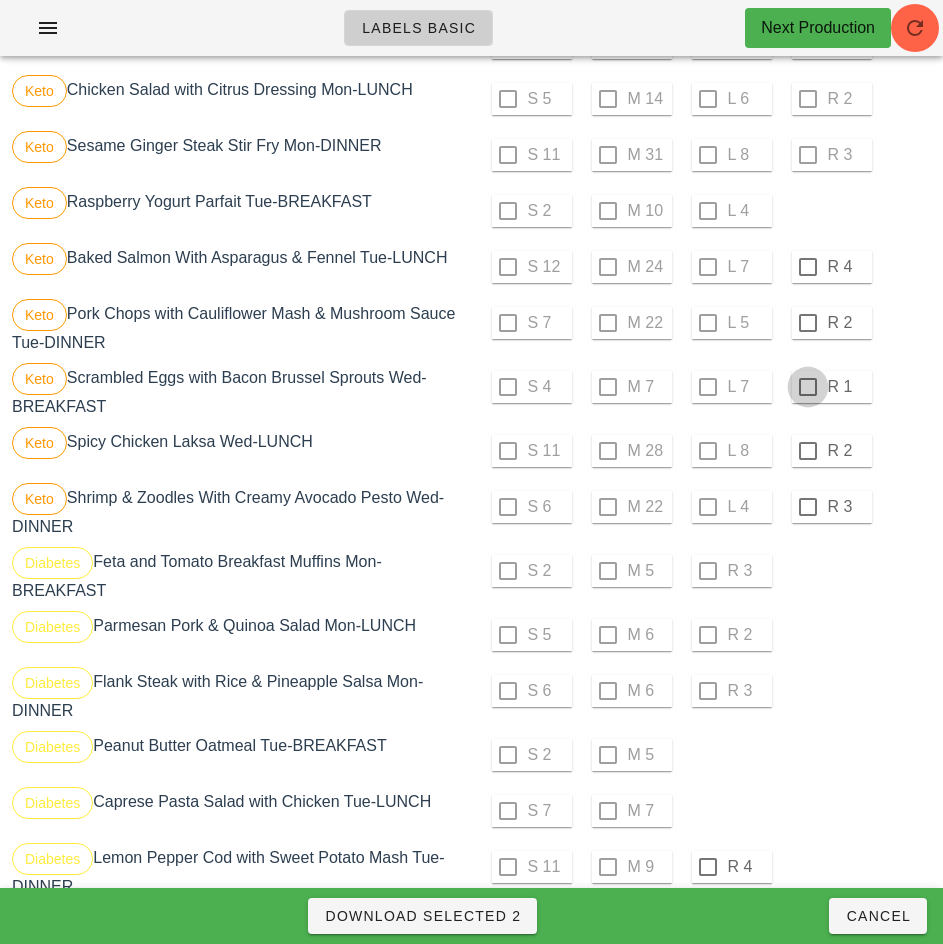 click at bounding box center [808, 267] 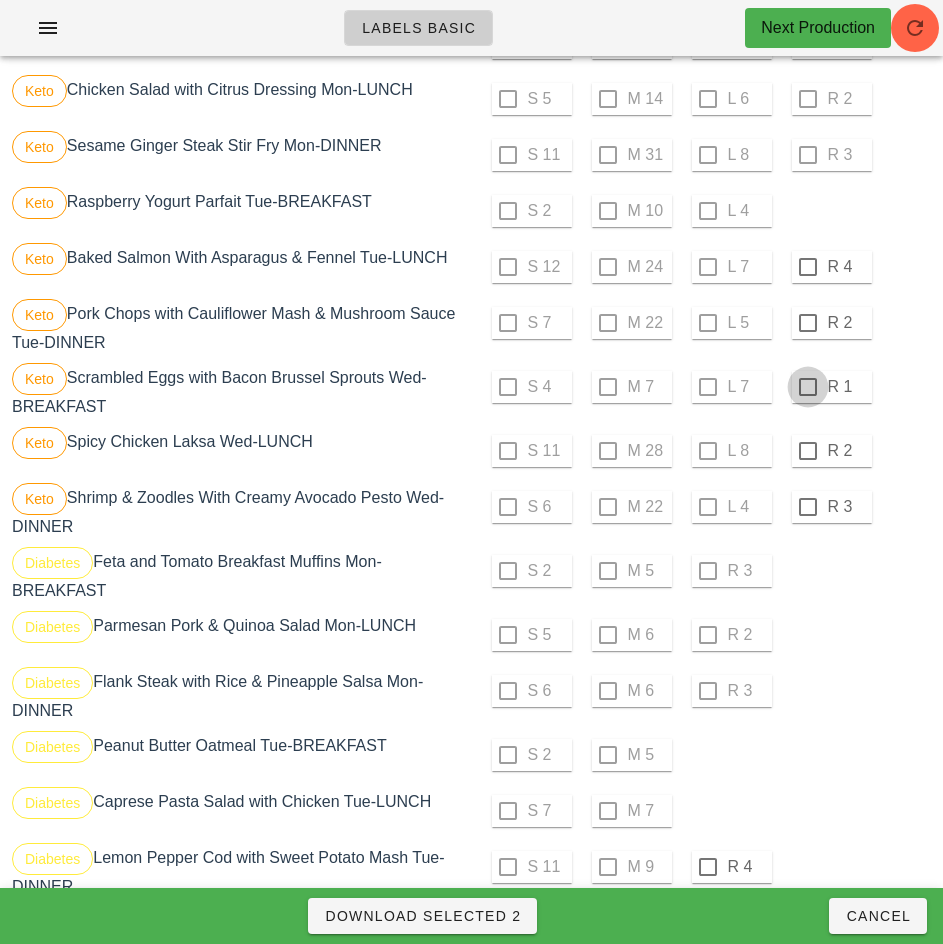click at bounding box center [808, 323] 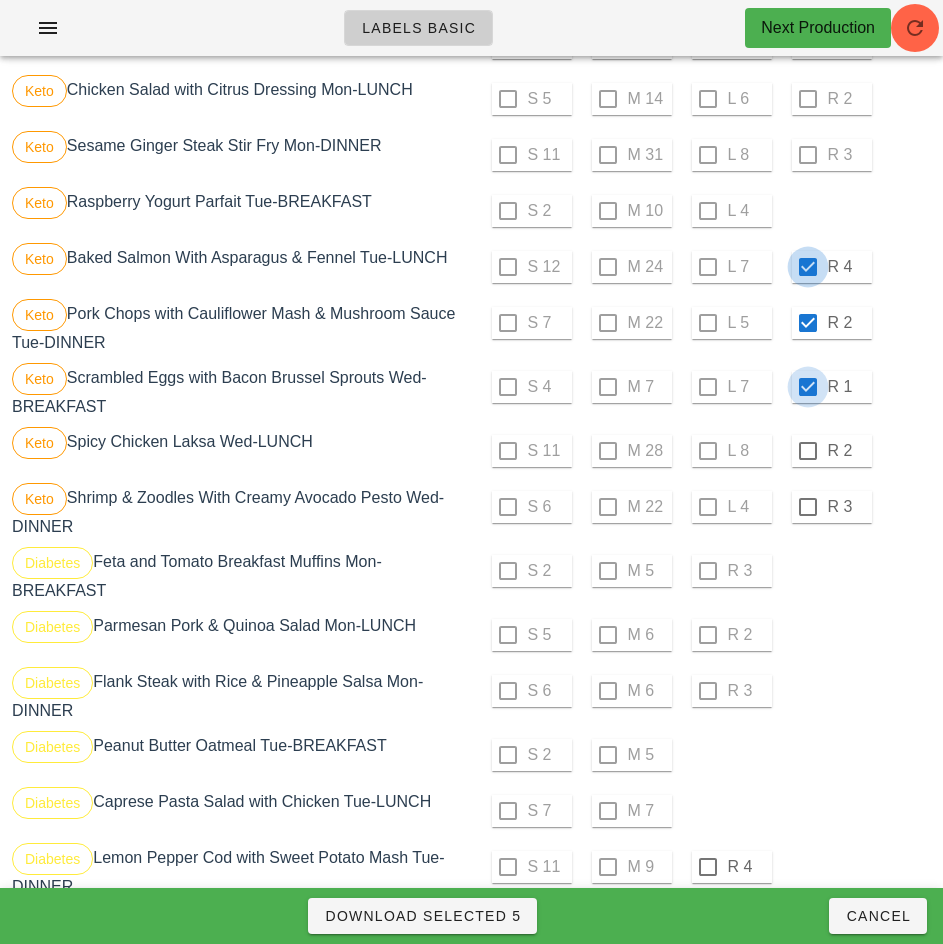 checkbox on "true" 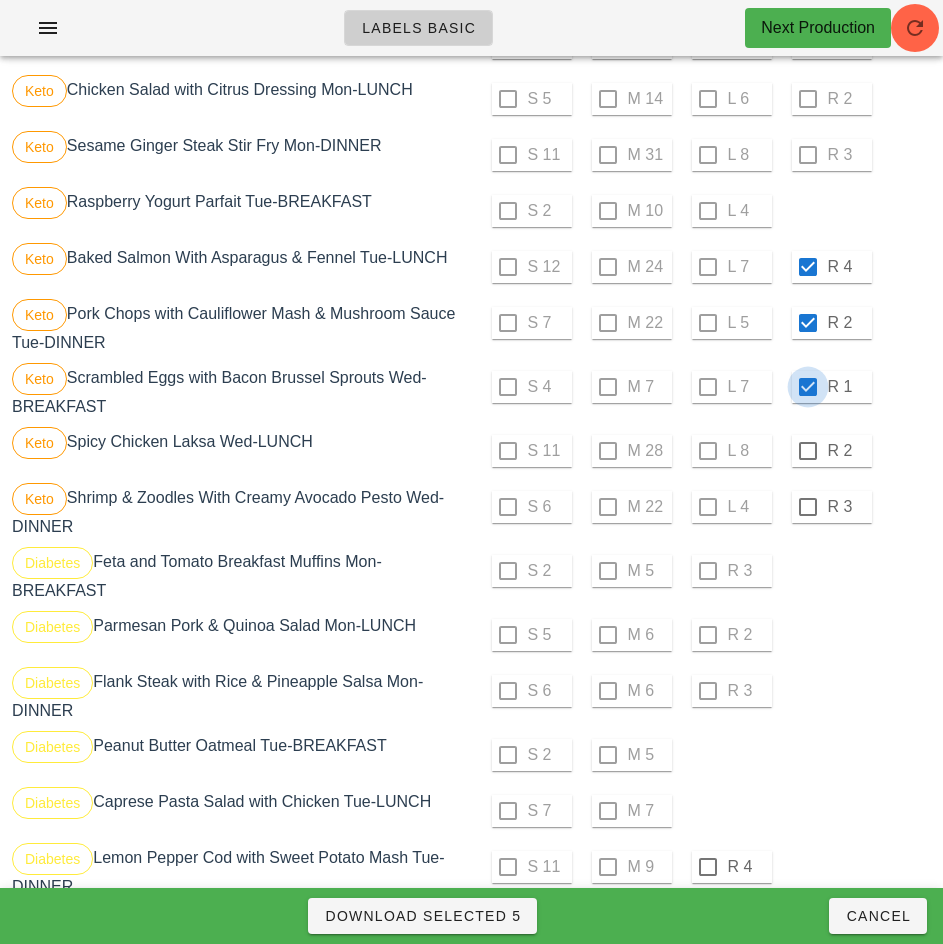 click at bounding box center [808, 387] 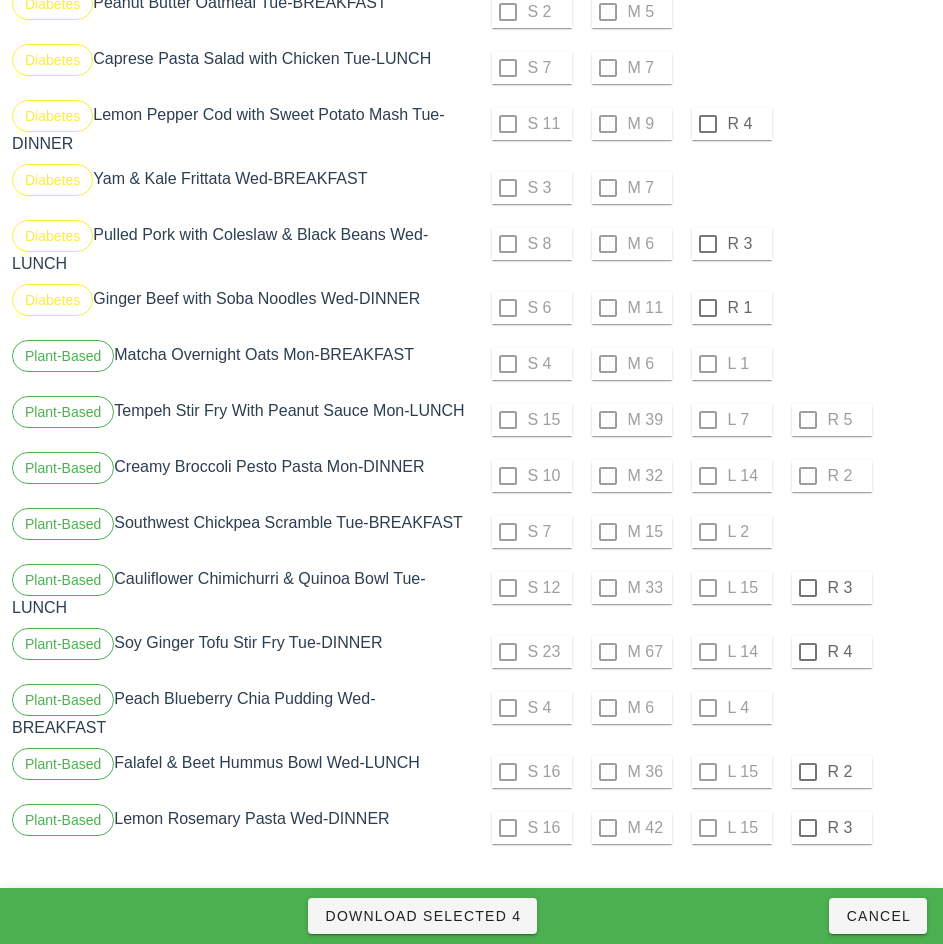 scroll, scrollTop: 2048, scrollLeft: 0, axis: vertical 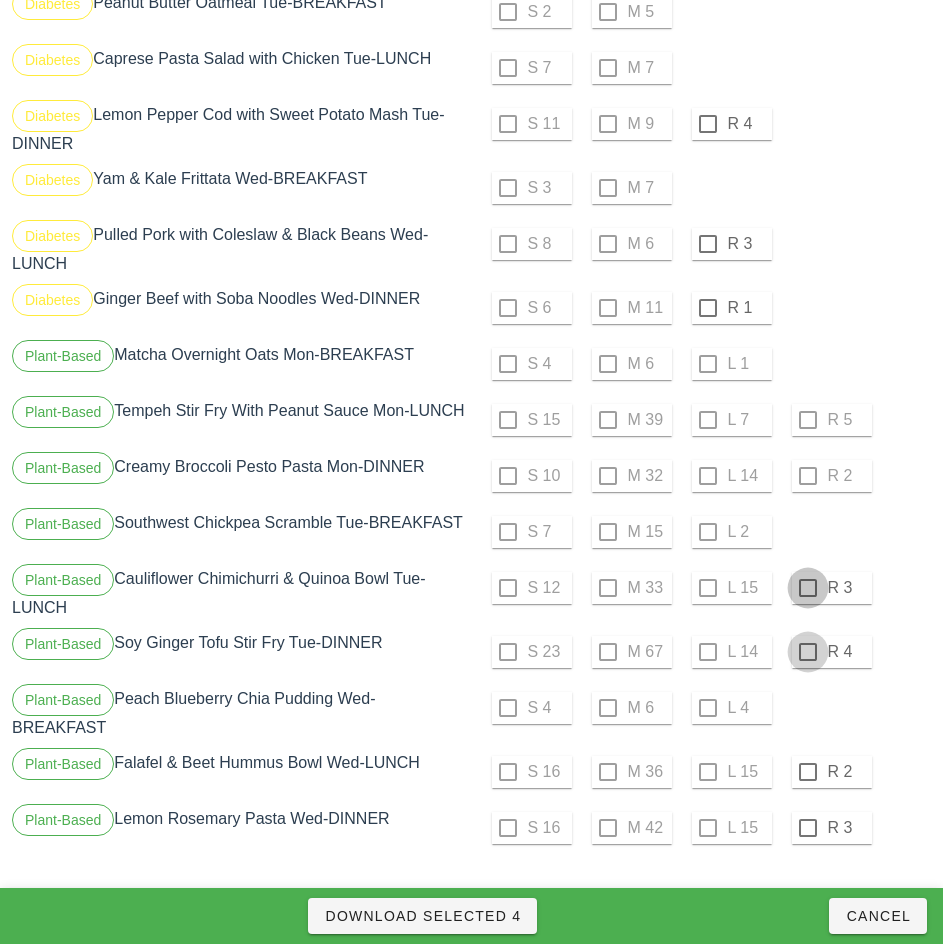 click at bounding box center (808, 588) 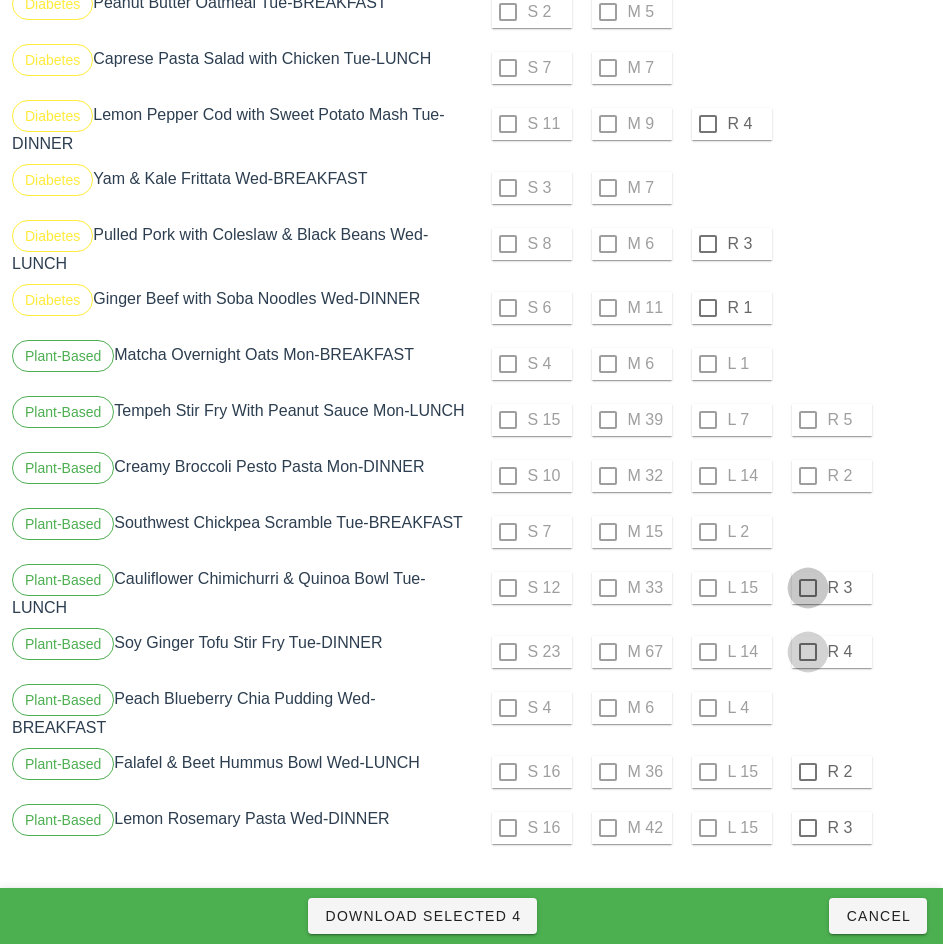 click at bounding box center (808, 652) 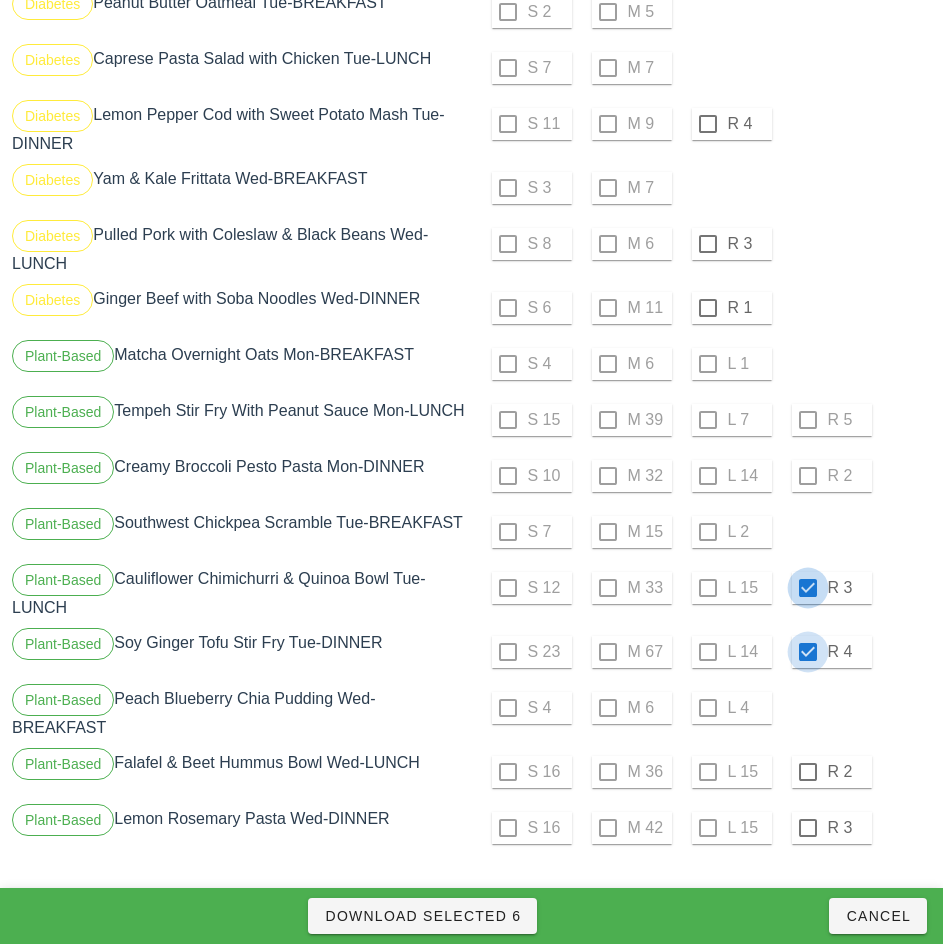 checkbox on "true" 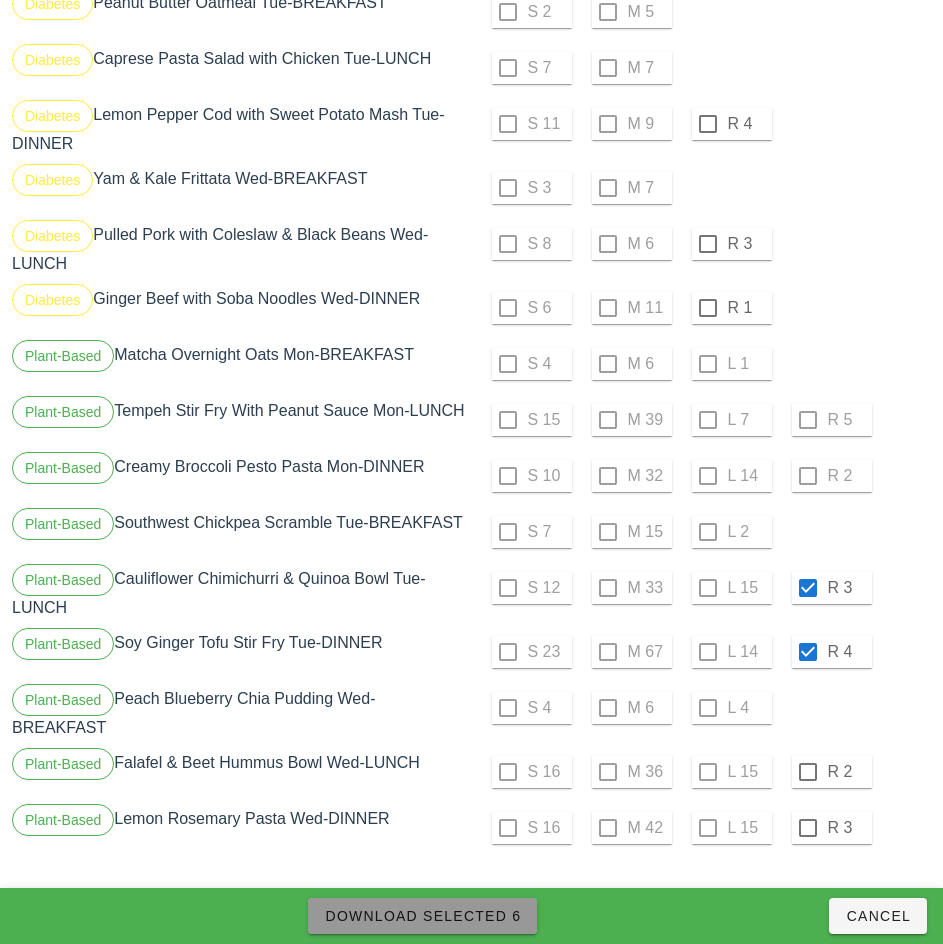 click on "Download Selected 6" at bounding box center (422, 916) 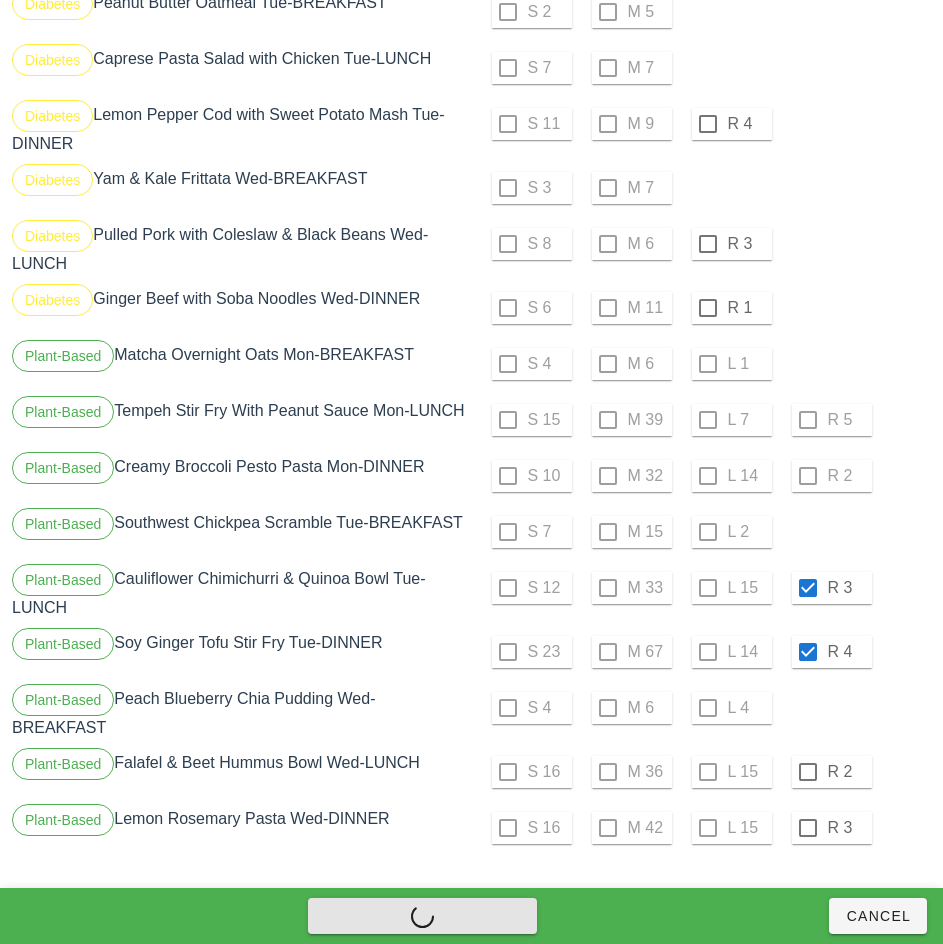 checkbox on "false" 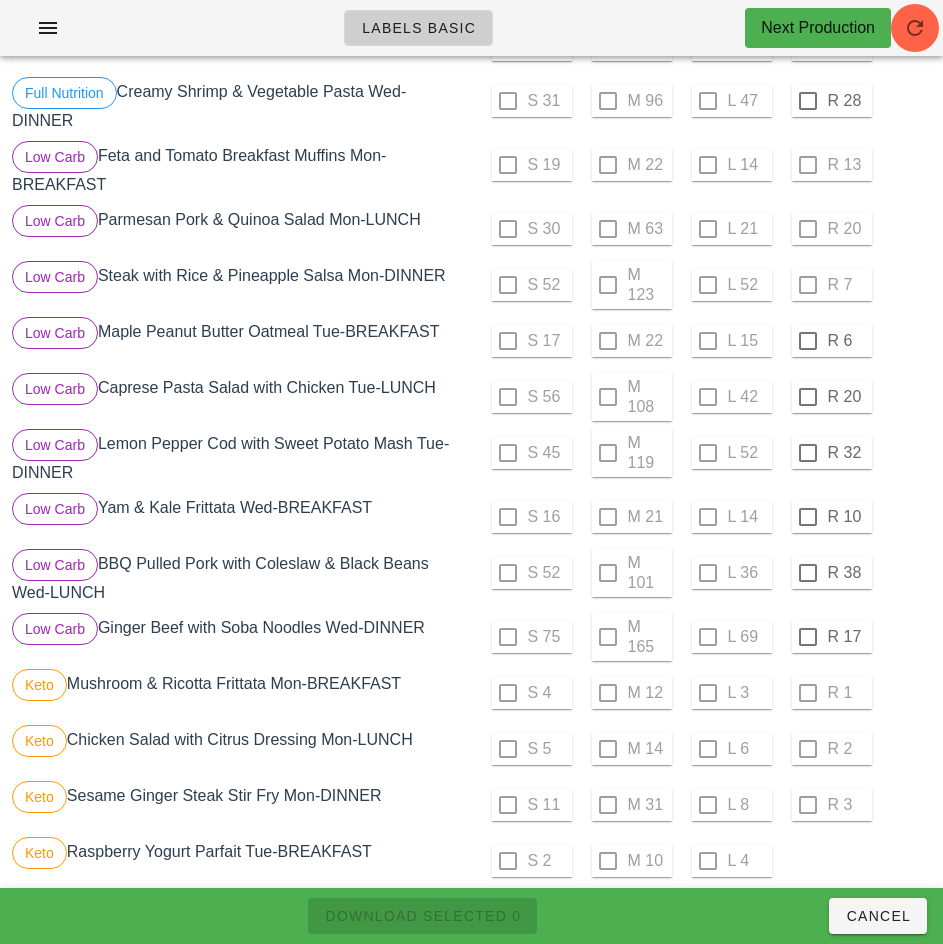 scroll, scrollTop: 646, scrollLeft: 0, axis: vertical 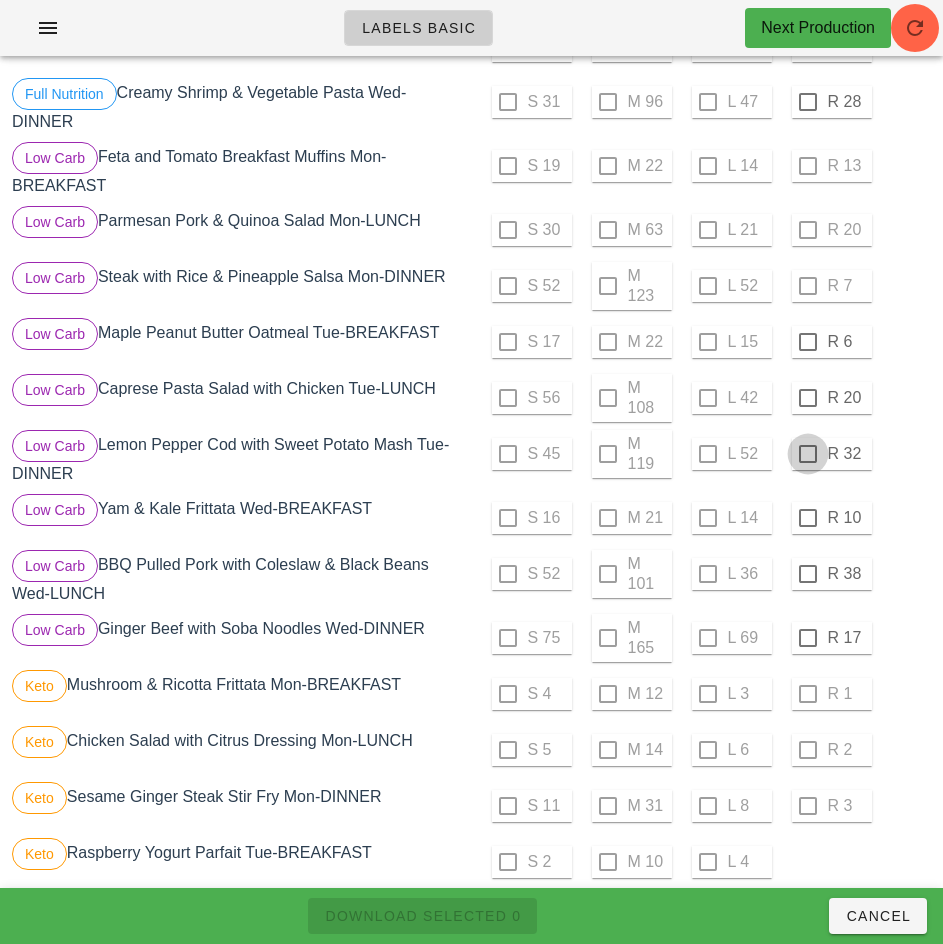 click at bounding box center [808, 342] 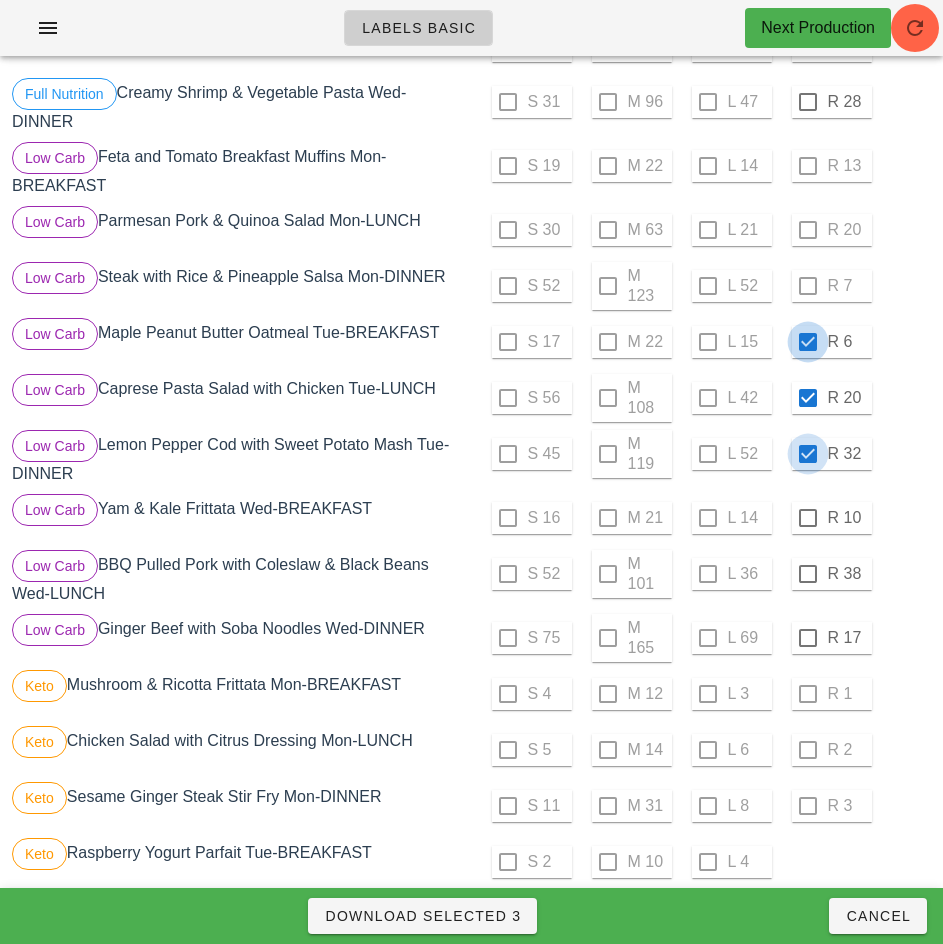 checkbox on "true" 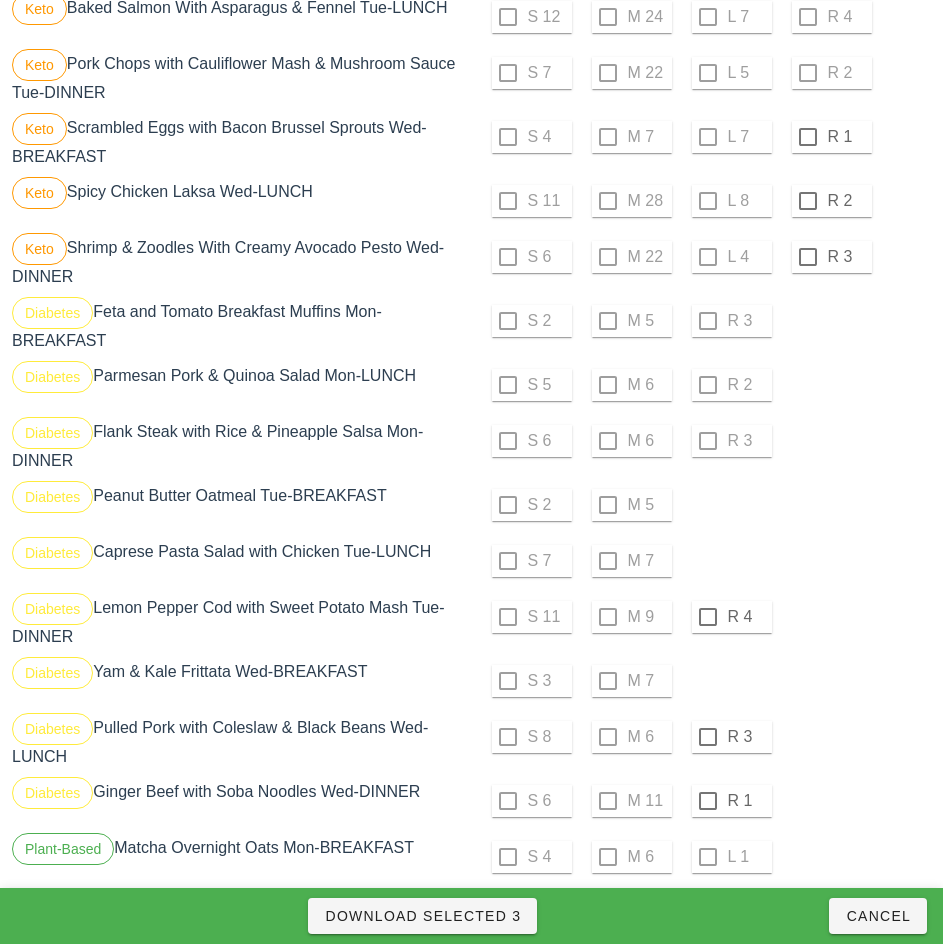 scroll, scrollTop: 1554, scrollLeft: 0, axis: vertical 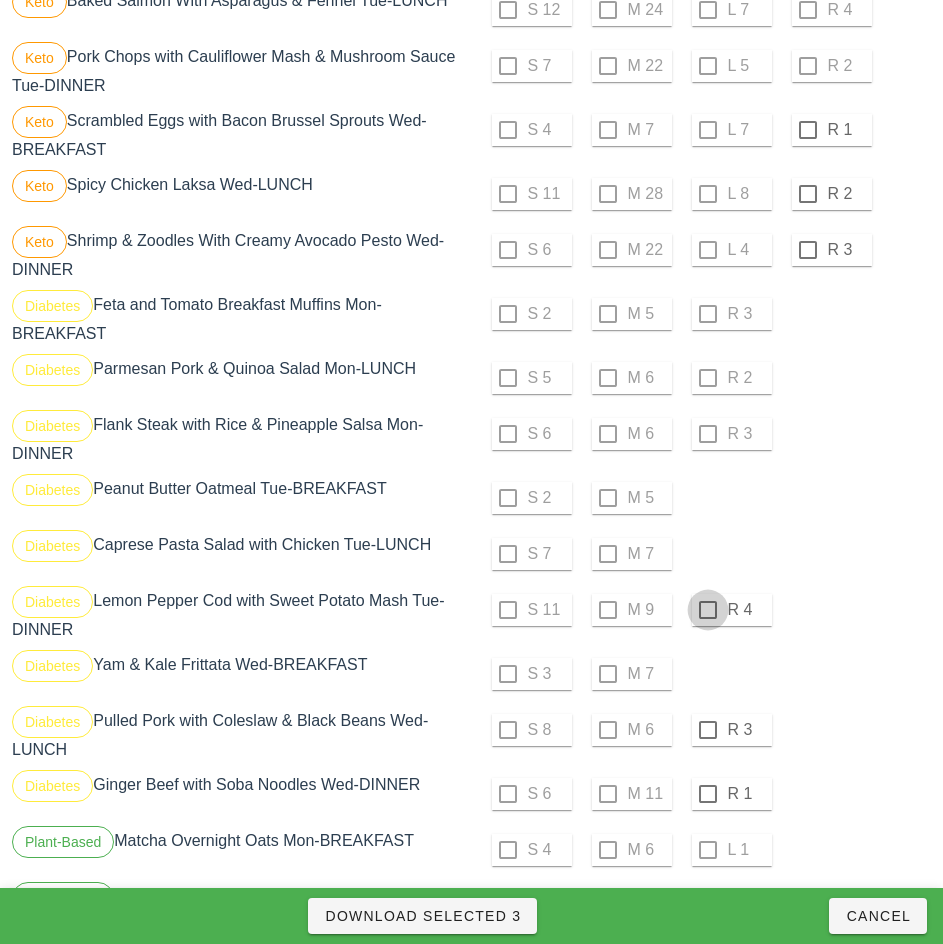 click at bounding box center (708, 610) 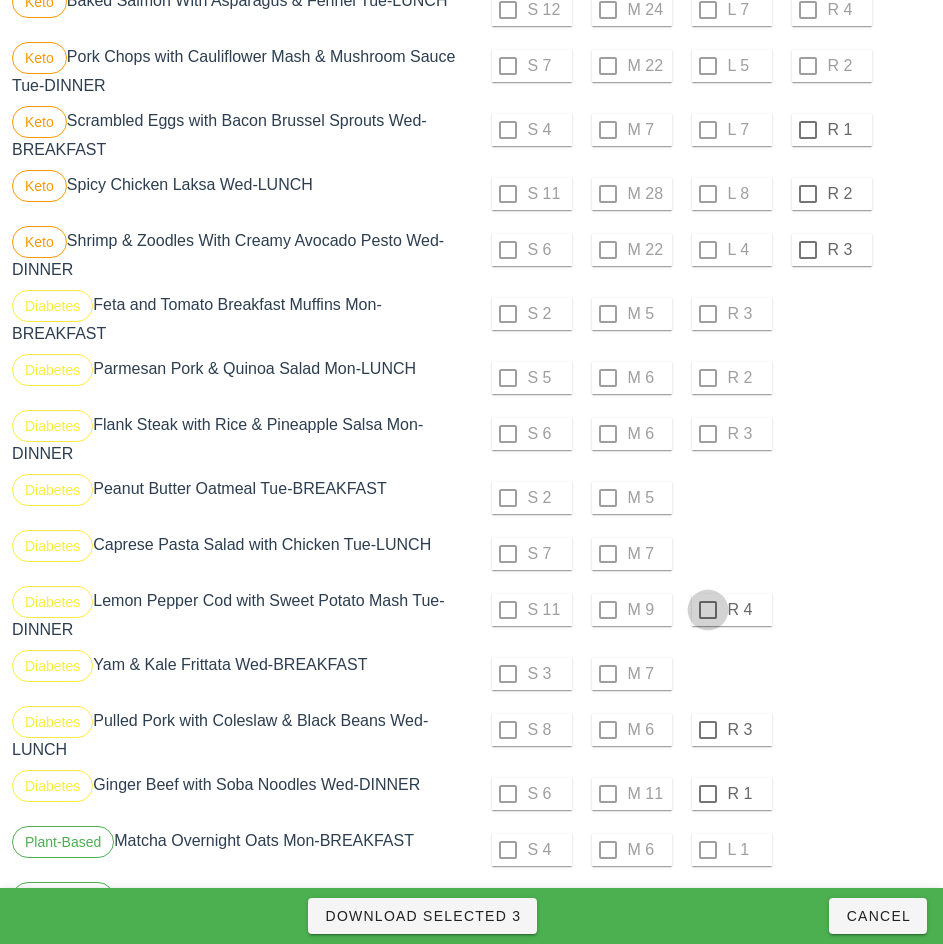 checkbox on "true" 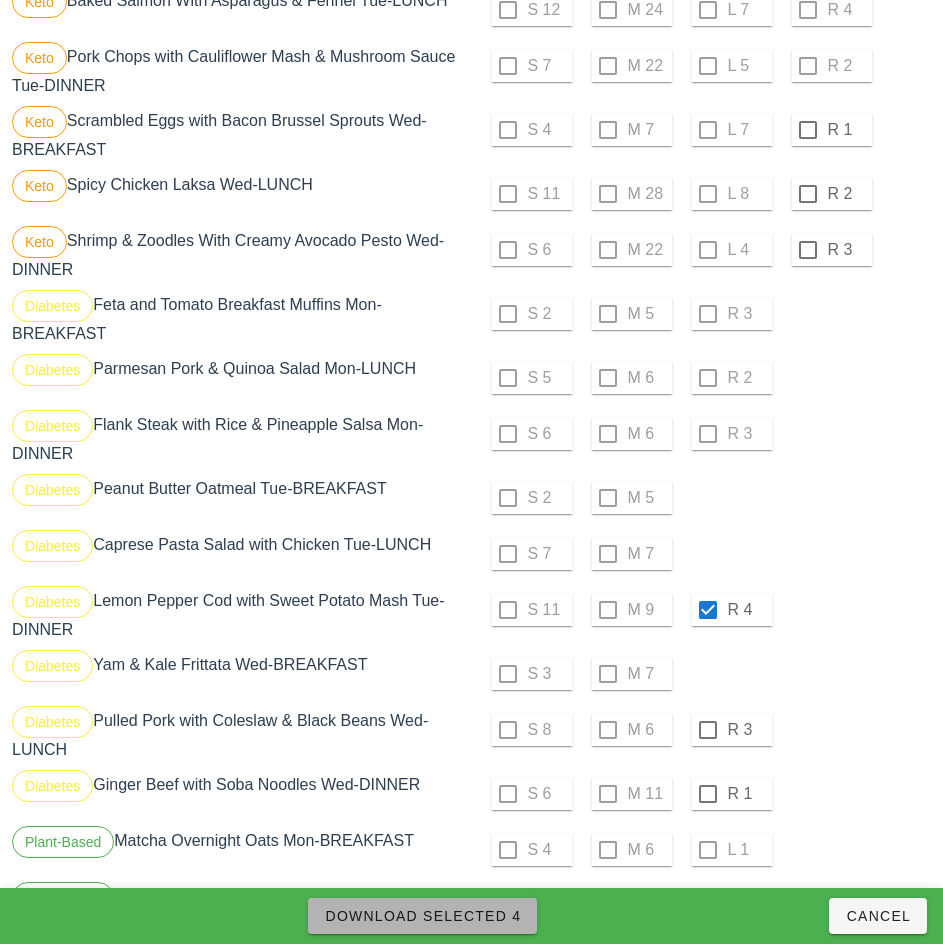 click on "Download Selected 4" at bounding box center (422, 916) 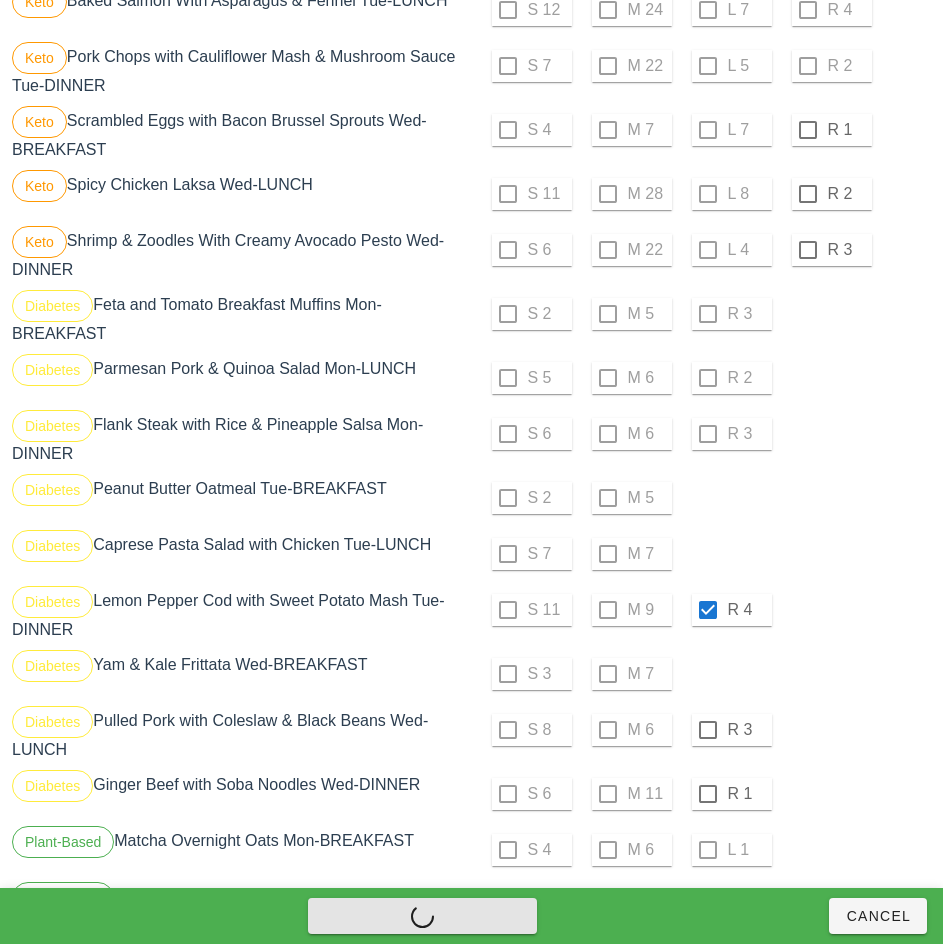 checkbox on "false" 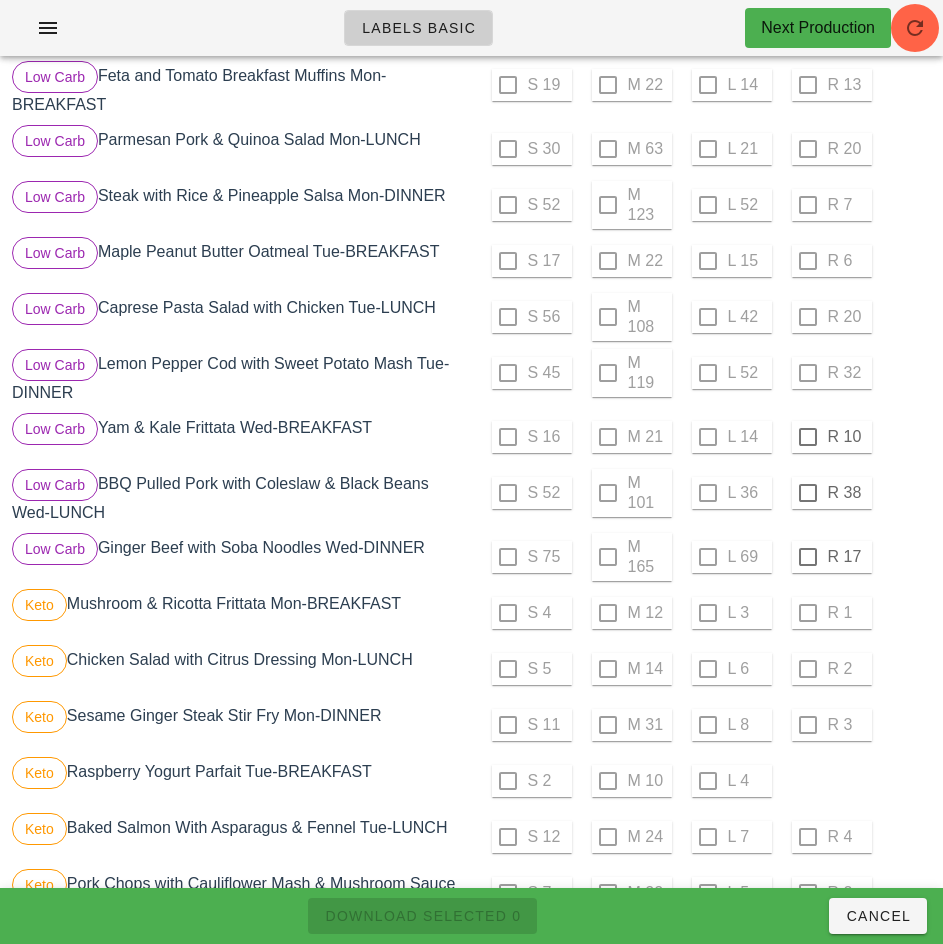 scroll, scrollTop: 726, scrollLeft: 0, axis: vertical 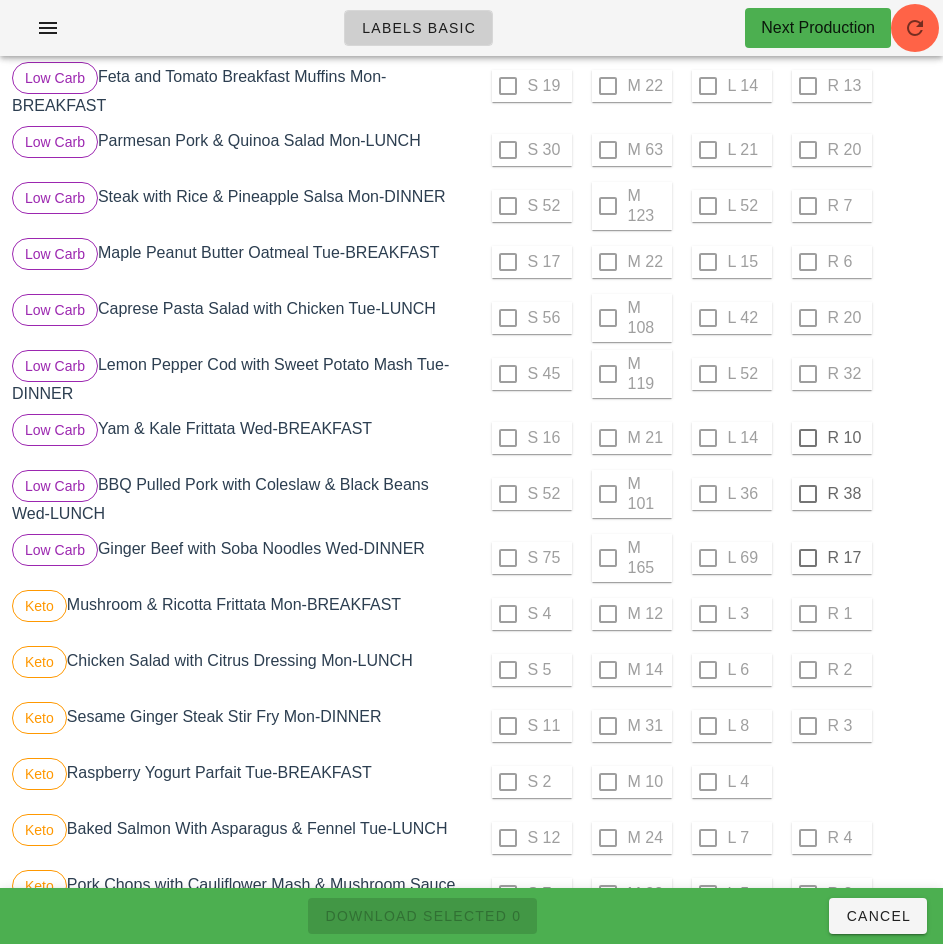 click at bounding box center (808, 438) 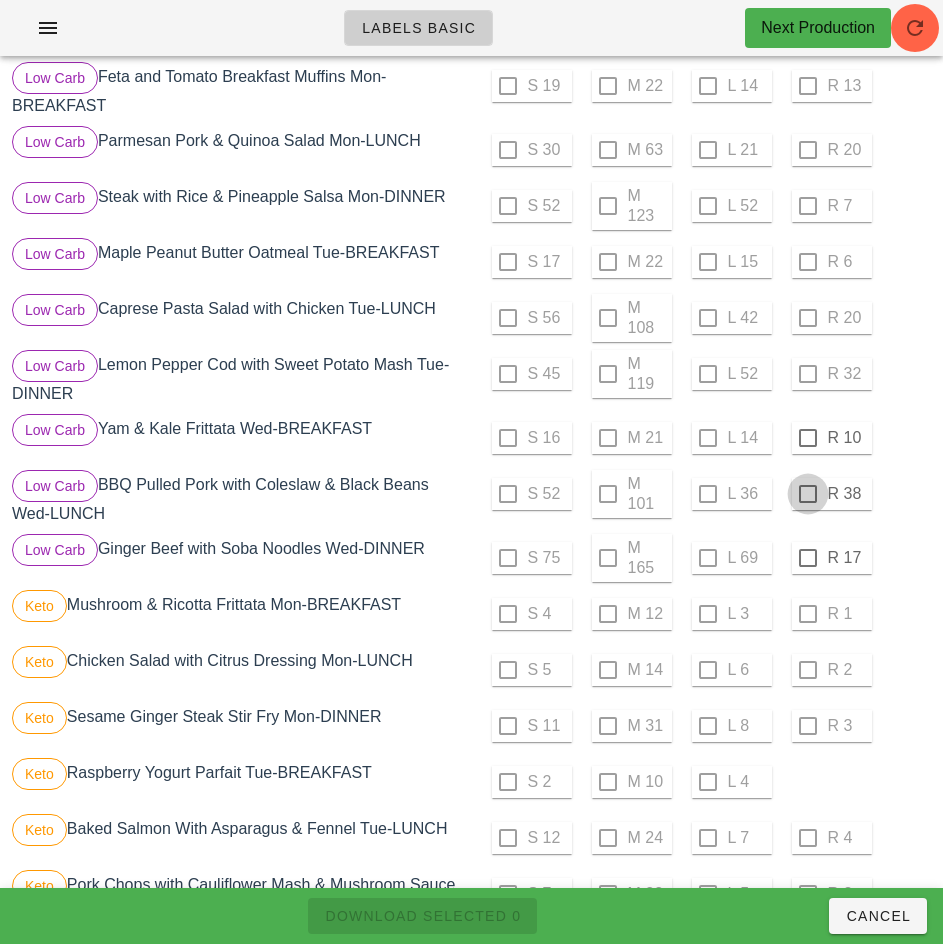 click at bounding box center [808, 494] 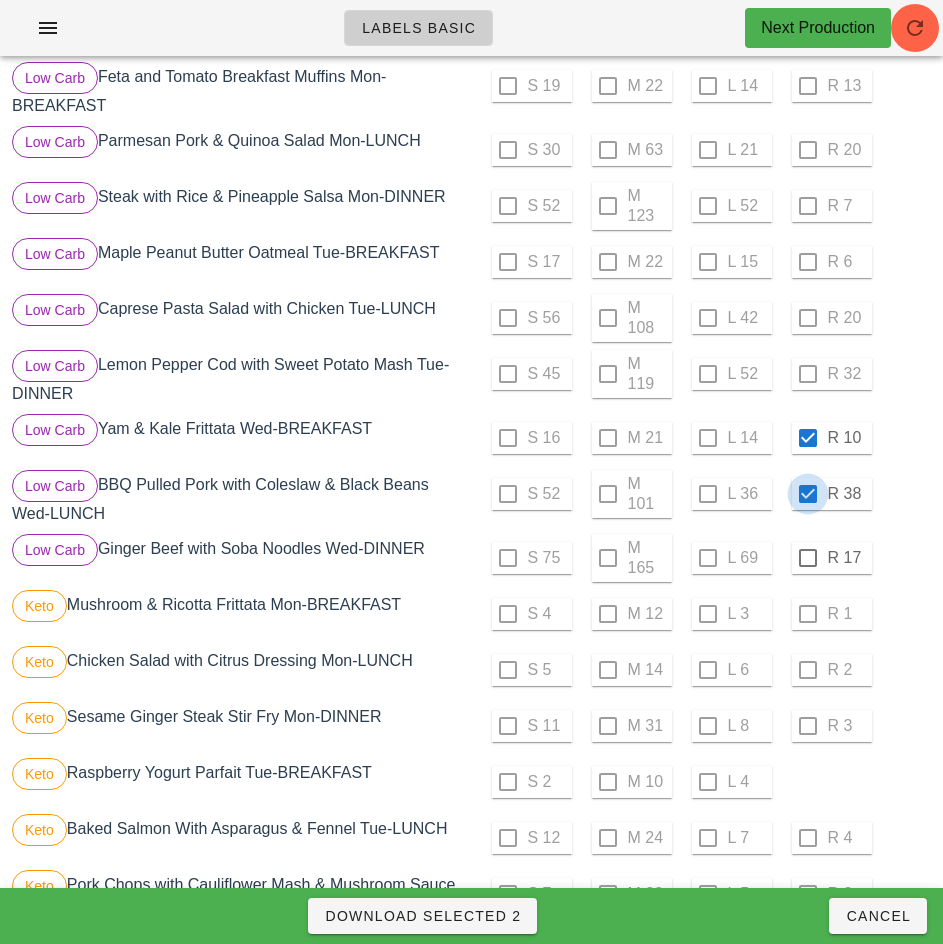 click at bounding box center [808, 558] 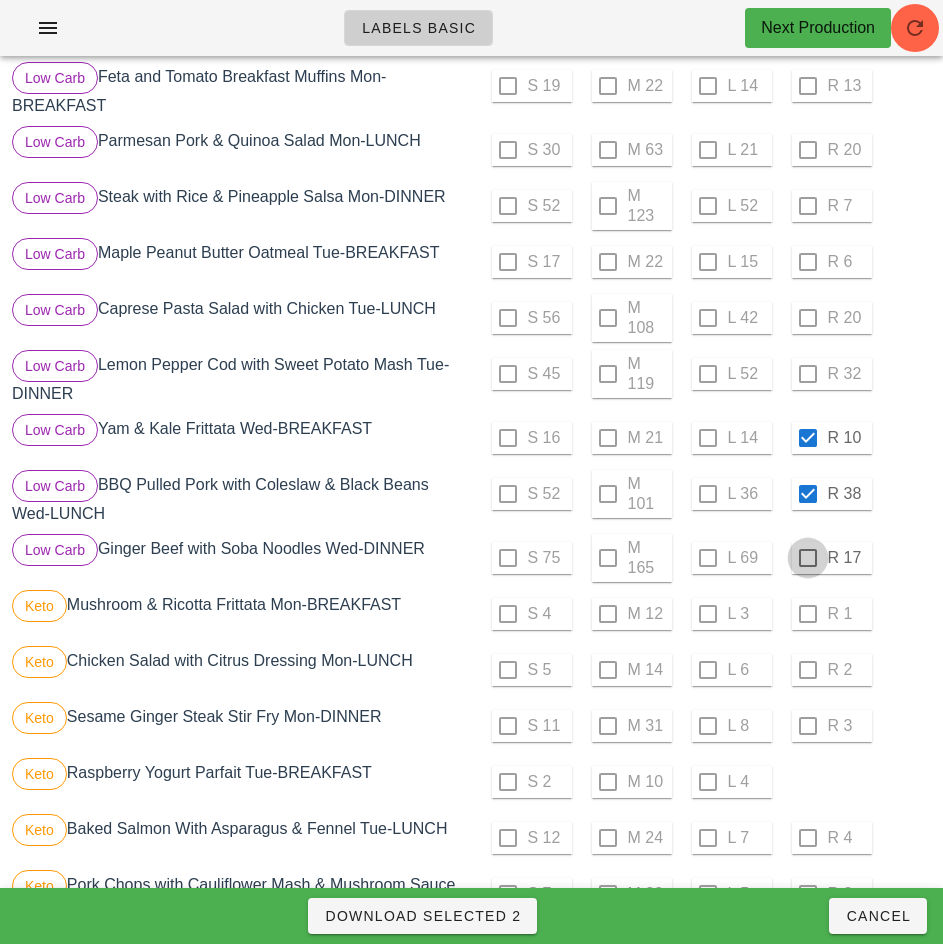 checkbox on "true" 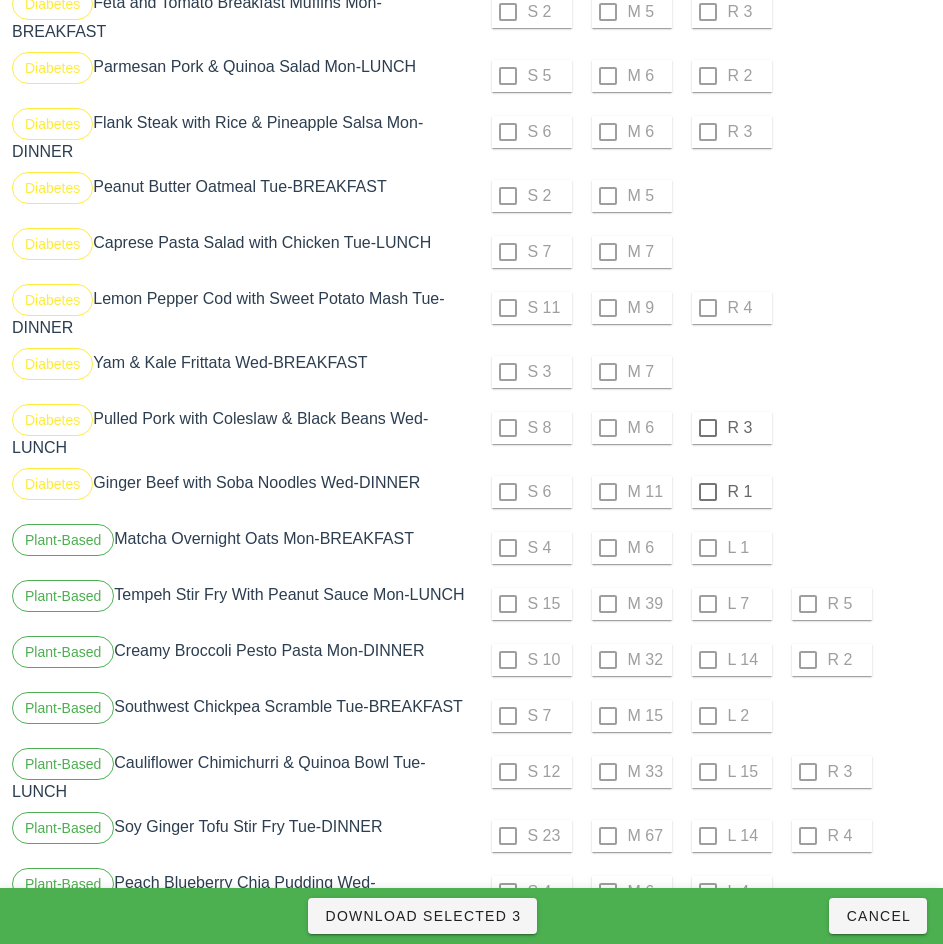 scroll, scrollTop: 1858, scrollLeft: 0, axis: vertical 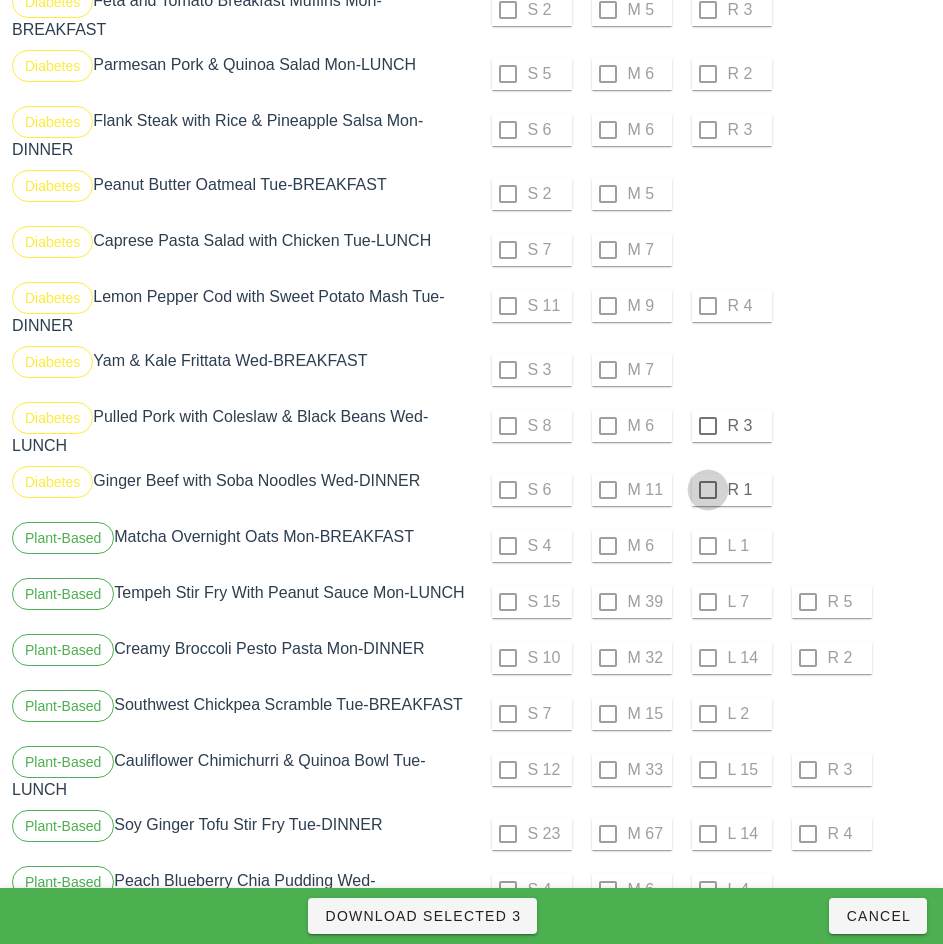 click at bounding box center (708, 426) 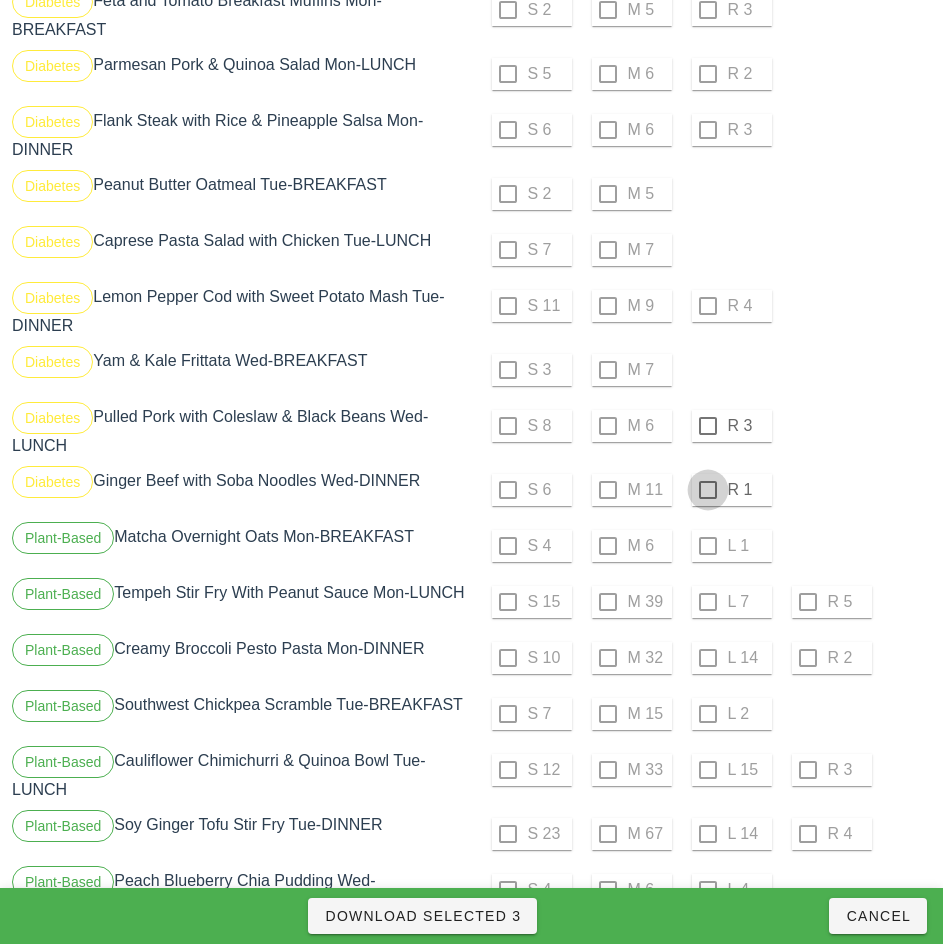 click at bounding box center [708, 490] 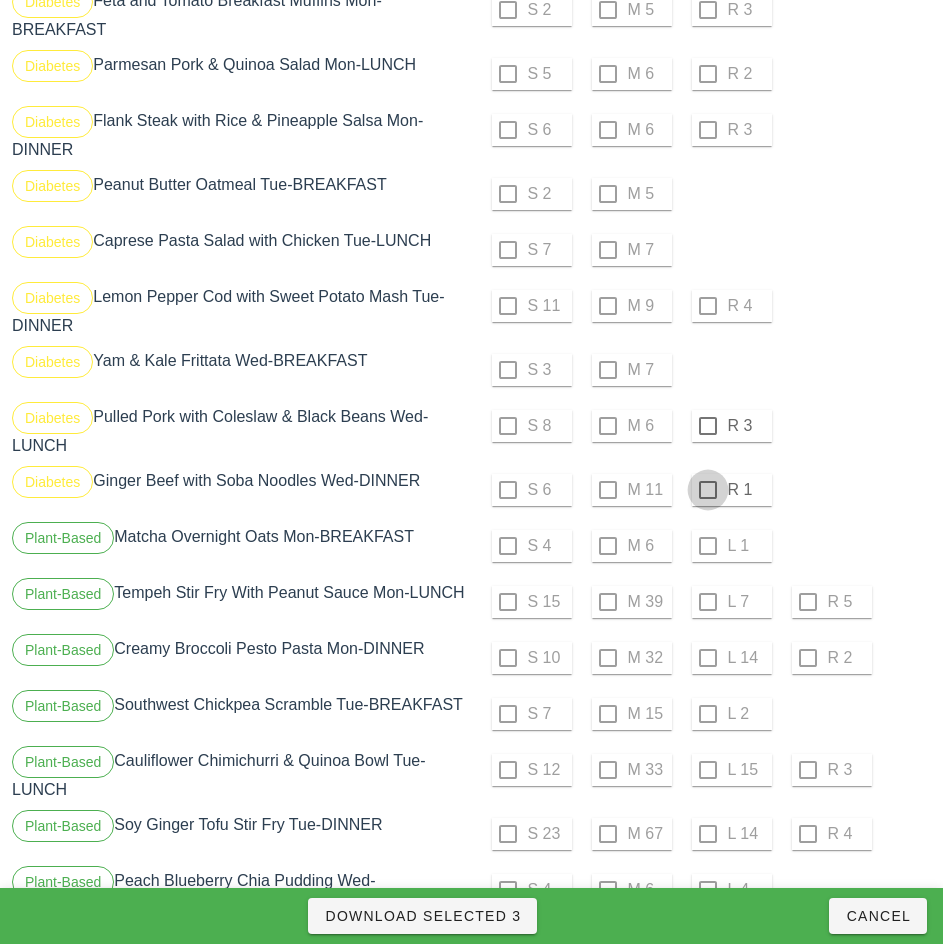checkbox on "true" 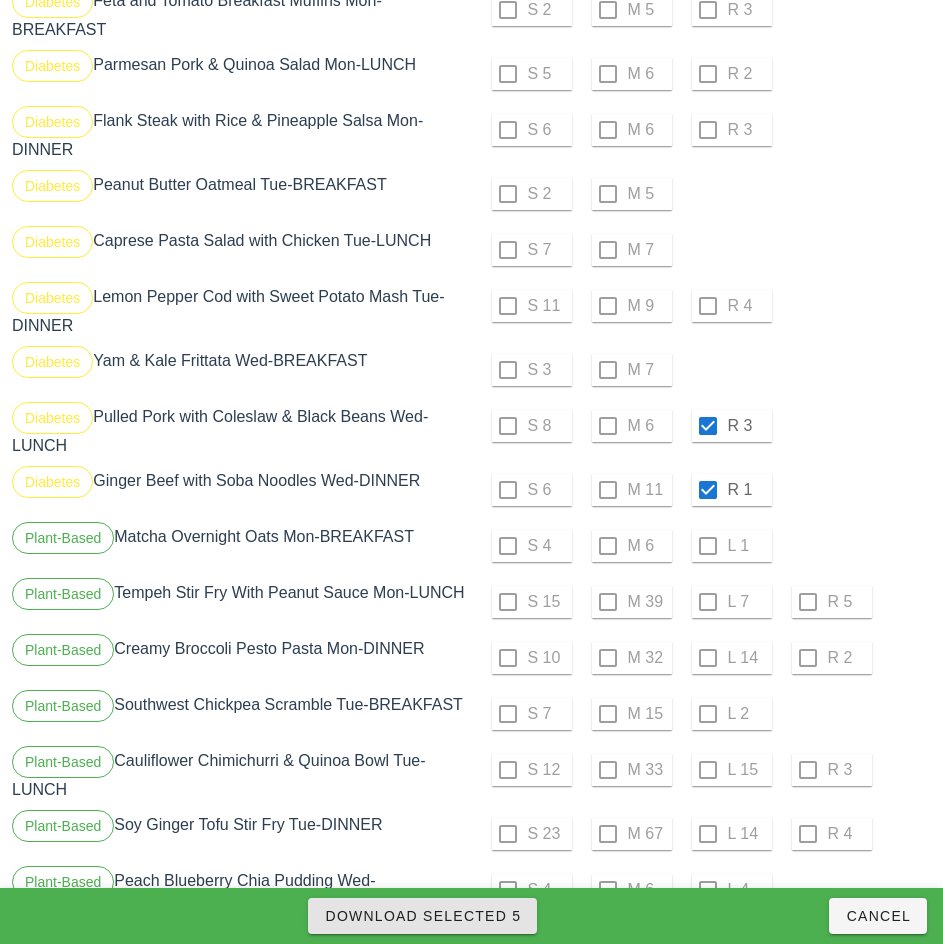 click on "Download Selected 5" at bounding box center (422, 916) 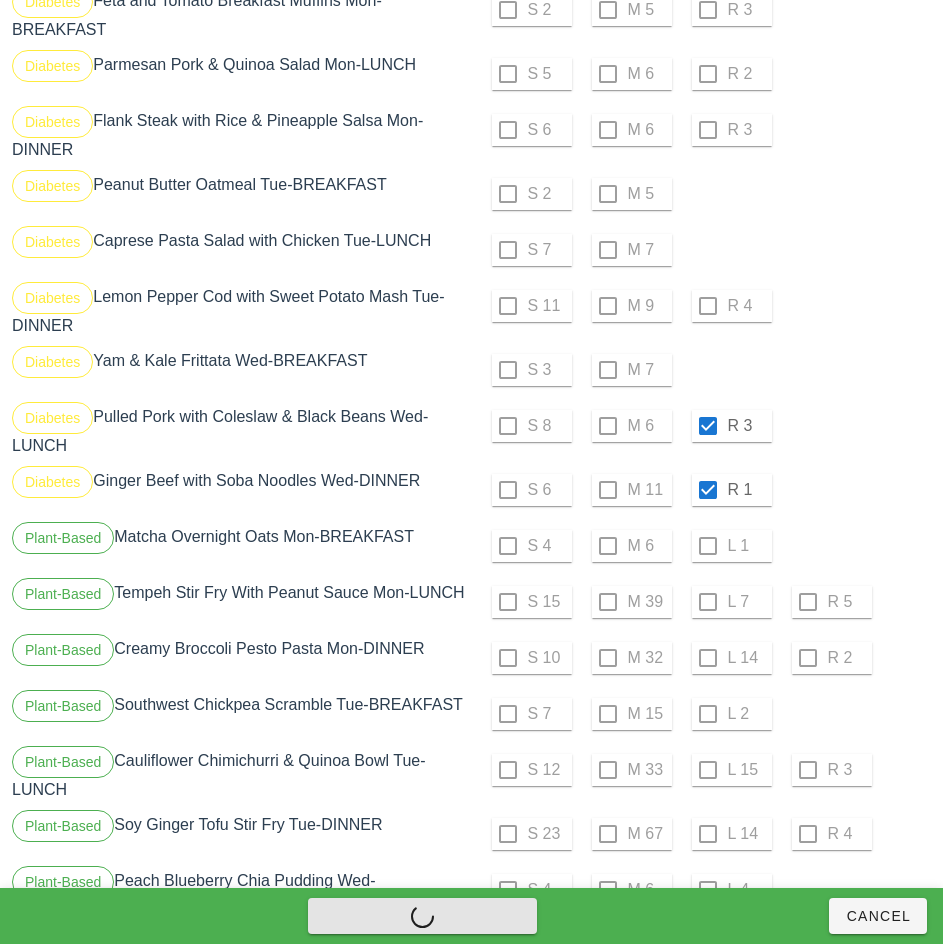 checkbox on "false" 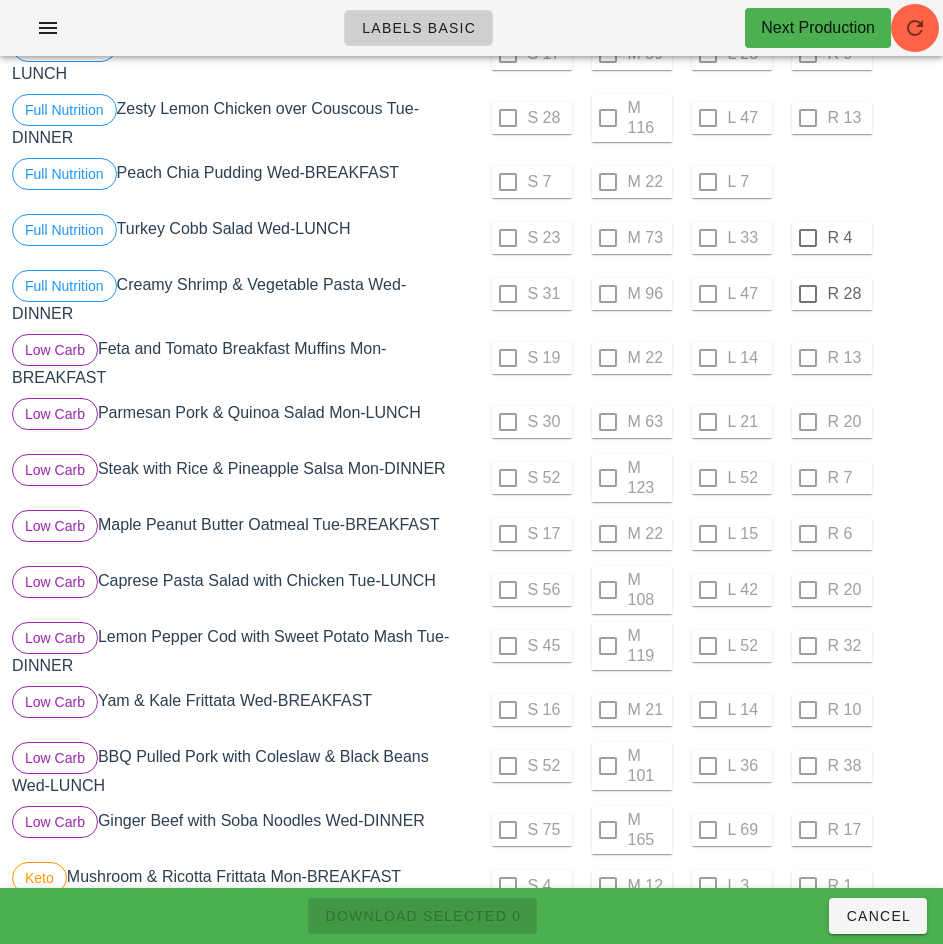 scroll, scrollTop: 447, scrollLeft: 0, axis: vertical 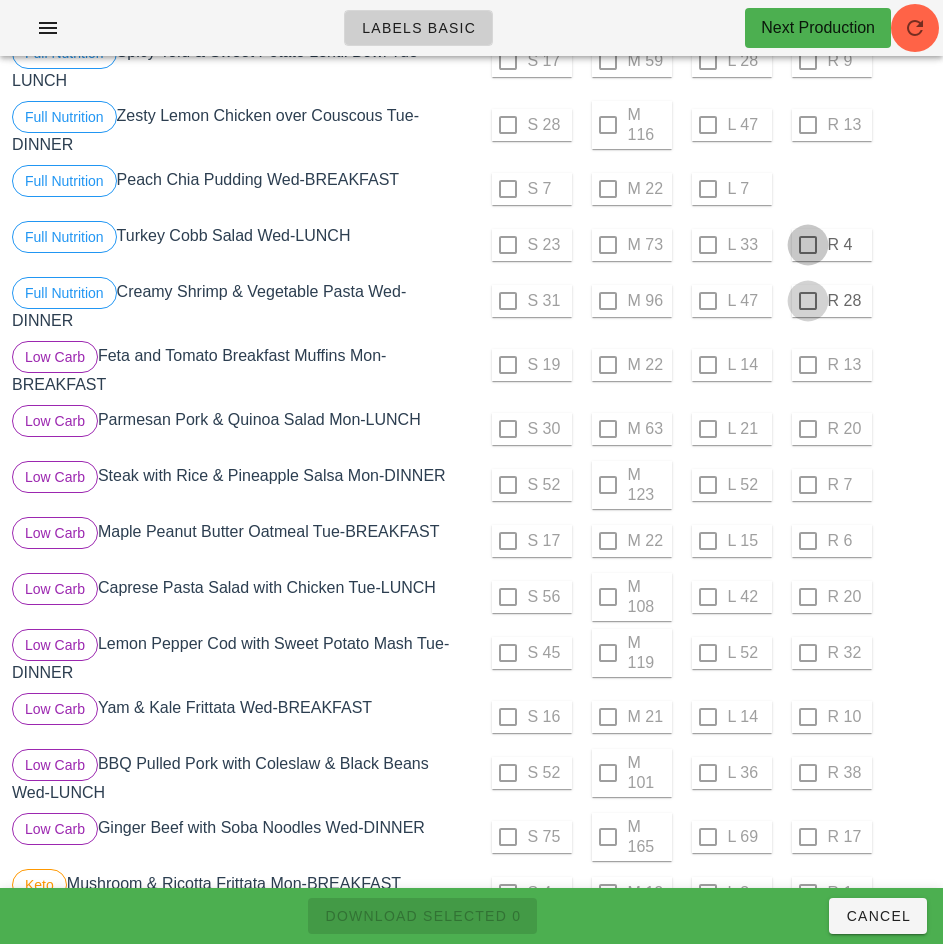 click at bounding box center [808, 245] 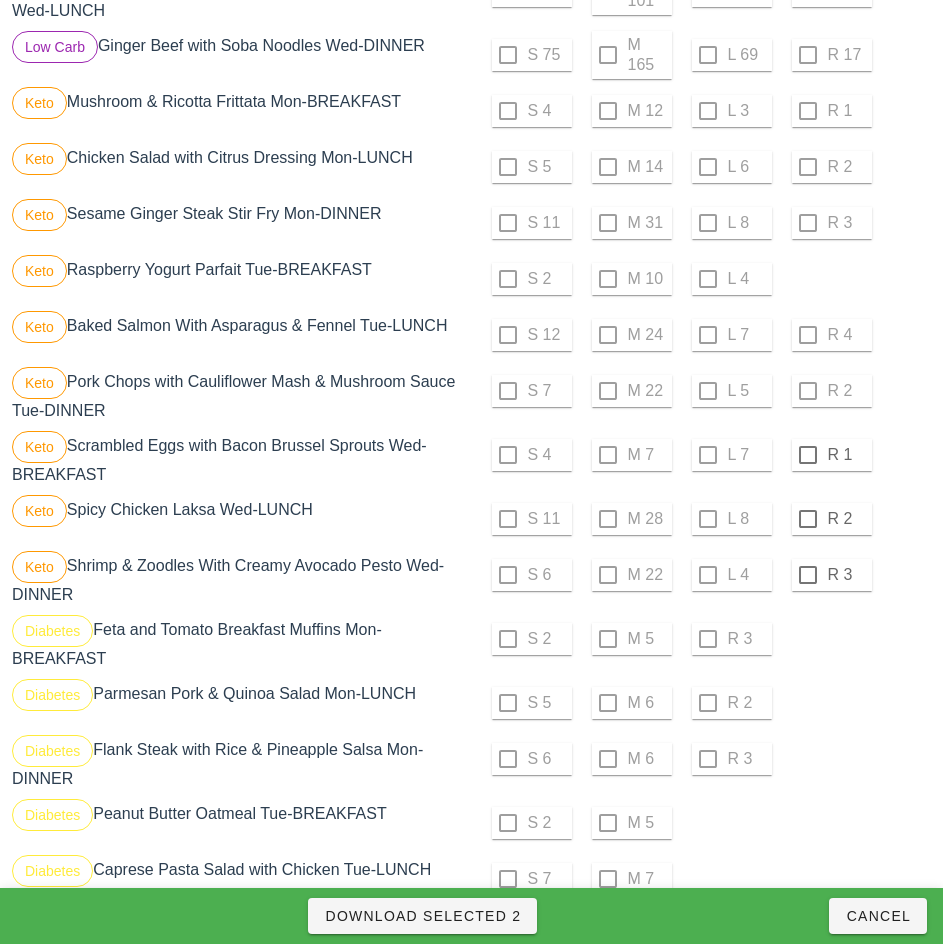 scroll, scrollTop: 1241, scrollLeft: 0, axis: vertical 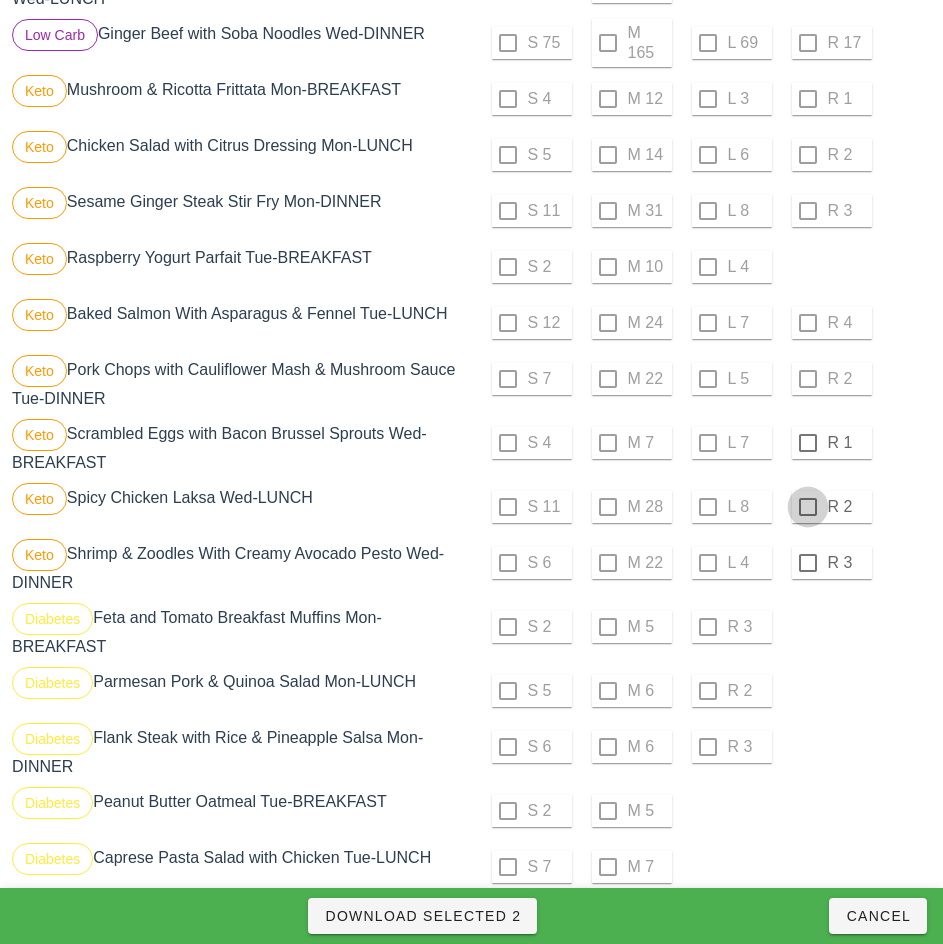click at bounding box center (808, 443) 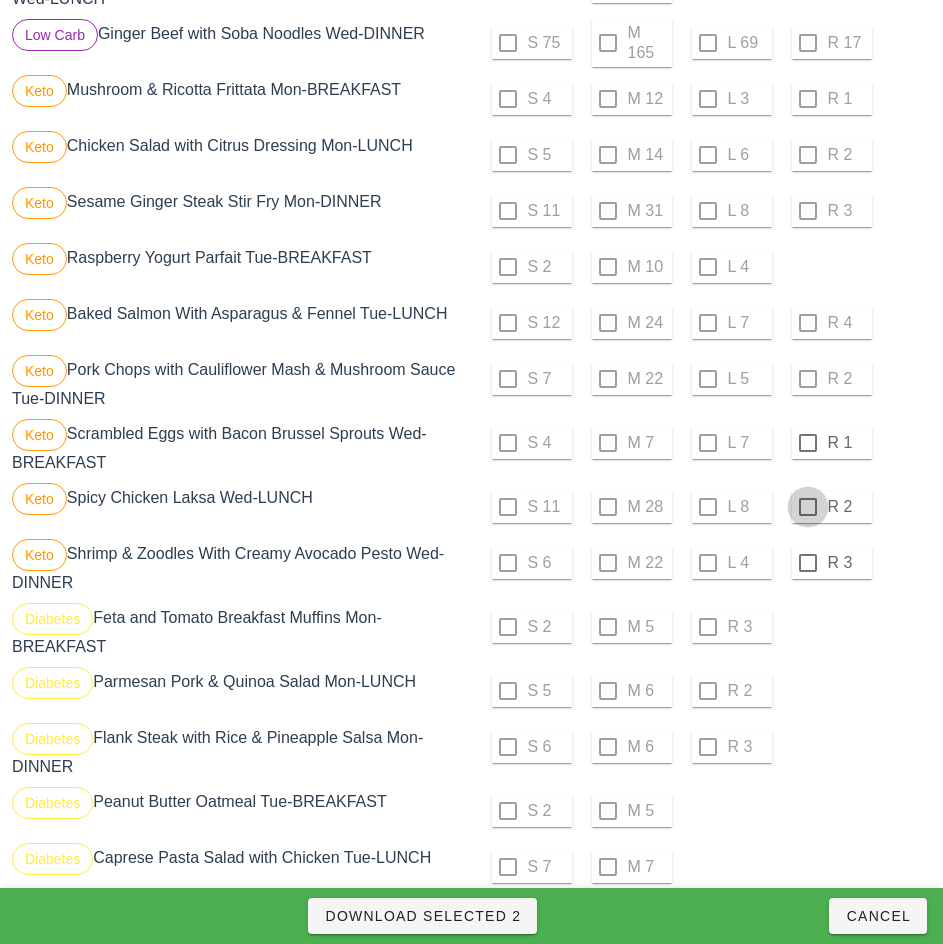 click at bounding box center [808, 507] 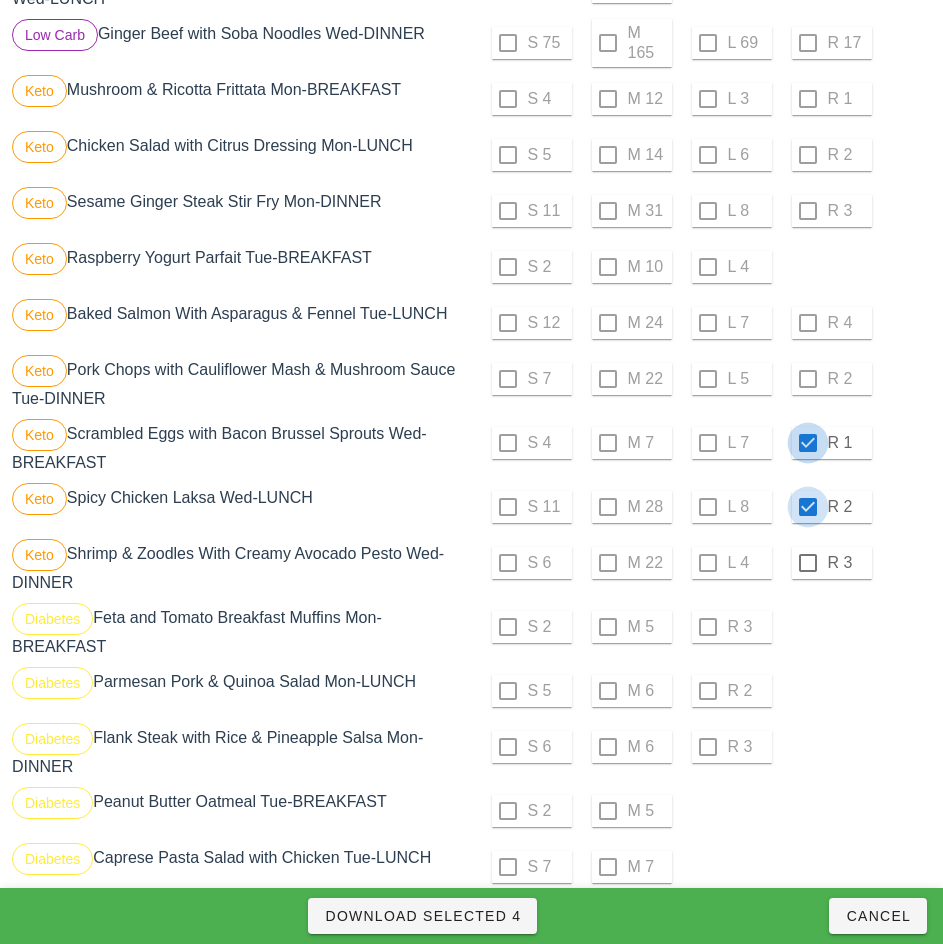 checkbox on "true" 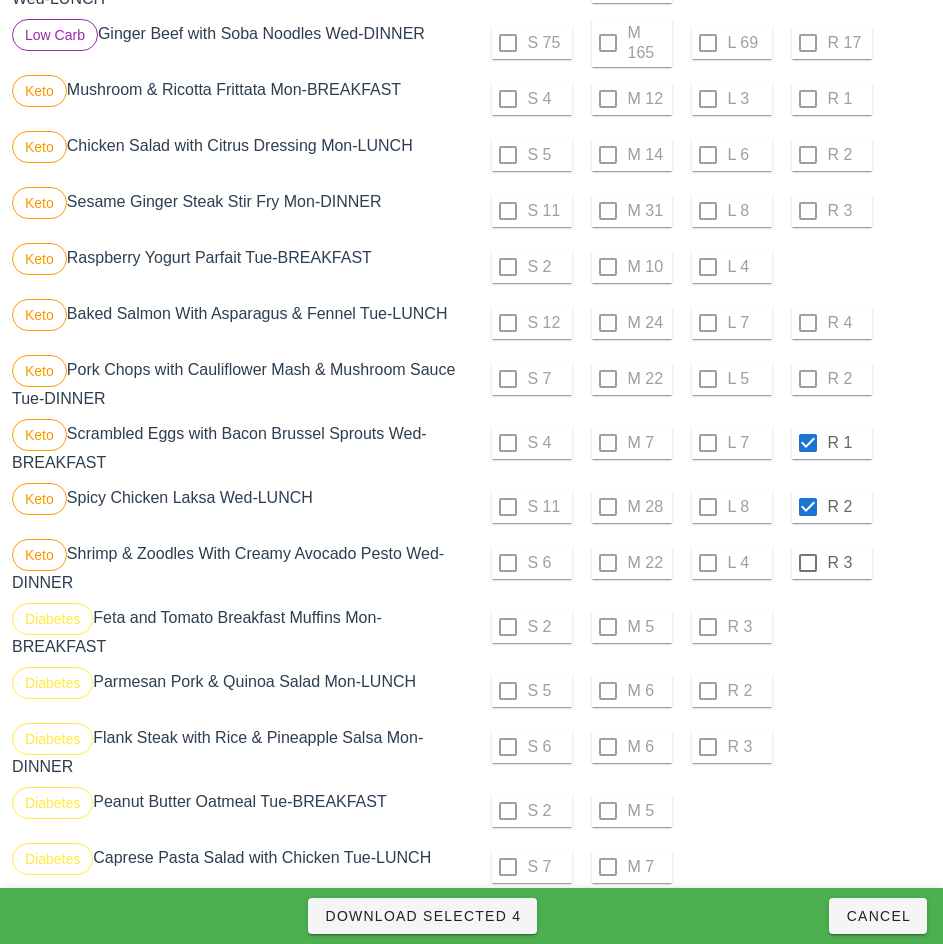 click on "R 3" at bounding box center (848, 563) 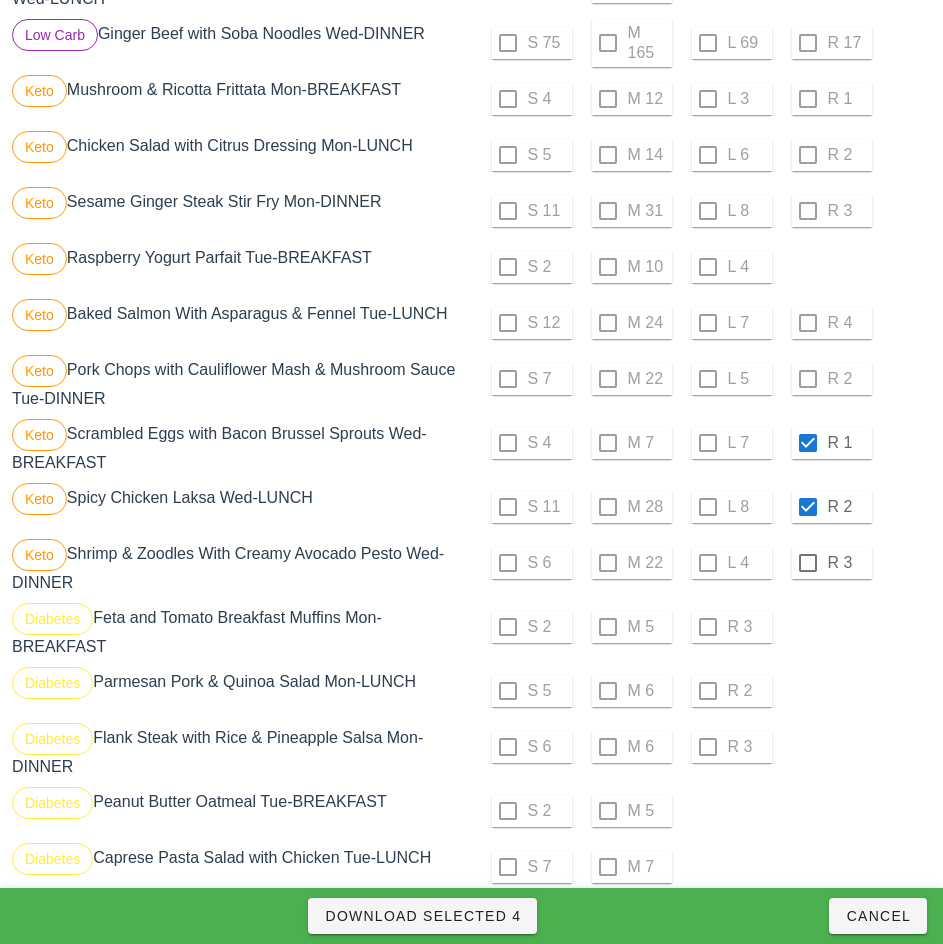 checkbox on "true" 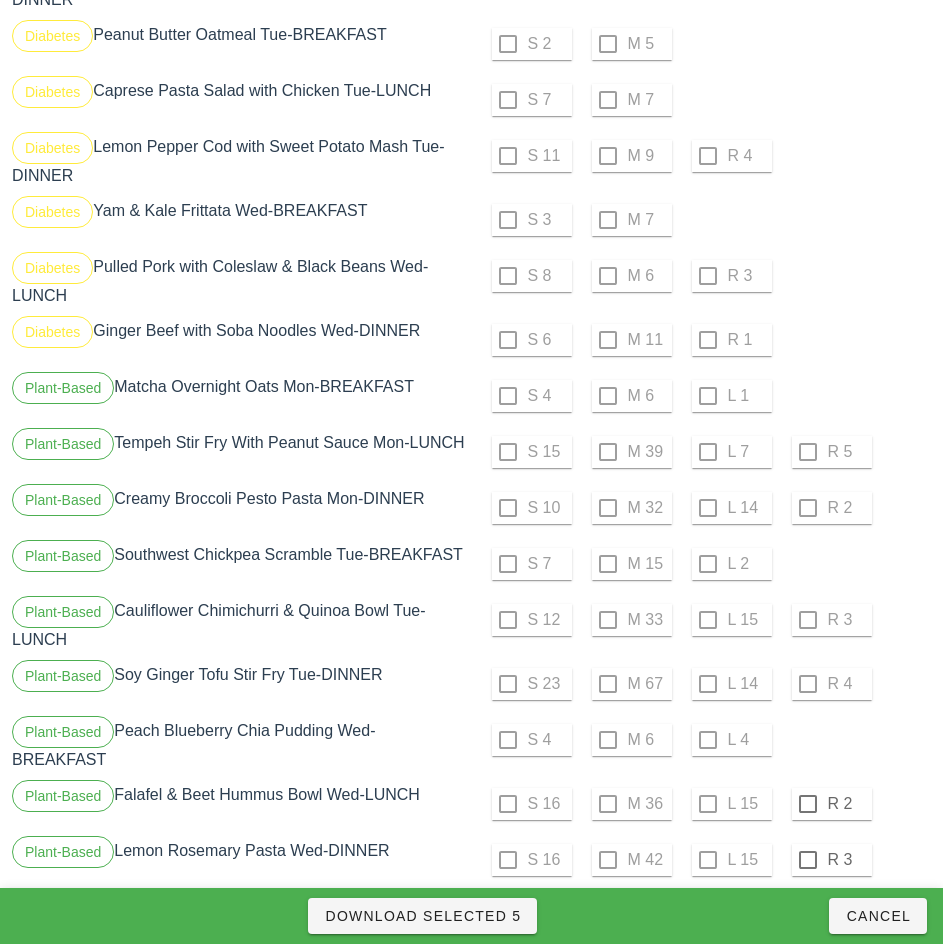 scroll, scrollTop: 2048, scrollLeft: 0, axis: vertical 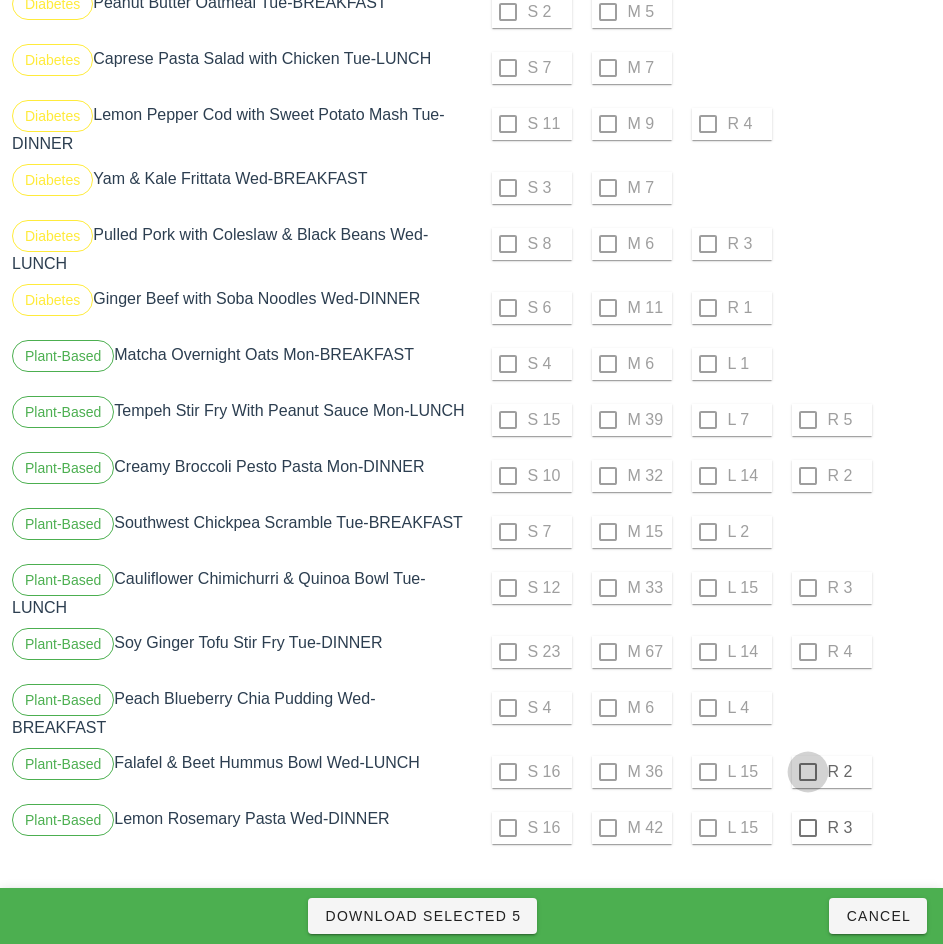click at bounding box center [808, 772] 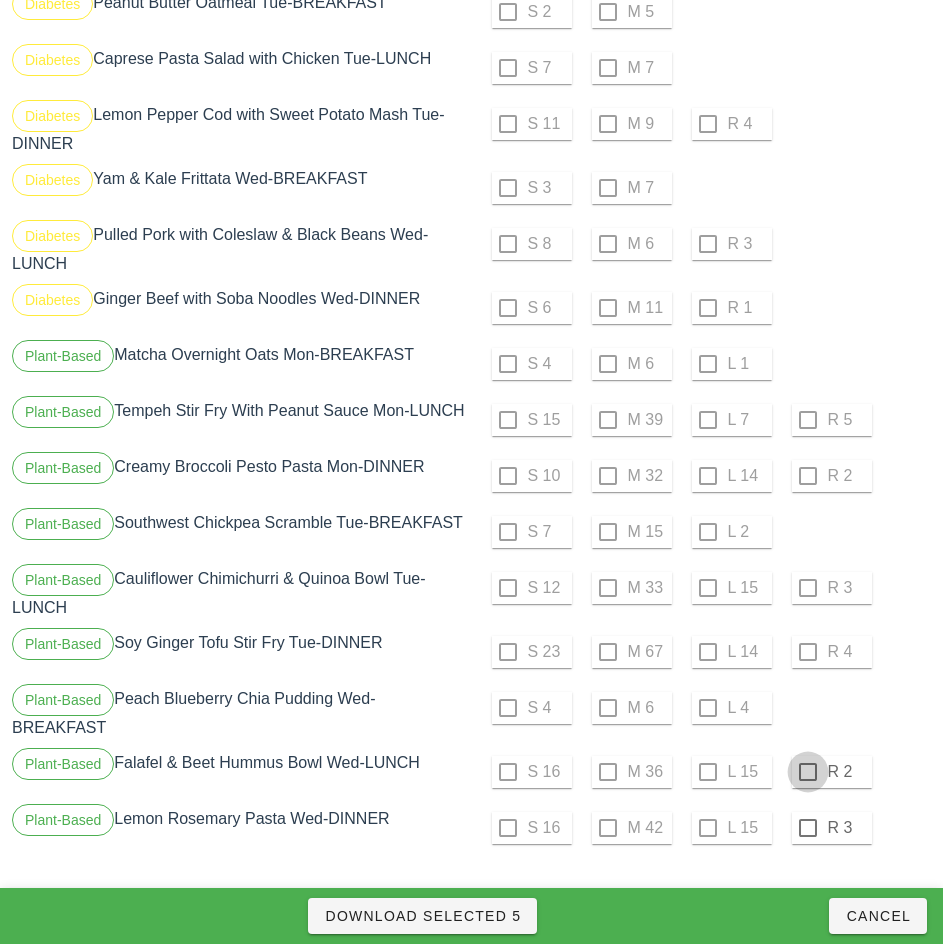 checkbox on "true" 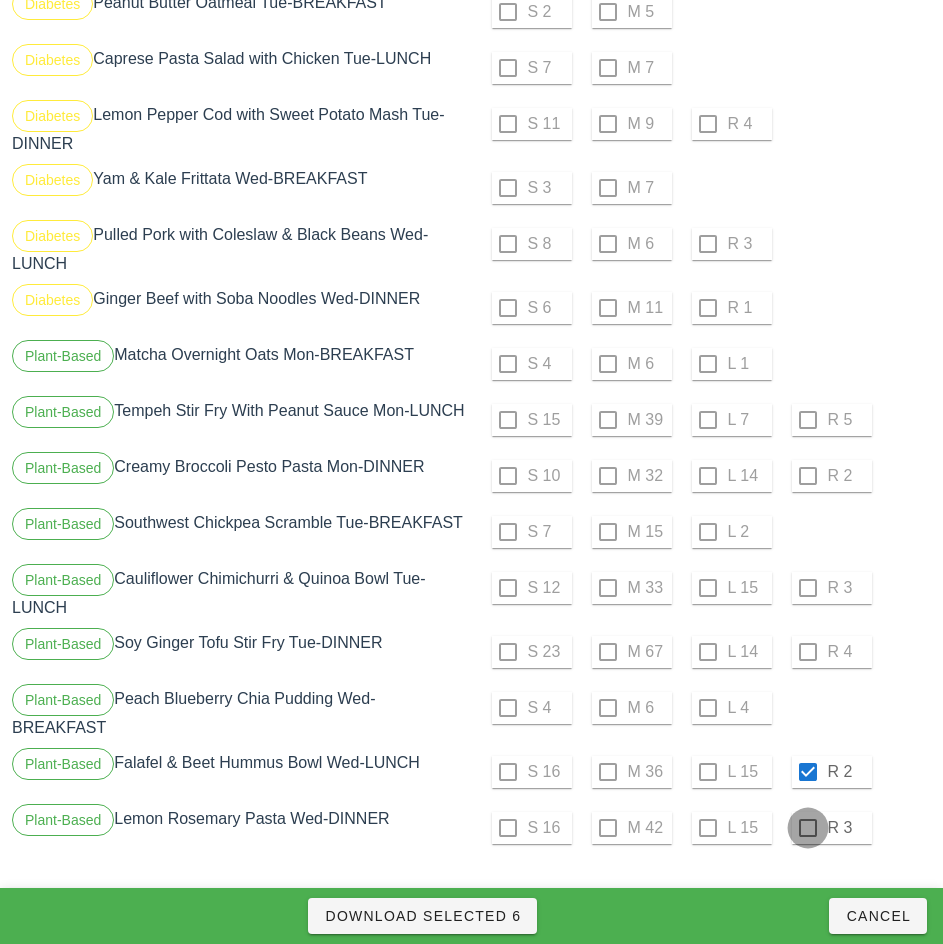 click at bounding box center [808, 828] 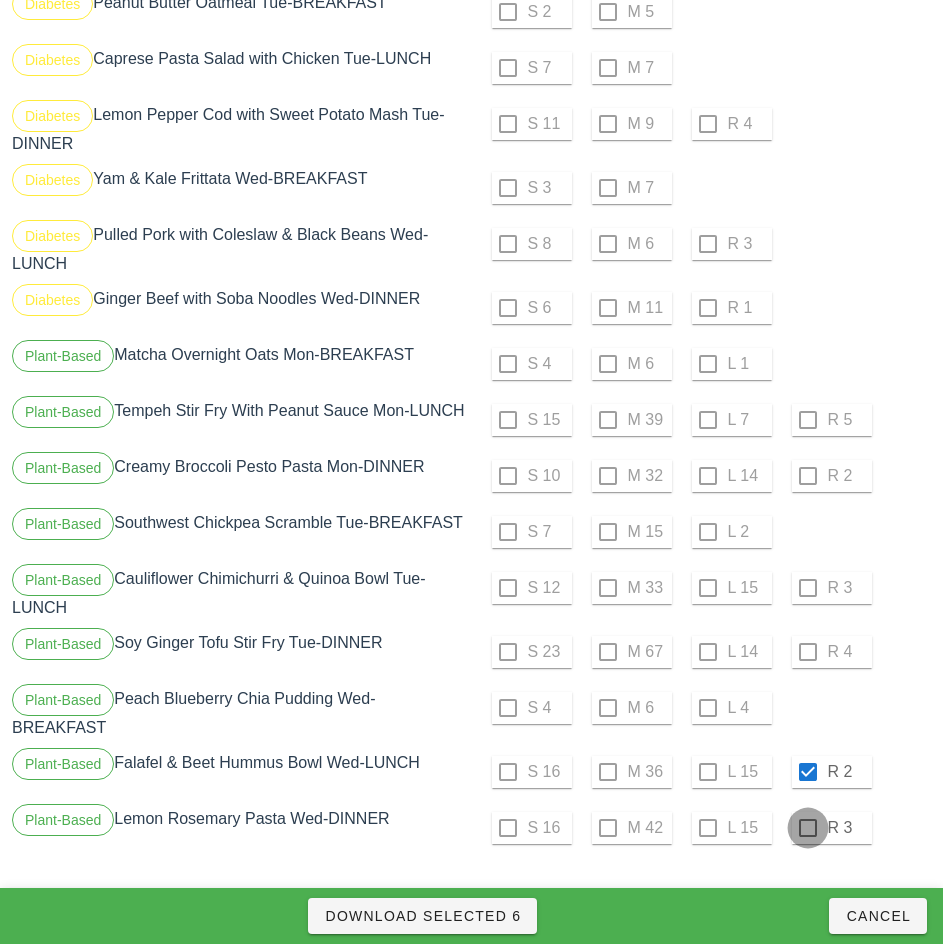 checkbox on "true" 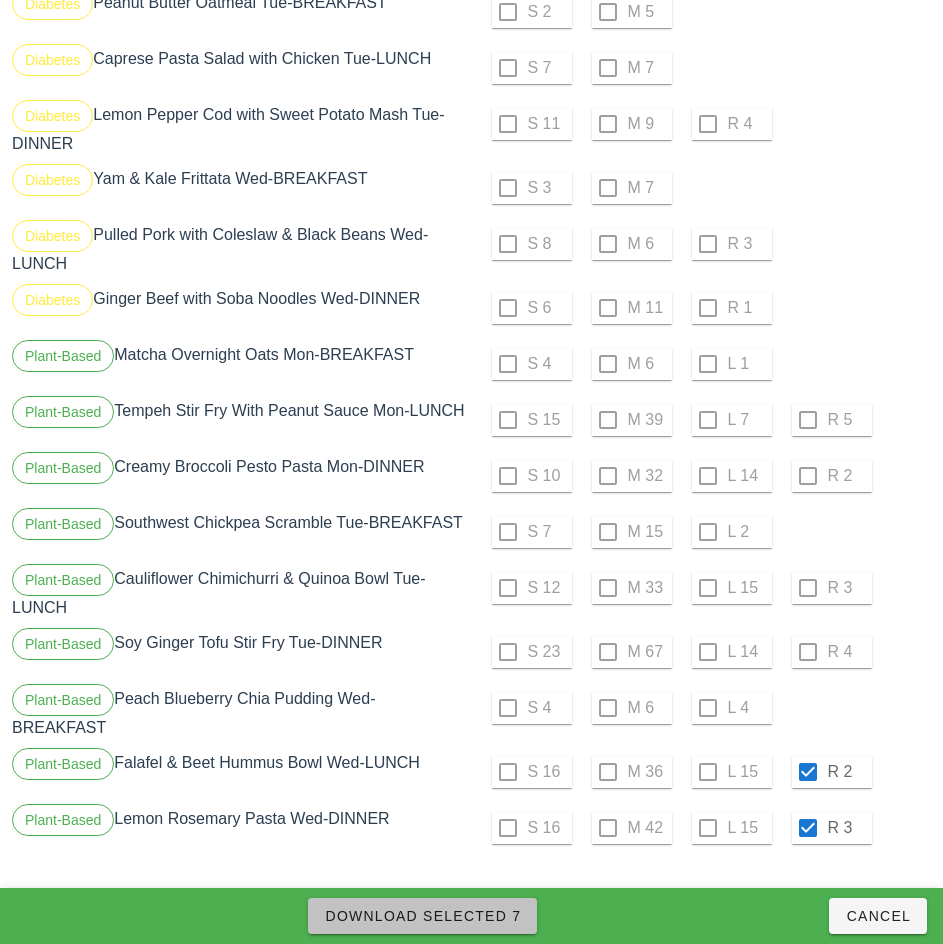 click on "Download Selected 7" at bounding box center (422, 916) 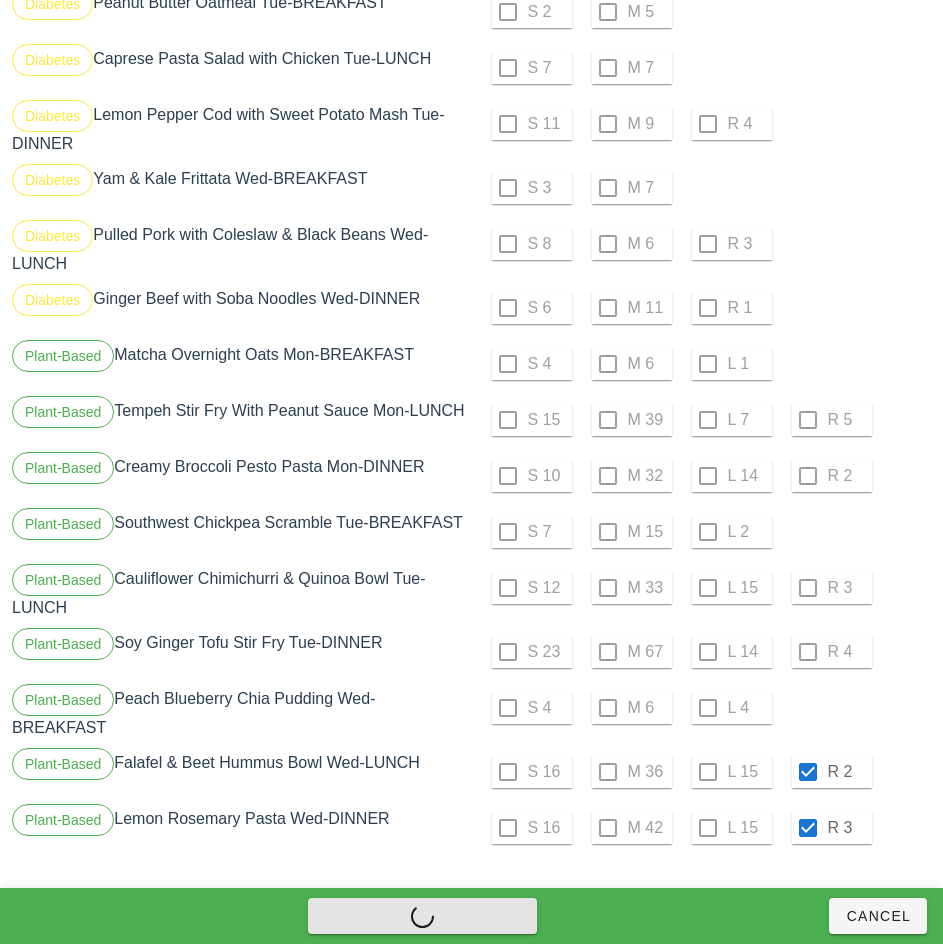 checkbox on "false" 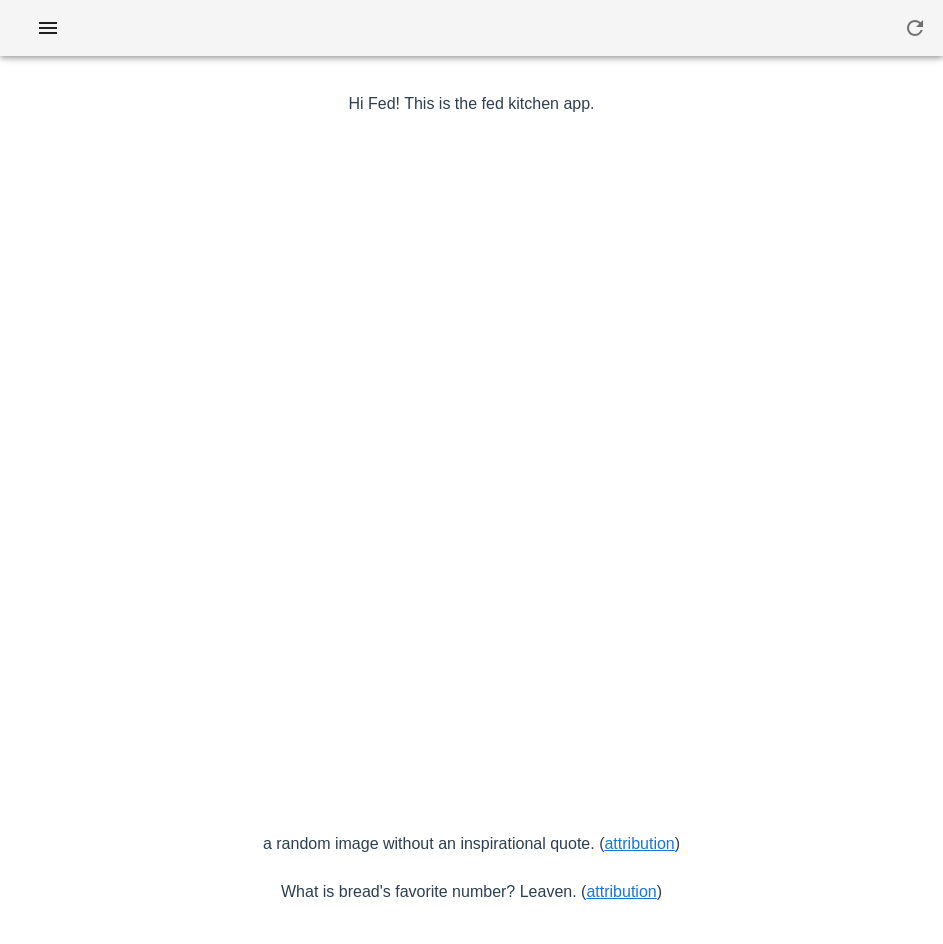 scroll, scrollTop: 0, scrollLeft: 0, axis: both 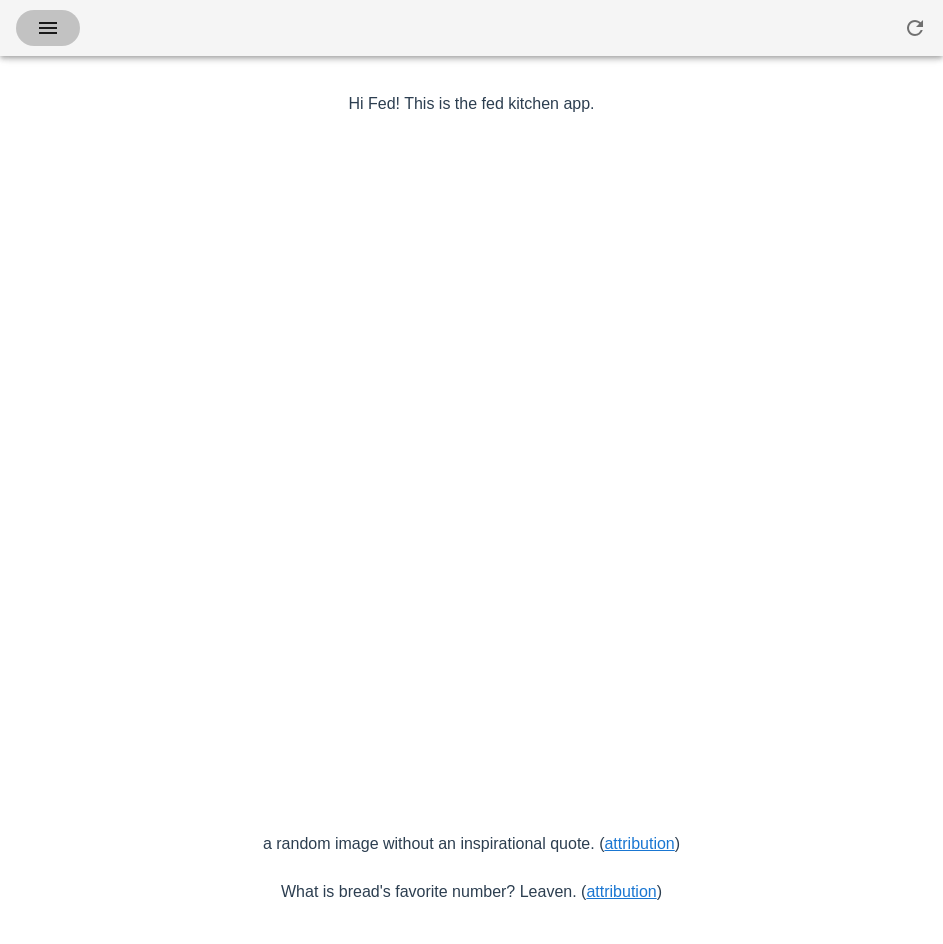 click at bounding box center (48, 28) 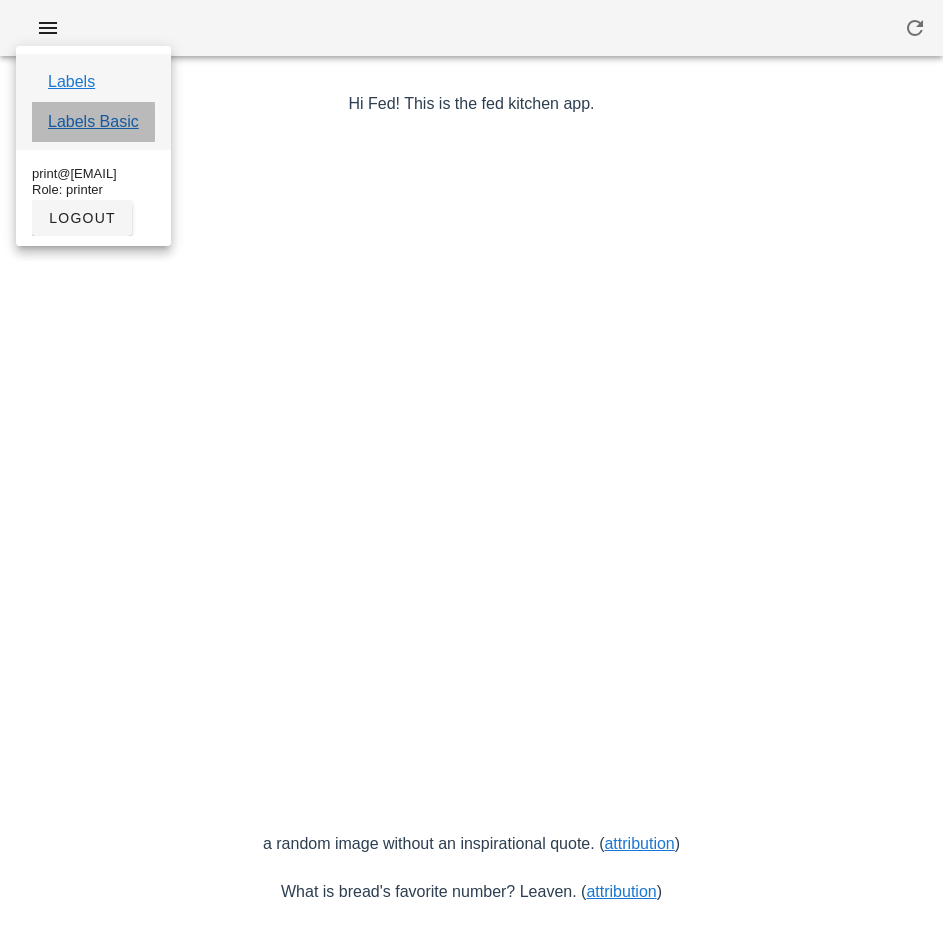 click on "Labels Basic" at bounding box center [93, 122] 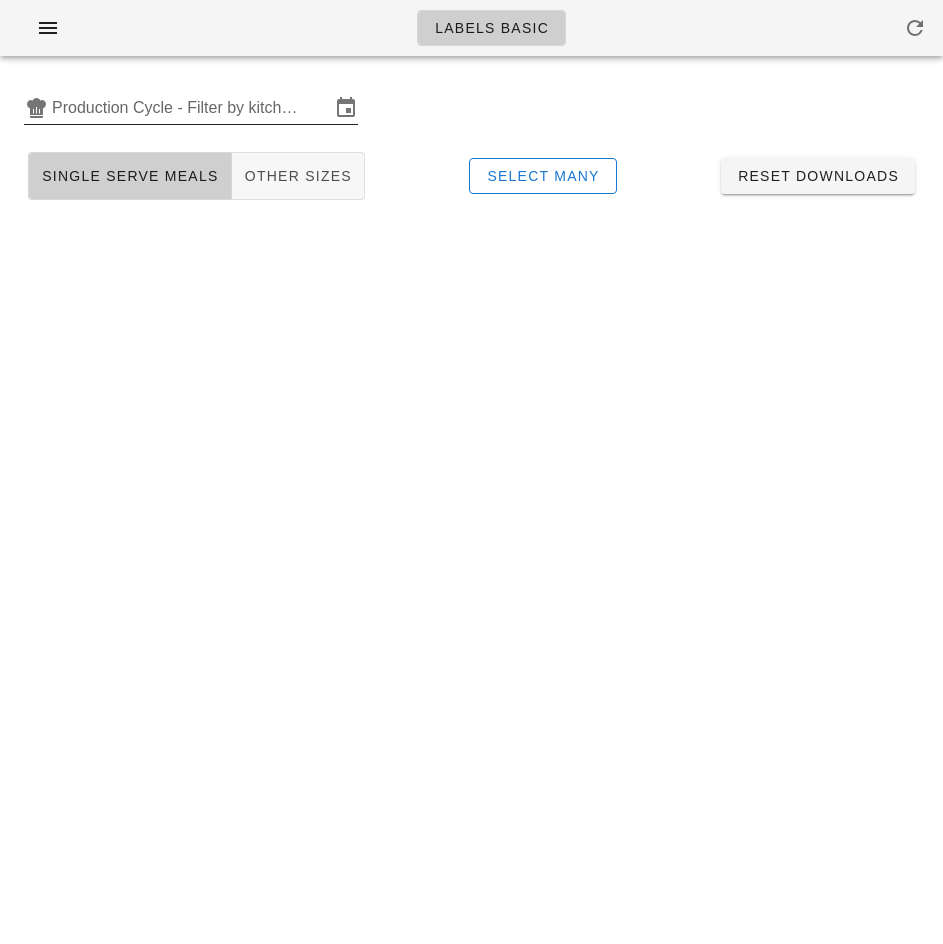 click on "Production Cycle - Filter by kitchen production schedules" at bounding box center (191, 108) 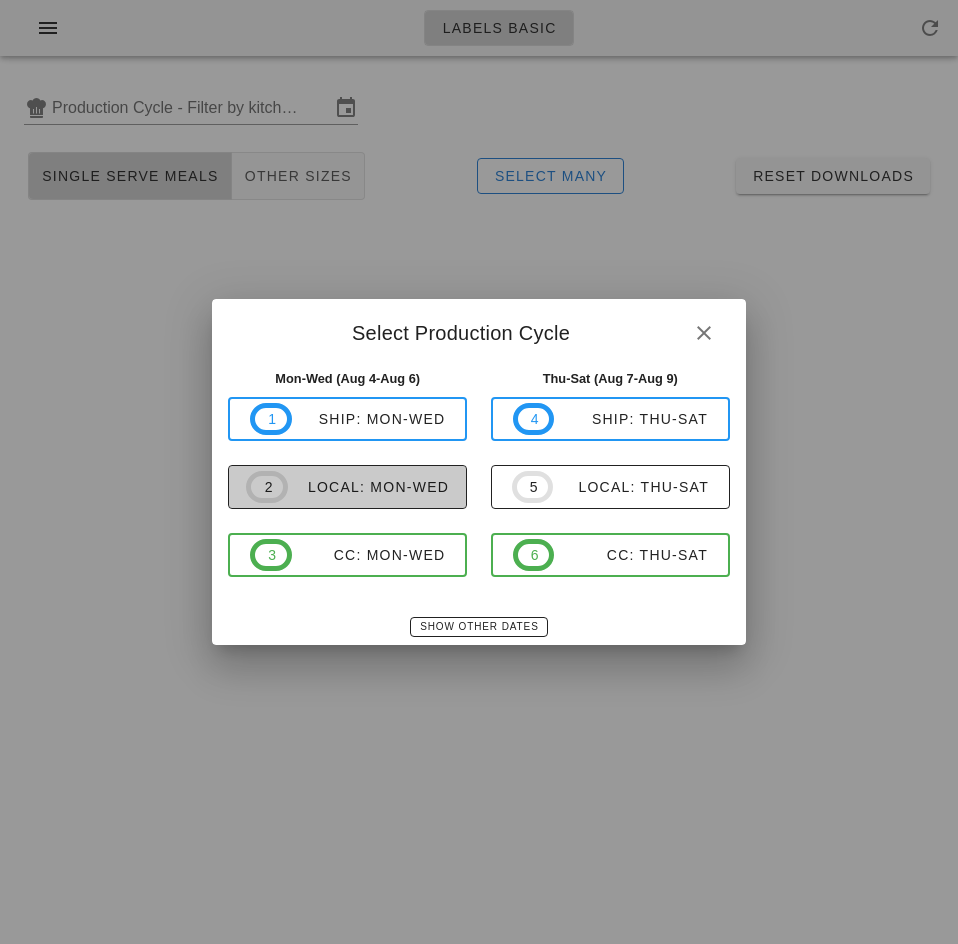 click on "2   local: Mon-Wed" at bounding box center (347, 487) 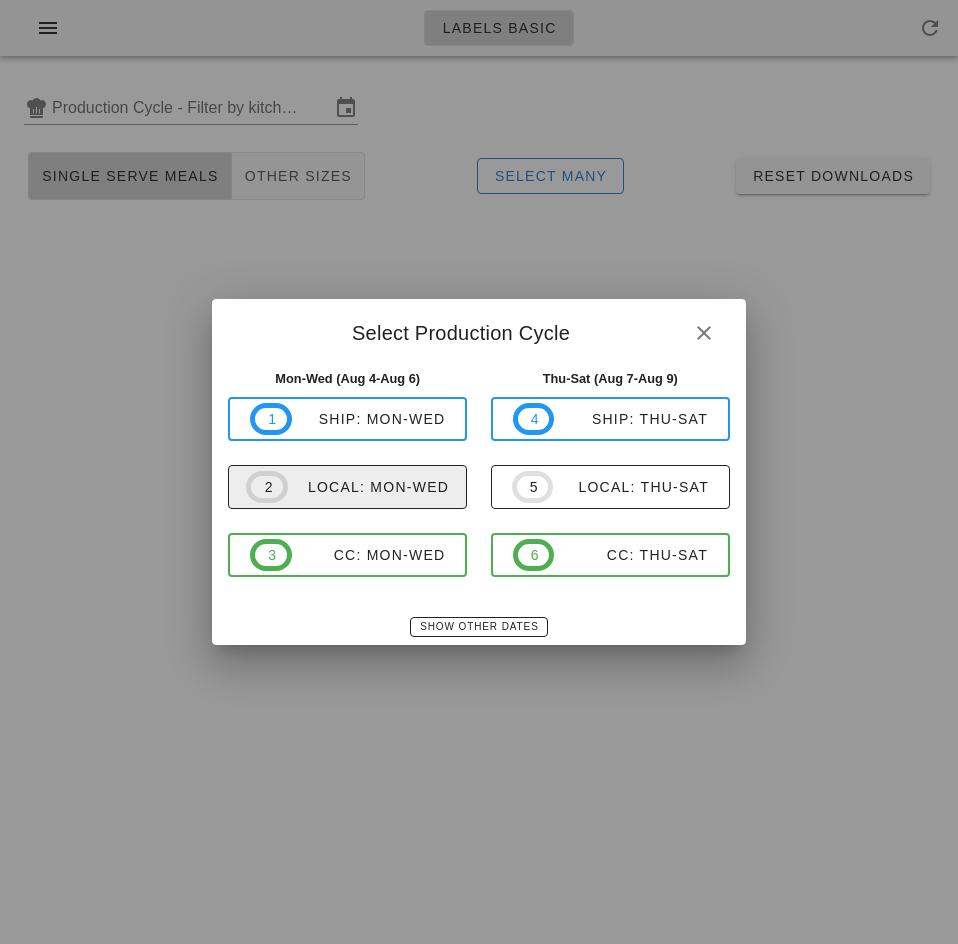 type on "local: [DATE]" 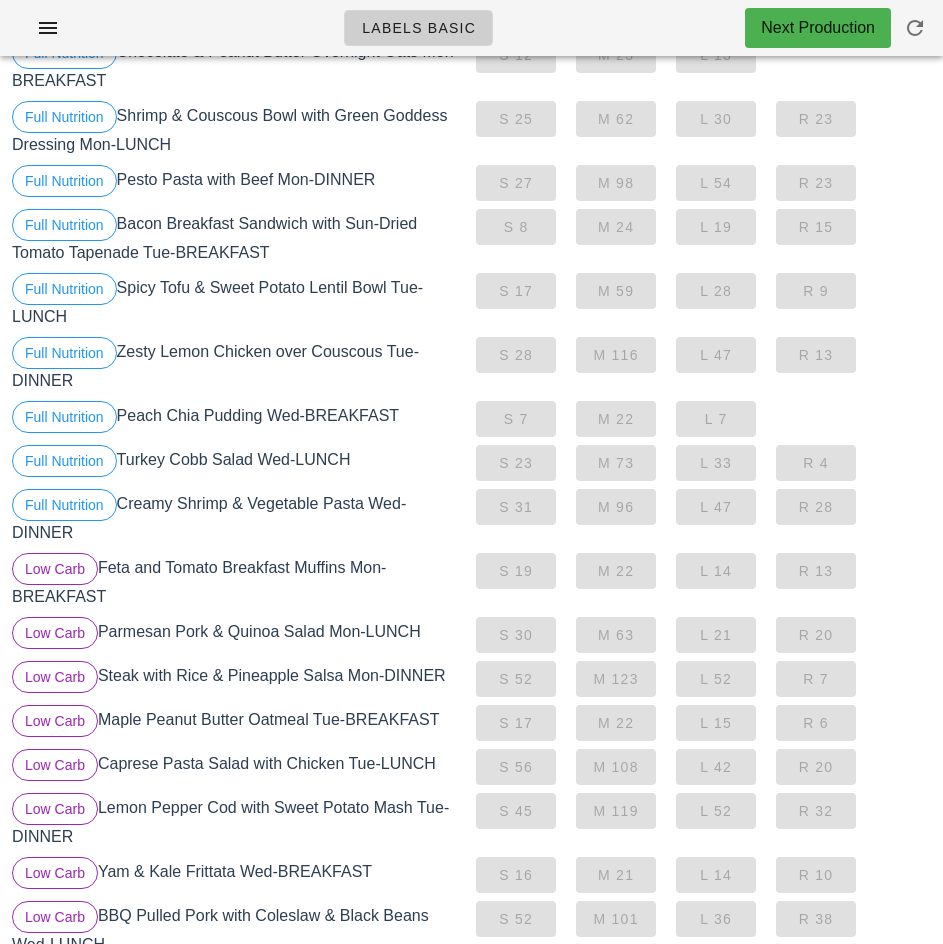 scroll, scrollTop: 0, scrollLeft: 0, axis: both 